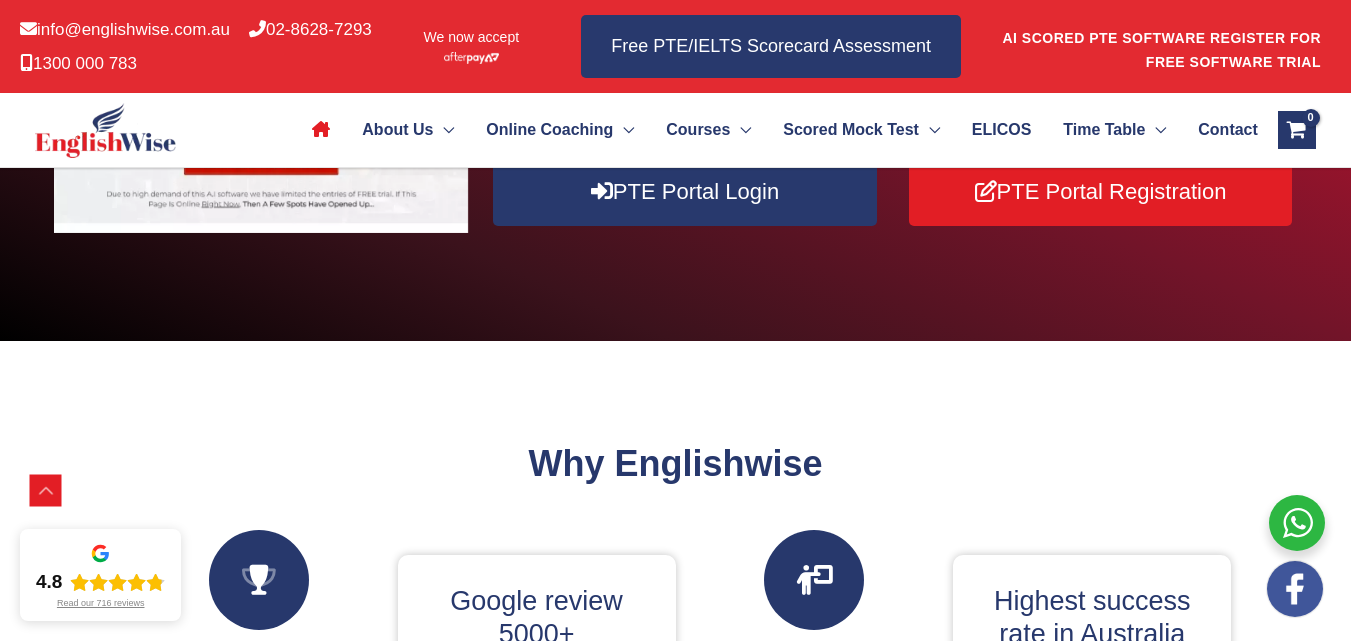 scroll, scrollTop: 456, scrollLeft: 0, axis: vertical 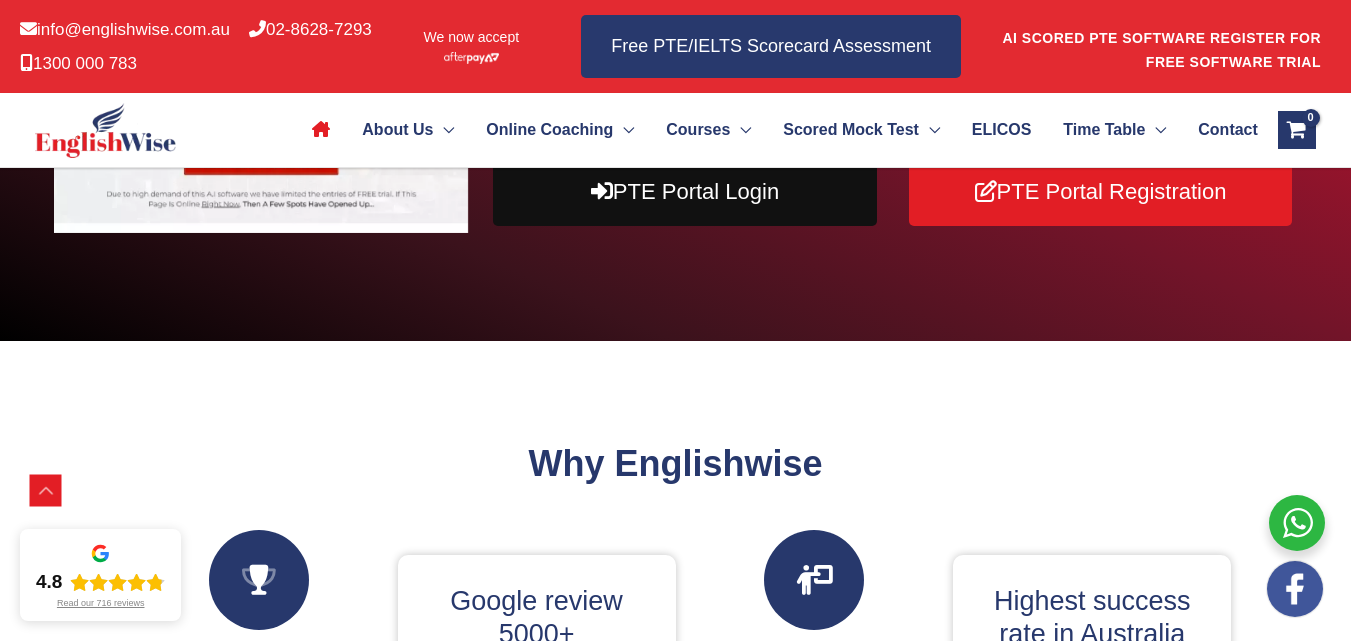 click on "PTE Portal Login" at bounding box center (684, 191) 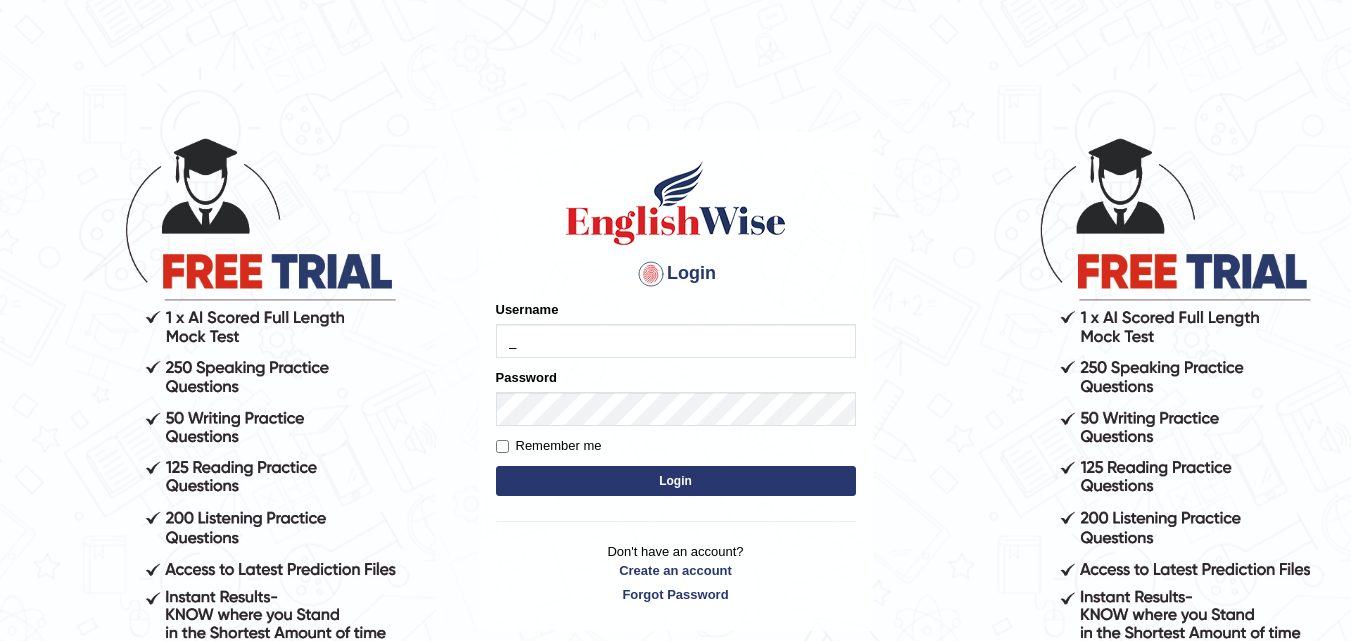 scroll, scrollTop: 0, scrollLeft: 0, axis: both 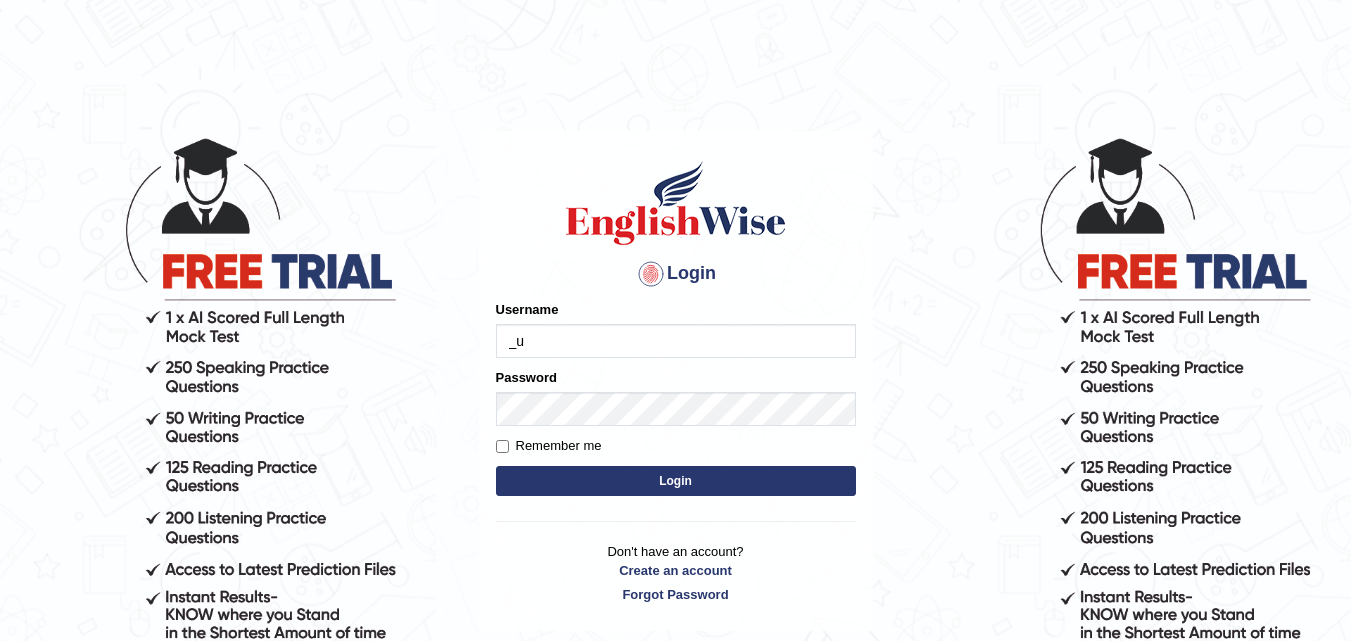 type on "_" 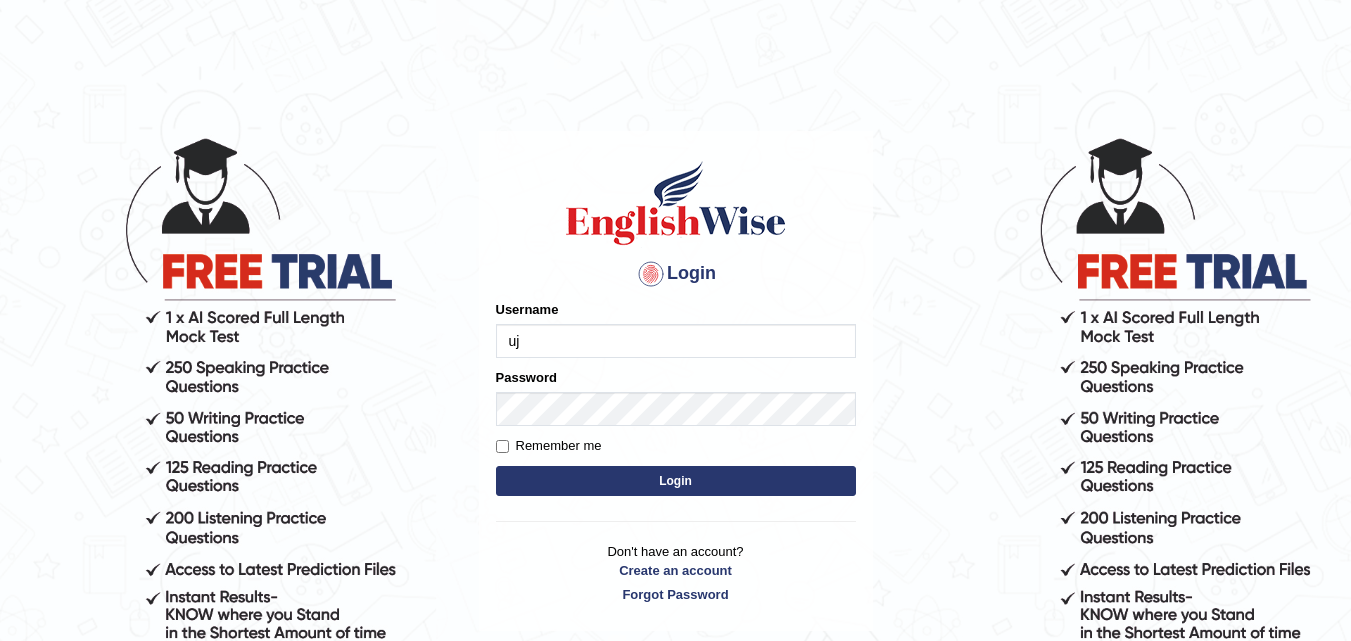 type on "u" 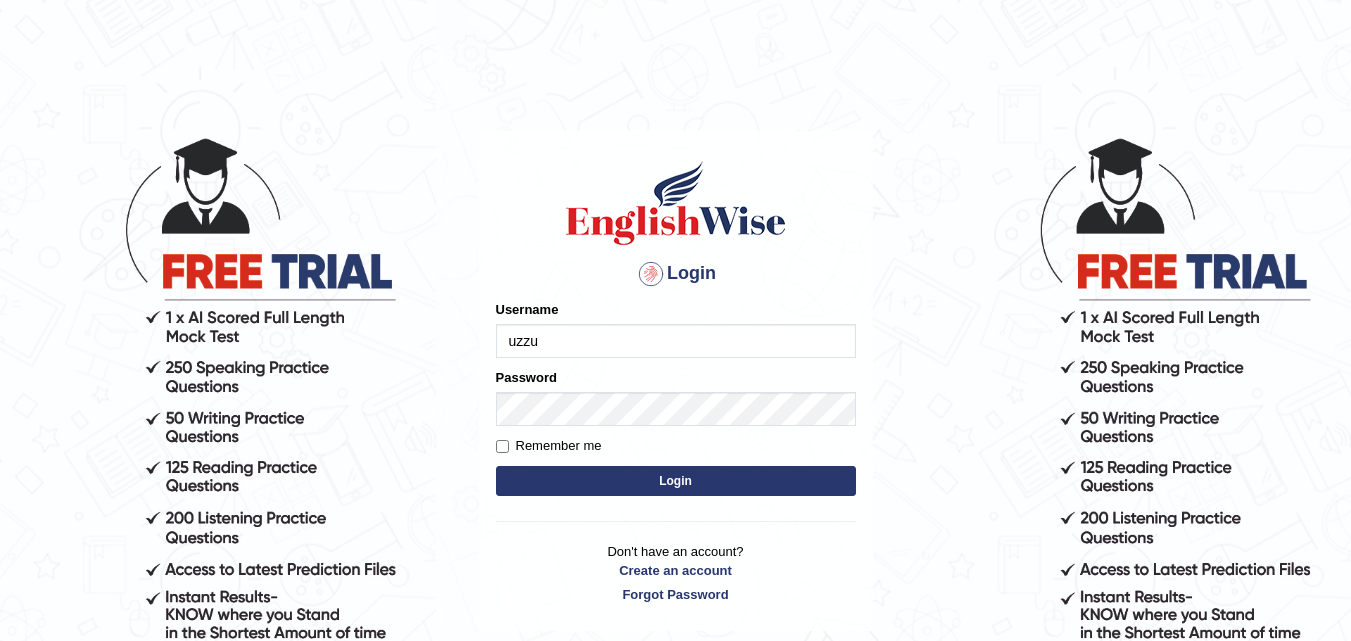 type on "uzzu_" 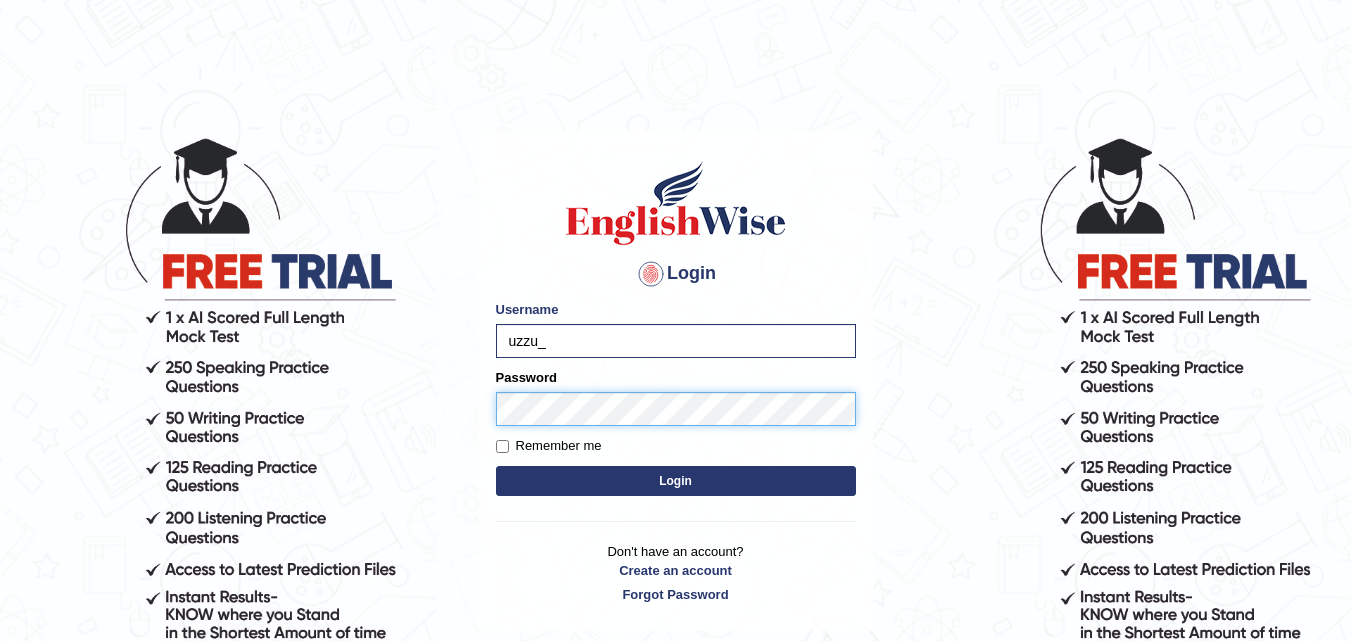 click on "Login" at bounding box center (676, 481) 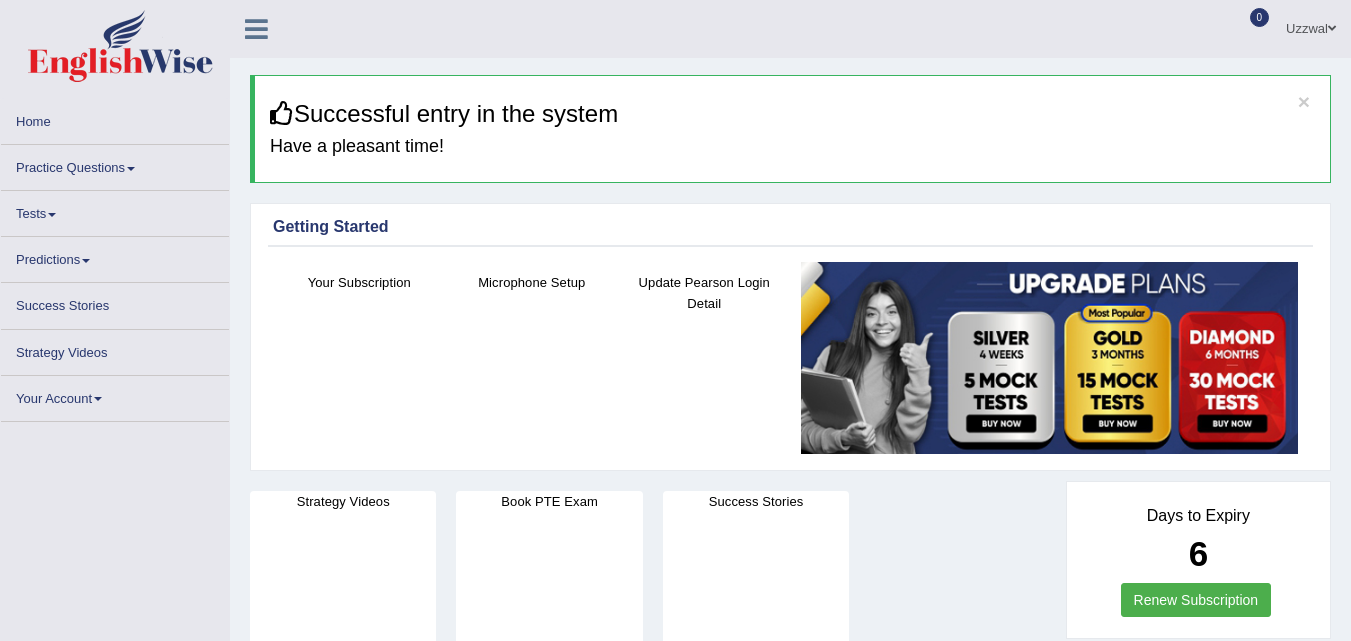 scroll, scrollTop: 0, scrollLeft: 0, axis: both 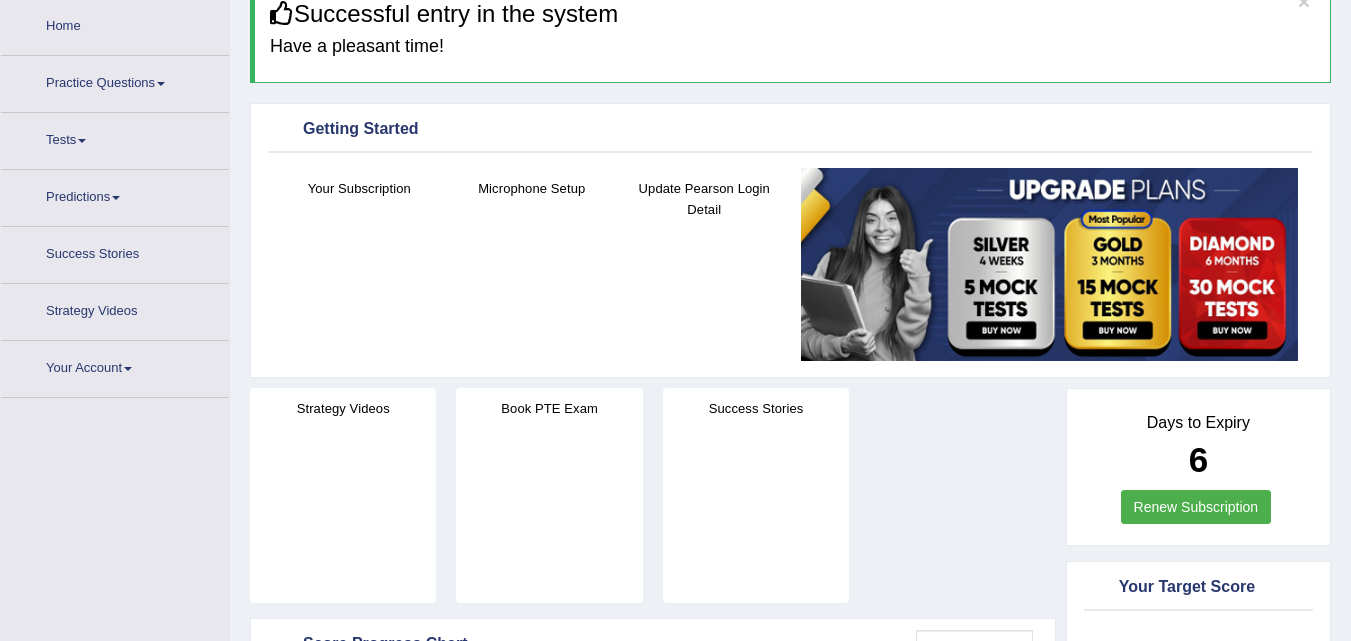 click on "Practice Questions" at bounding box center [115, 81] 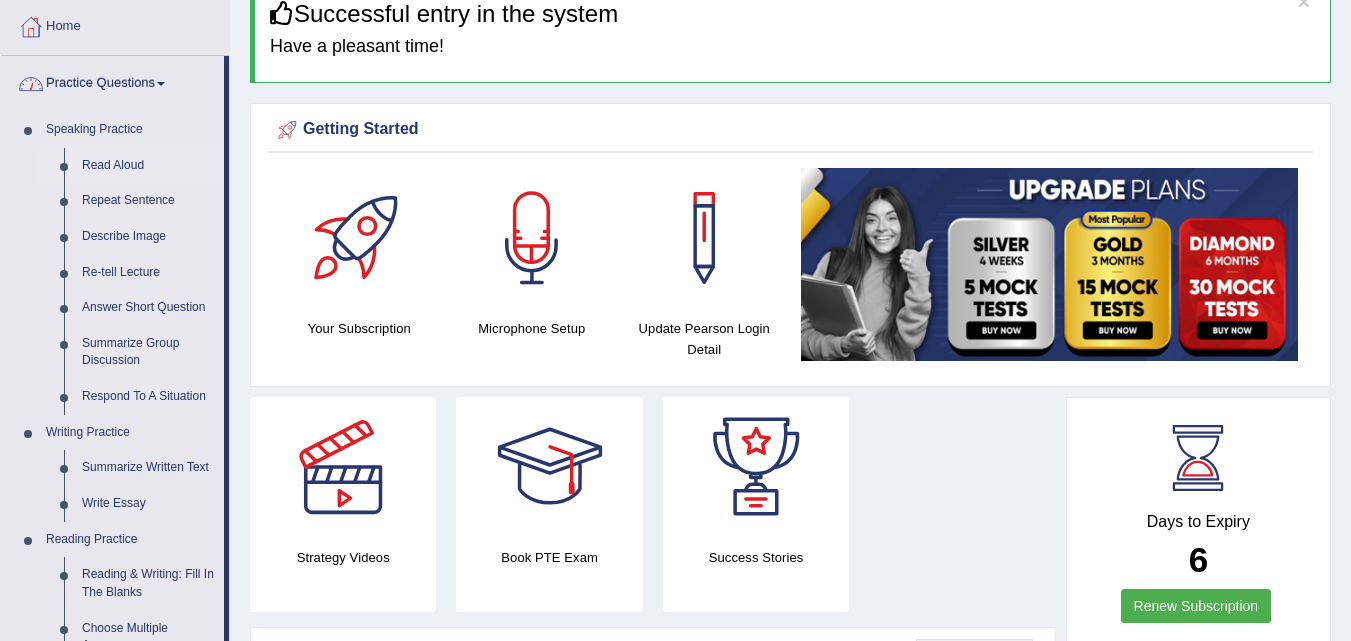 click on "Read Aloud" at bounding box center [148, 166] 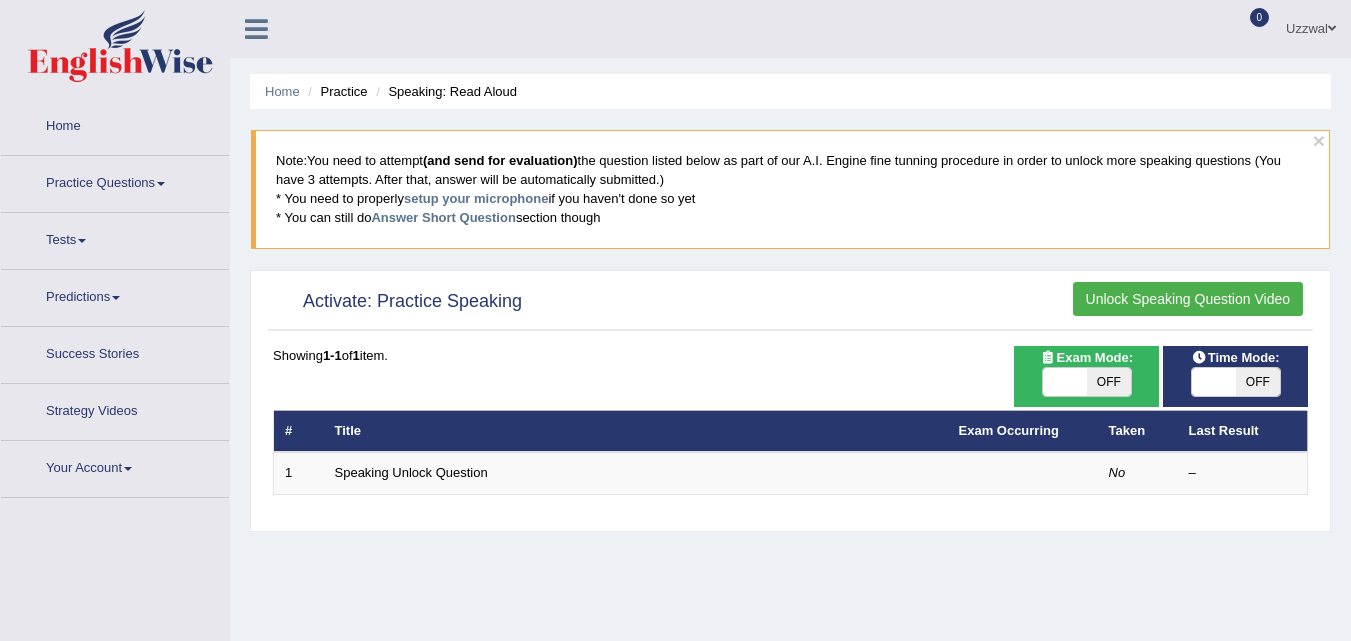 scroll, scrollTop: 0, scrollLeft: 0, axis: both 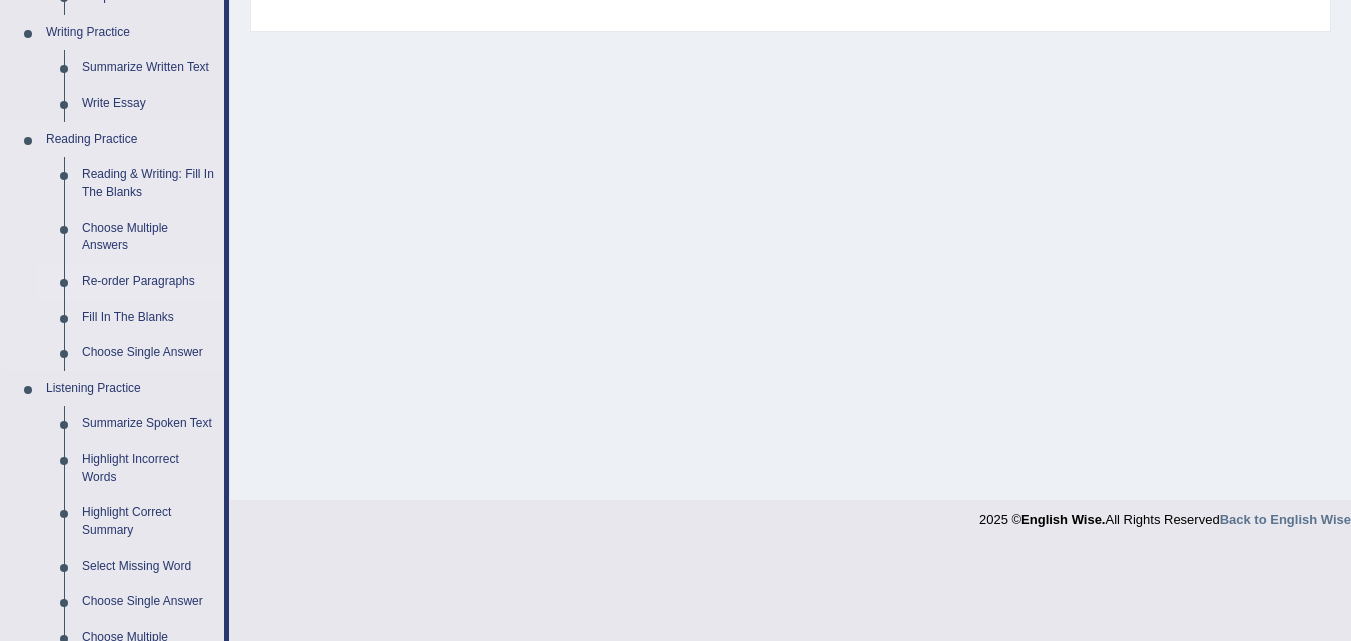 click on "Re-order Paragraphs" at bounding box center (148, 282) 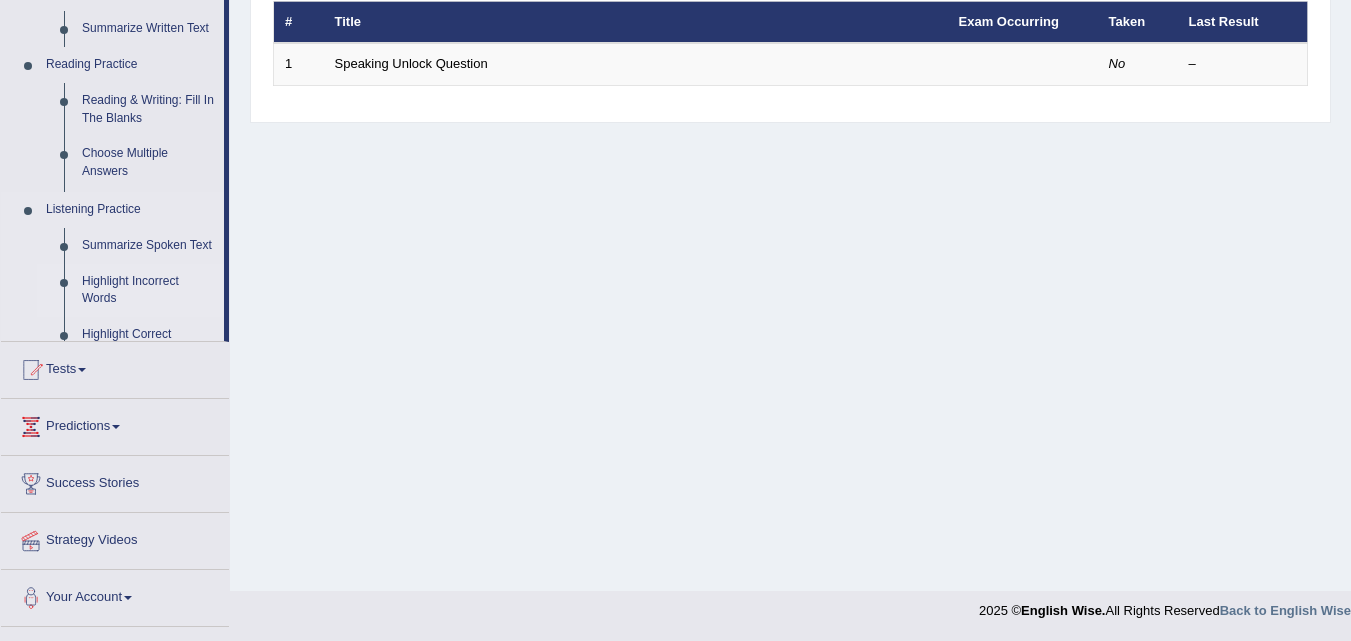 scroll, scrollTop: 409, scrollLeft: 0, axis: vertical 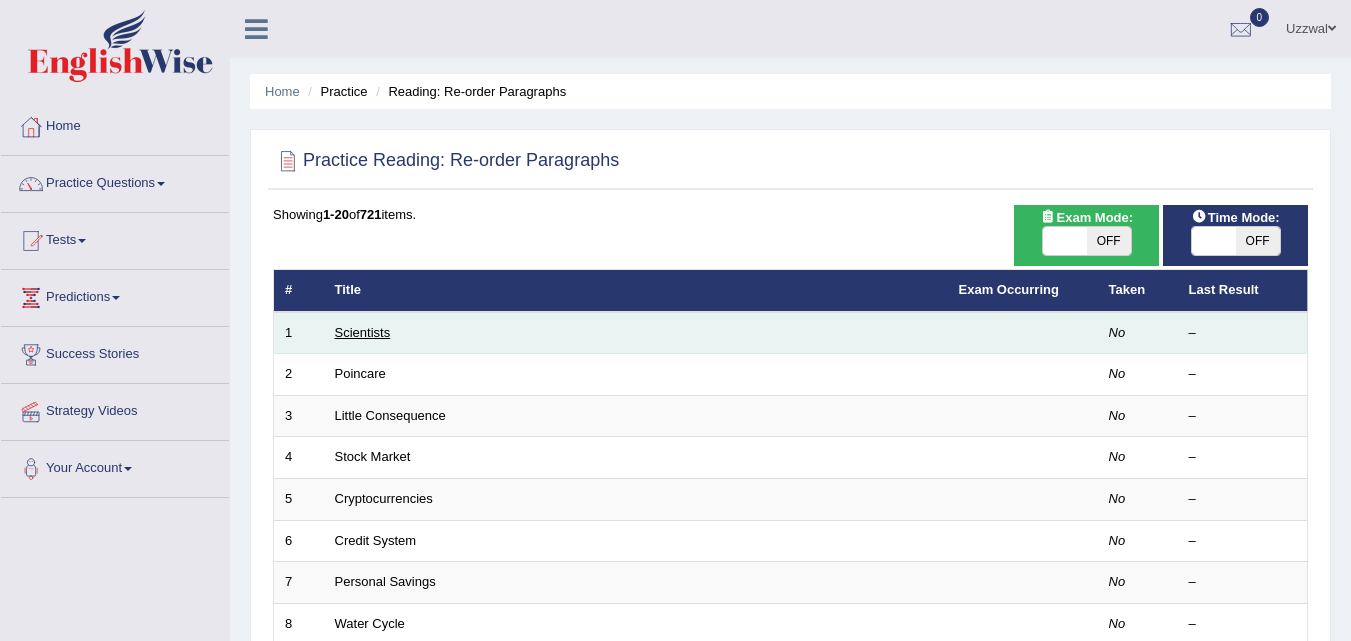 click on "Scientists" at bounding box center (363, 332) 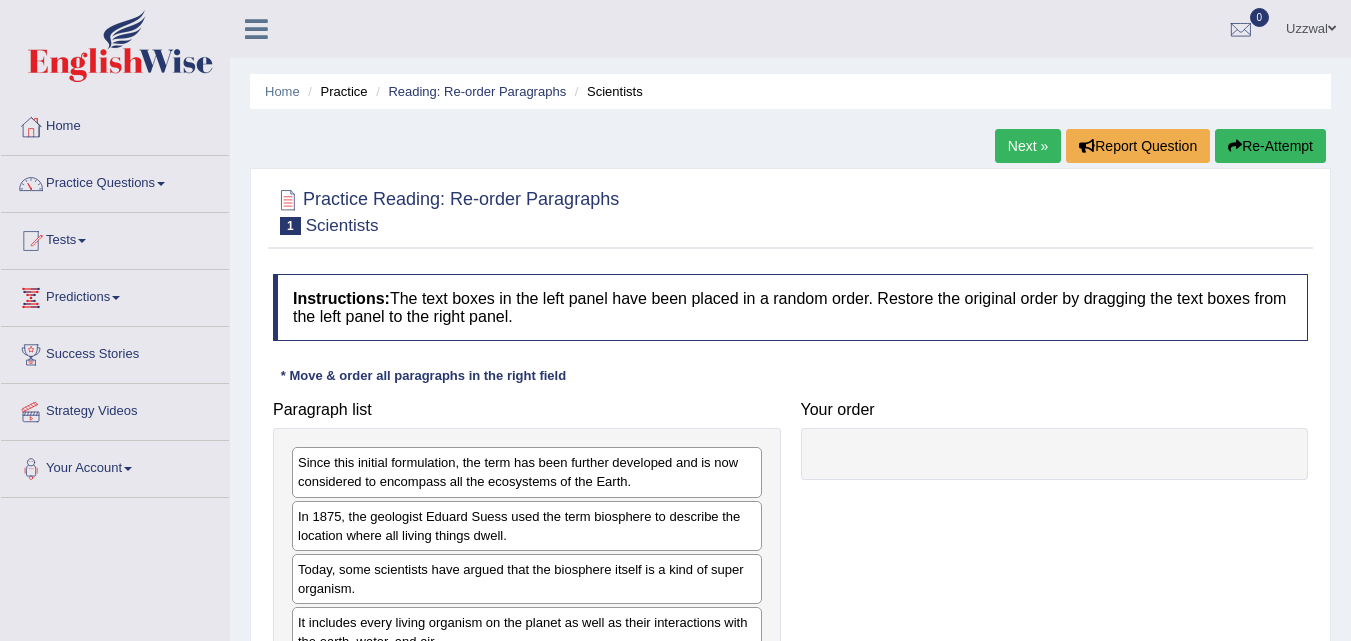 scroll, scrollTop: 200, scrollLeft: 0, axis: vertical 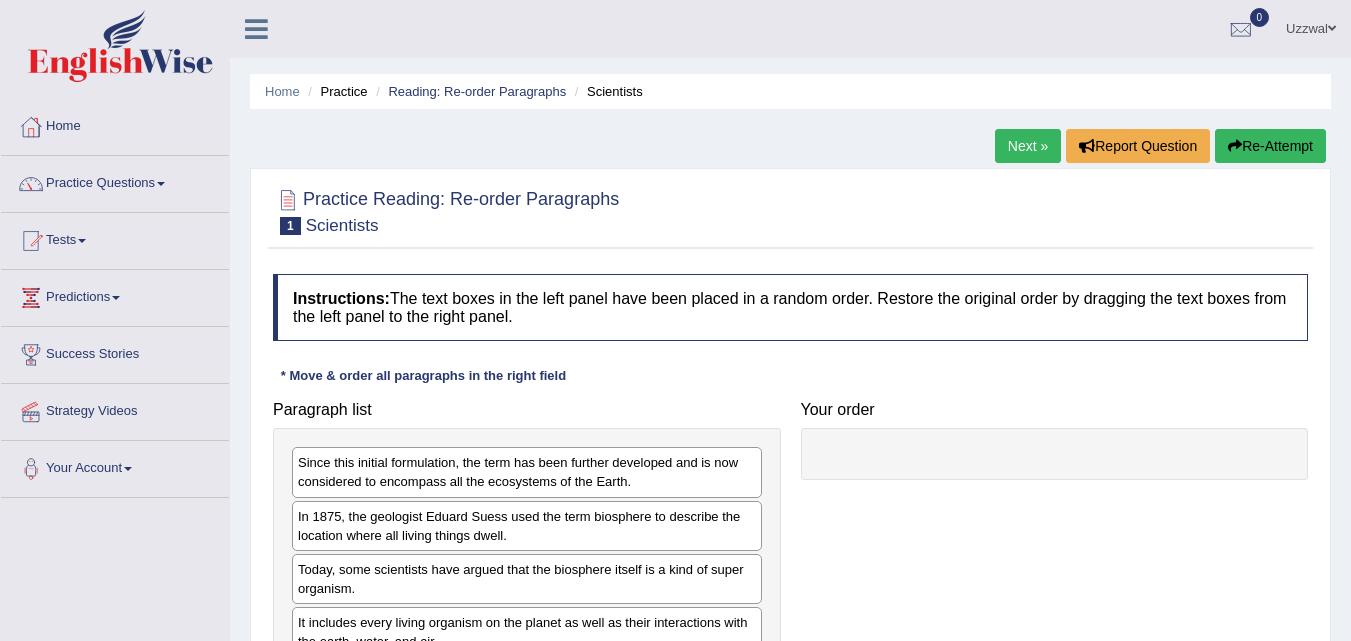 click on "Uzzwal
Toggle navigation
Username: Uzzu_
Access Type: Online
Subscription: Default
Log out
0
See All Alerts" at bounding box center [958, 28] 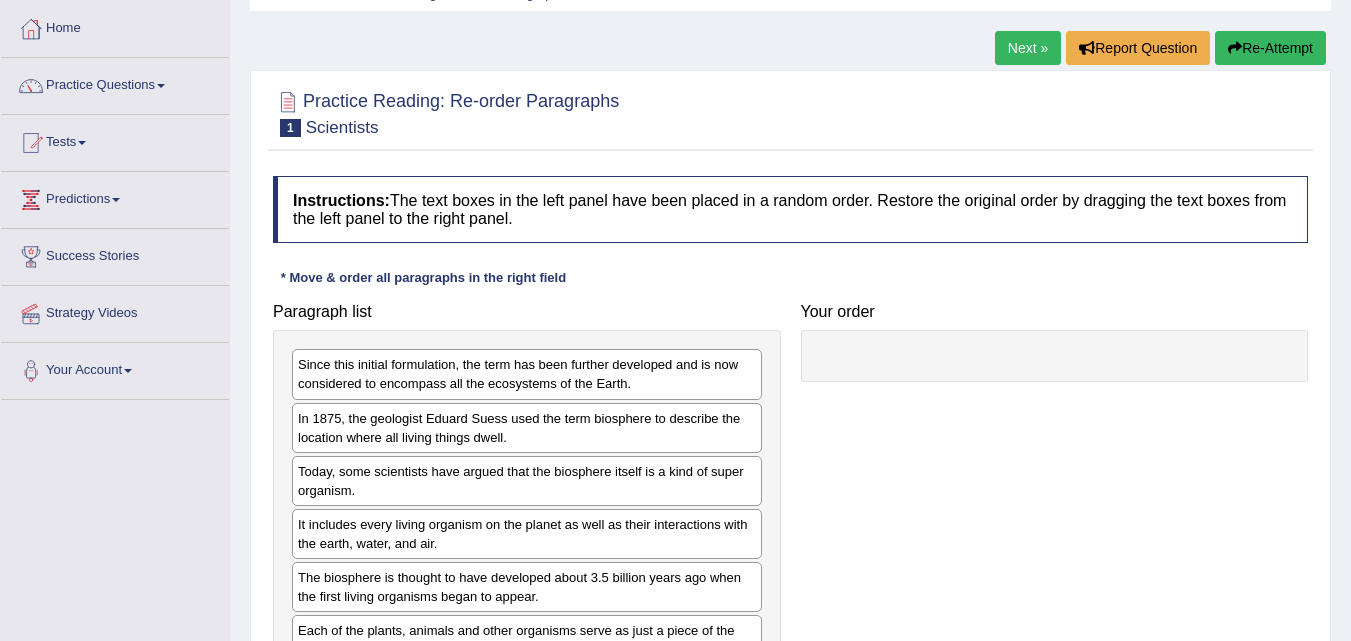 scroll, scrollTop: 0, scrollLeft: 0, axis: both 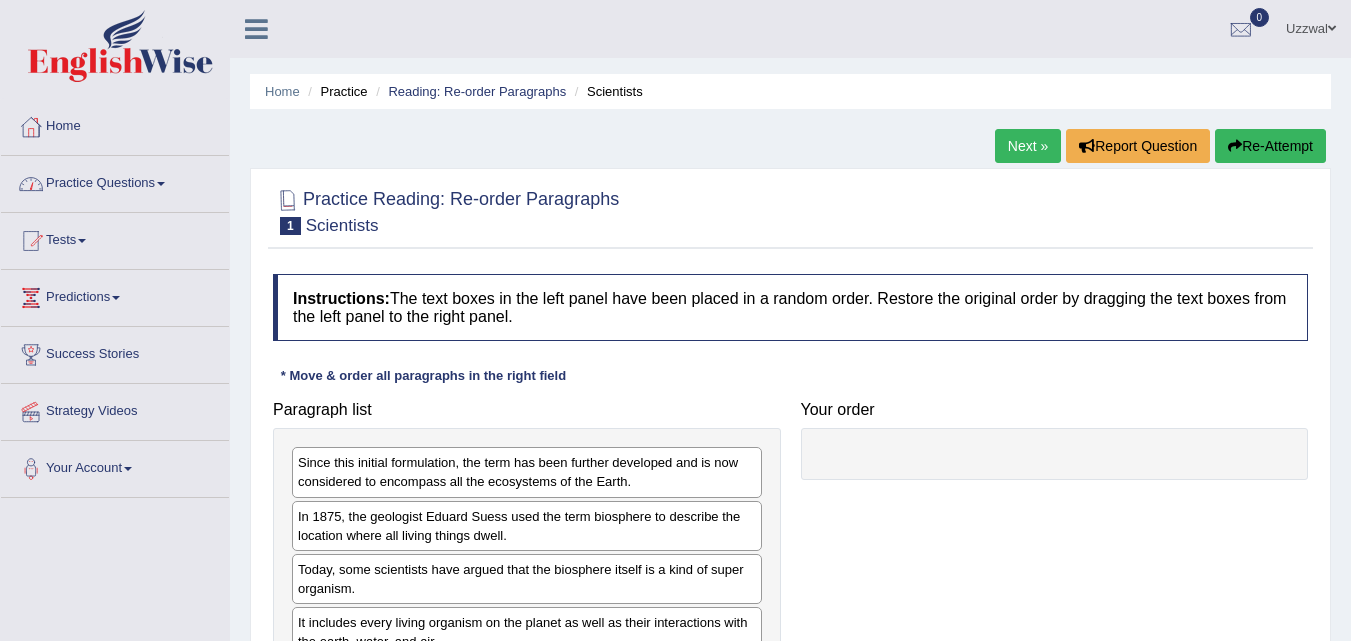 click on "Practice Questions" at bounding box center [115, 181] 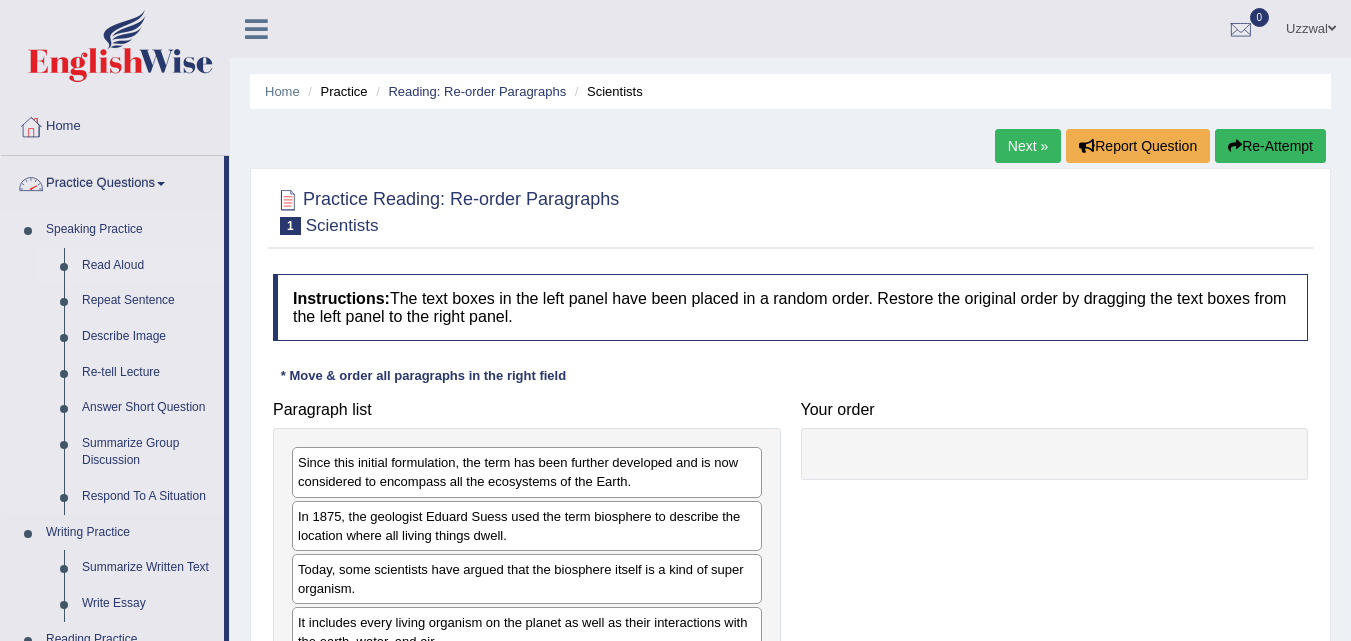 click on "Read Aloud" at bounding box center [148, 266] 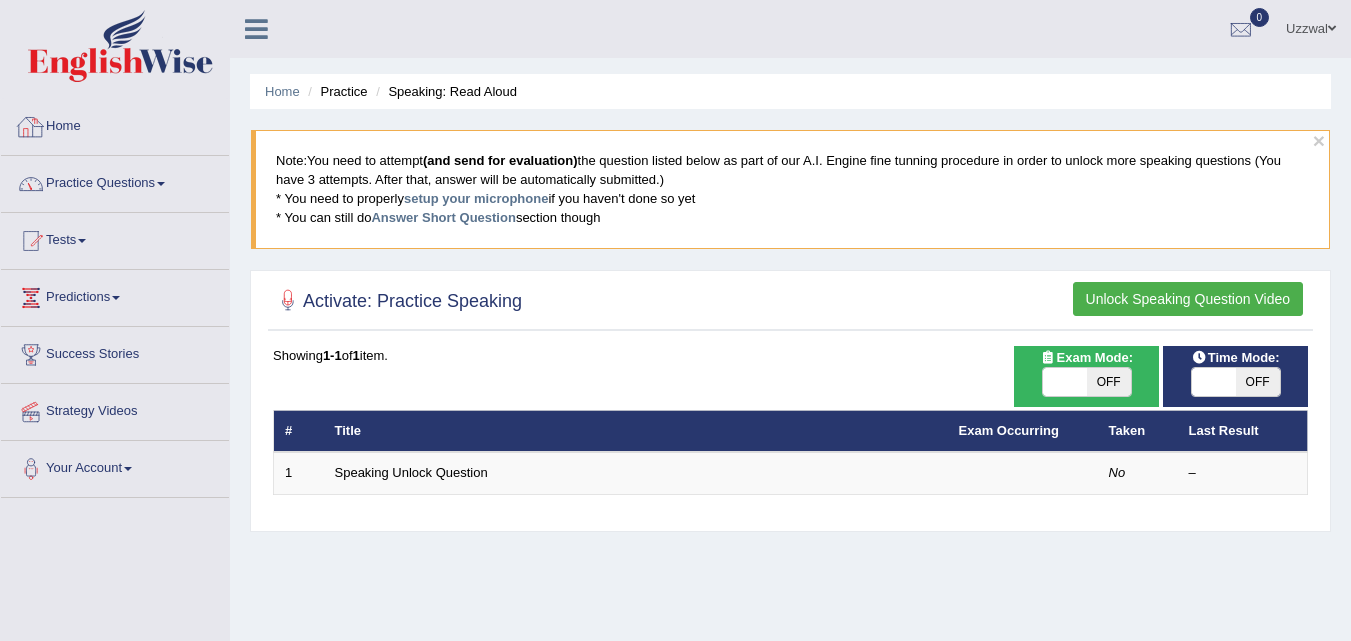 scroll, scrollTop: 0, scrollLeft: 0, axis: both 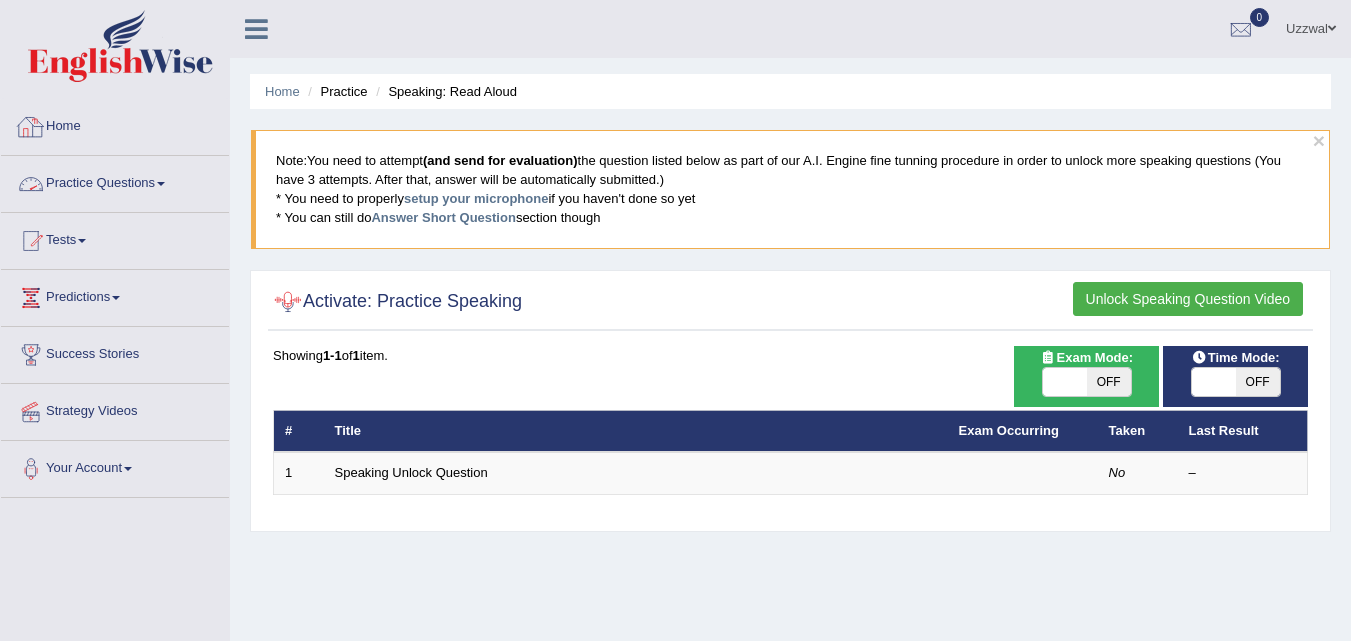 click on "Practice Questions" at bounding box center [115, 181] 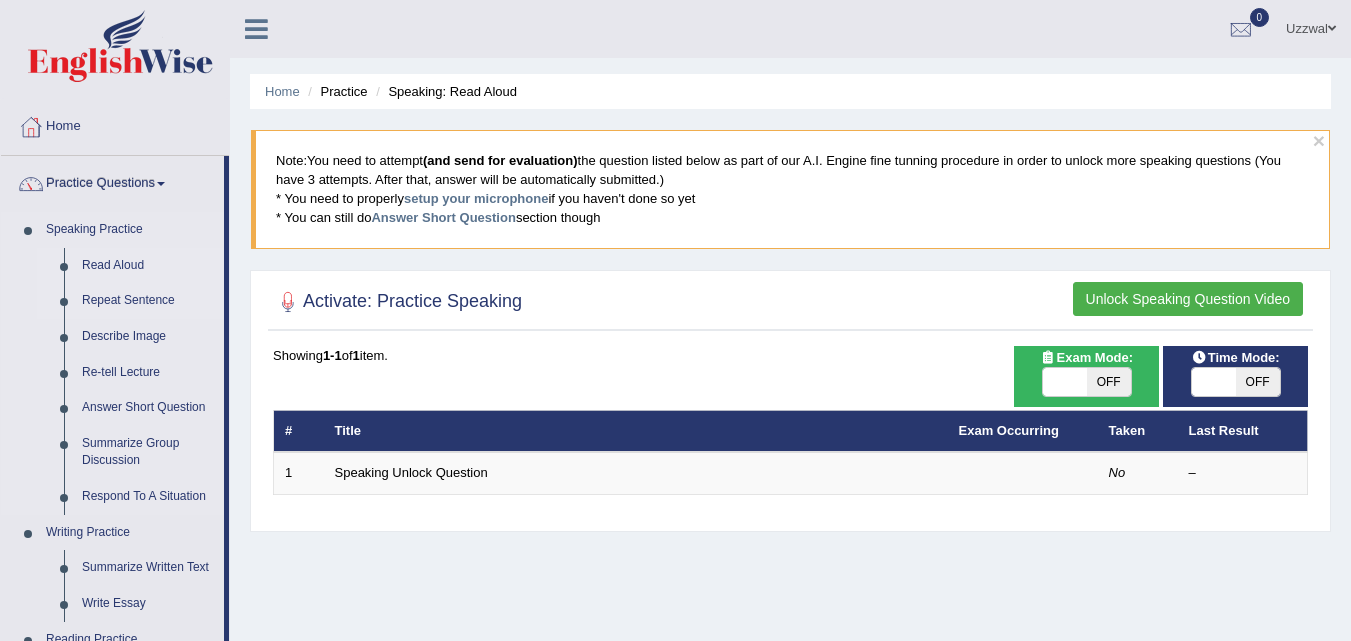 scroll, scrollTop: 100, scrollLeft: 0, axis: vertical 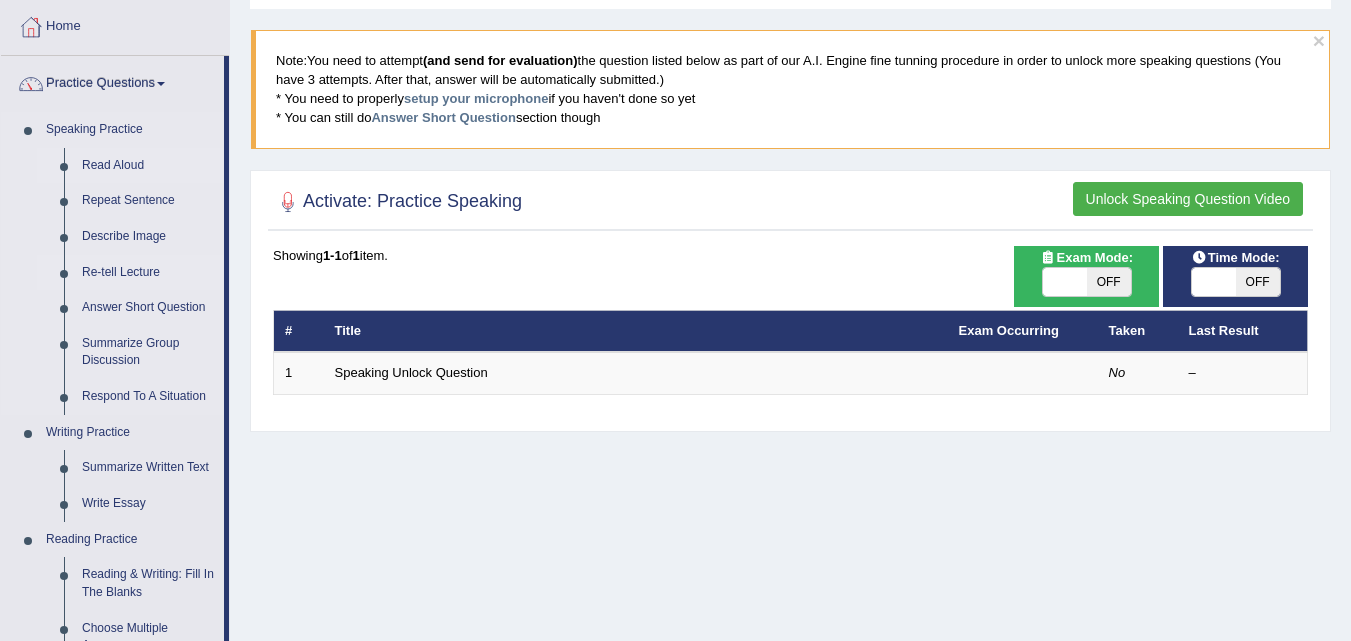 click on "Re-tell Lecture" at bounding box center [148, 273] 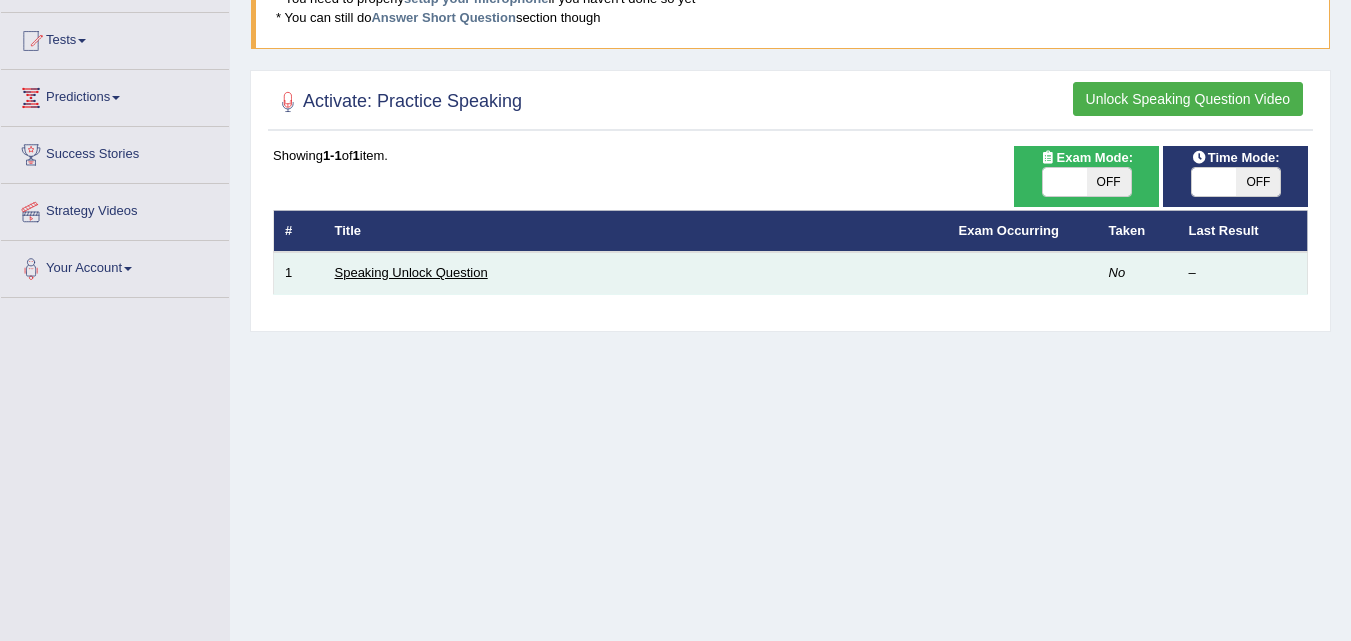 scroll, scrollTop: 200, scrollLeft: 0, axis: vertical 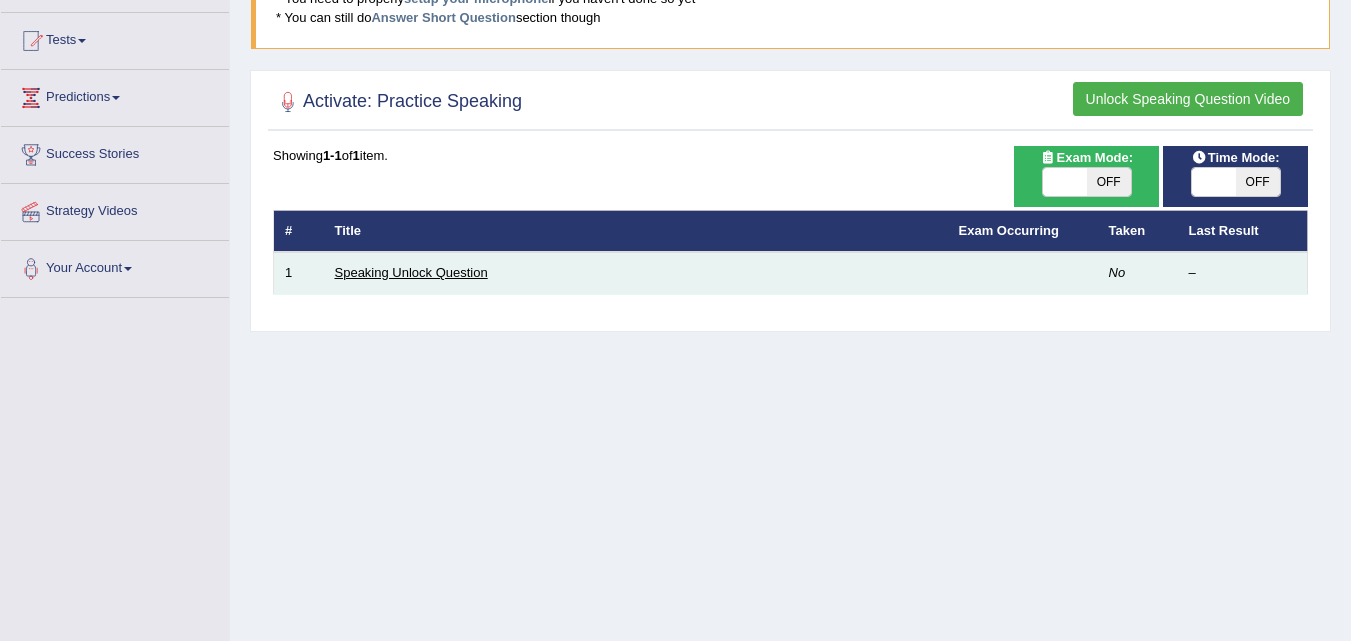 click on "Speaking Unlock Question" at bounding box center [411, 272] 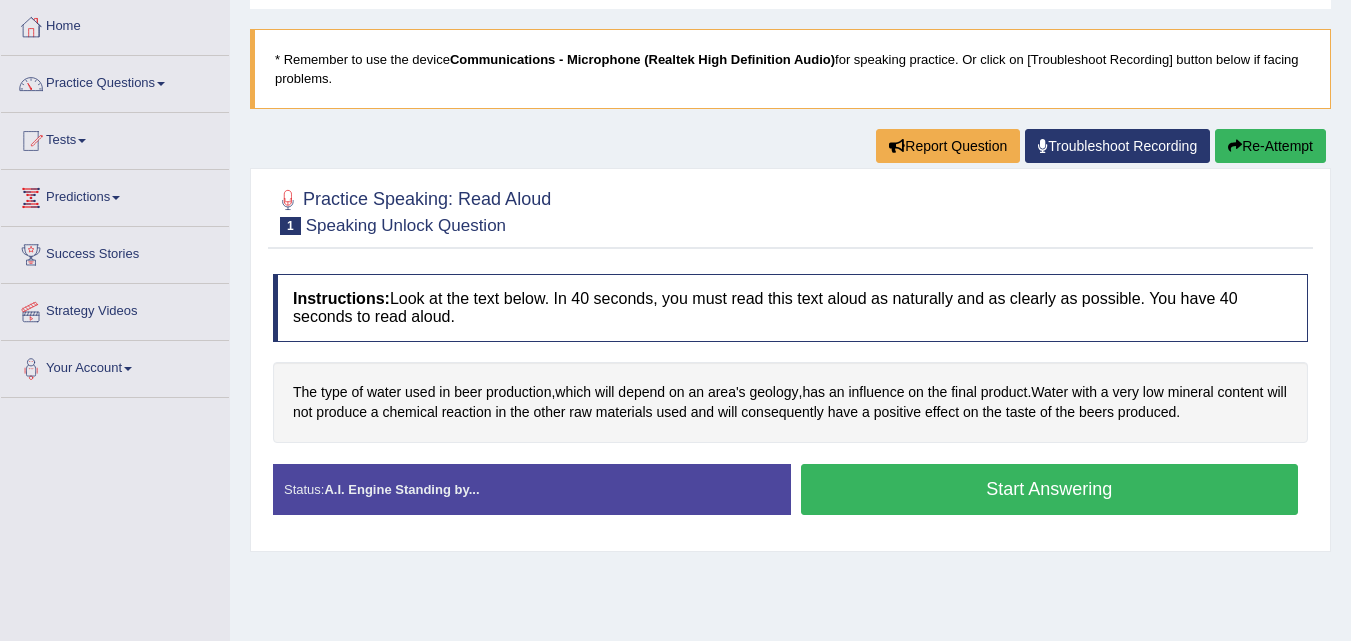 scroll, scrollTop: 100, scrollLeft: 0, axis: vertical 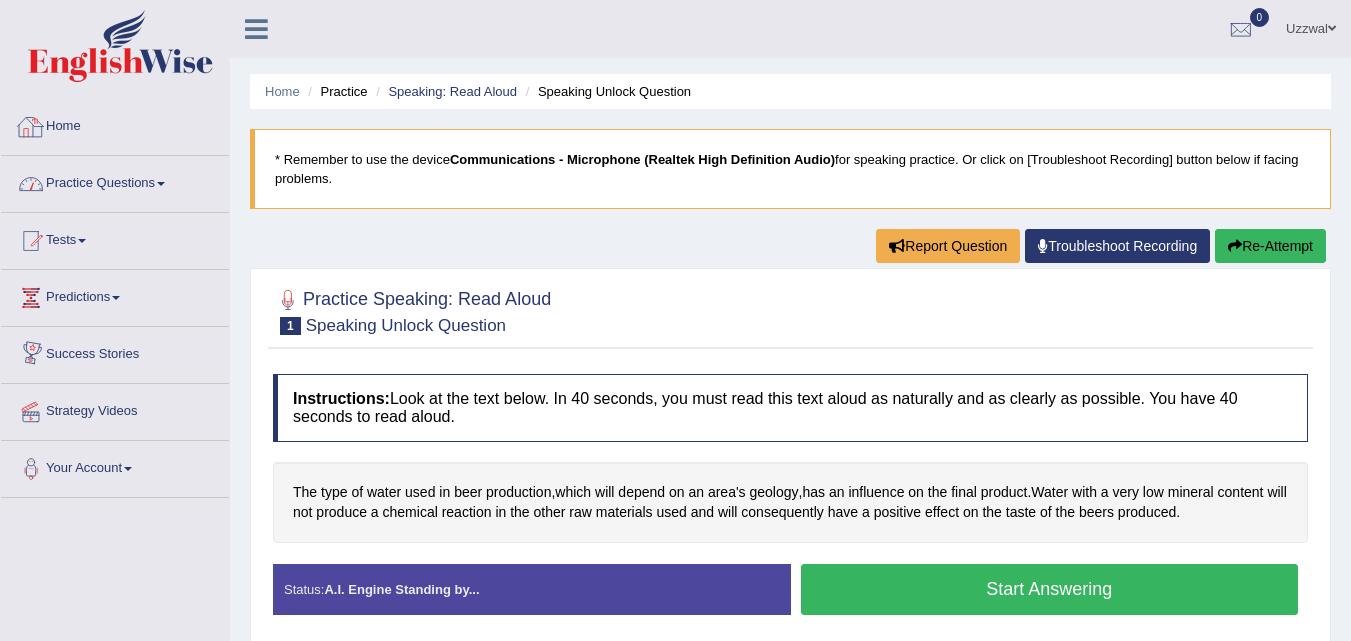 click on "Practice Questions" at bounding box center [115, 181] 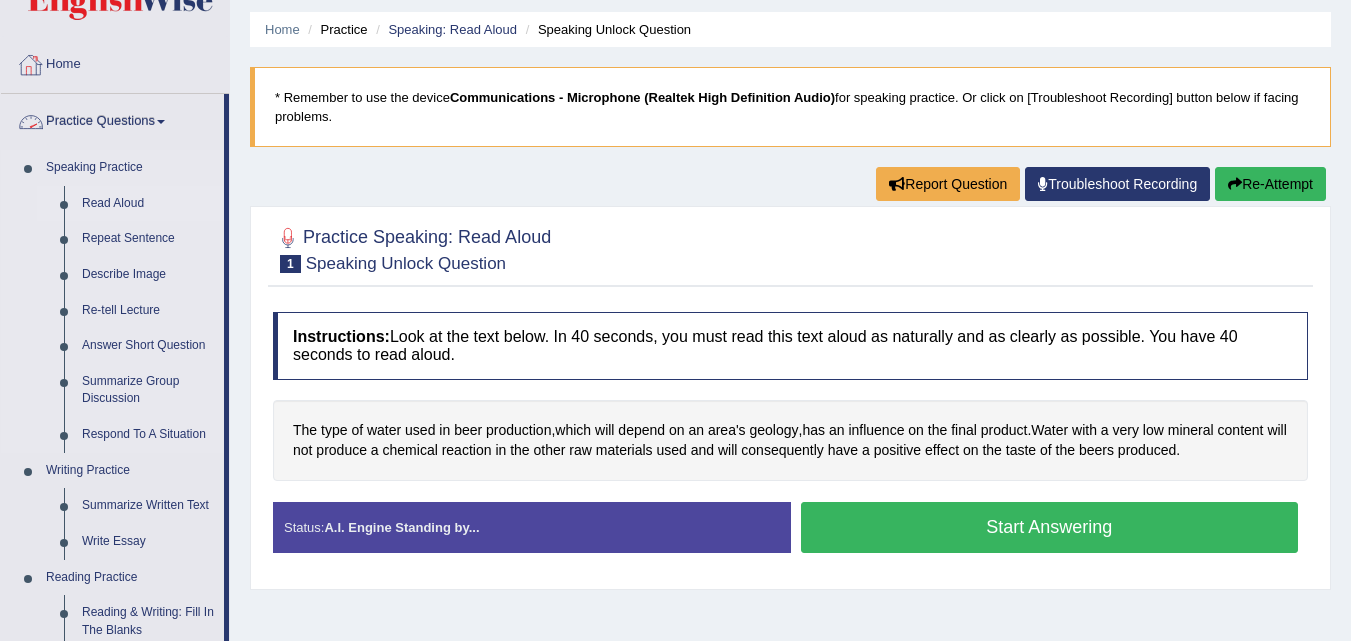 scroll, scrollTop: 200, scrollLeft: 0, axis: vertical 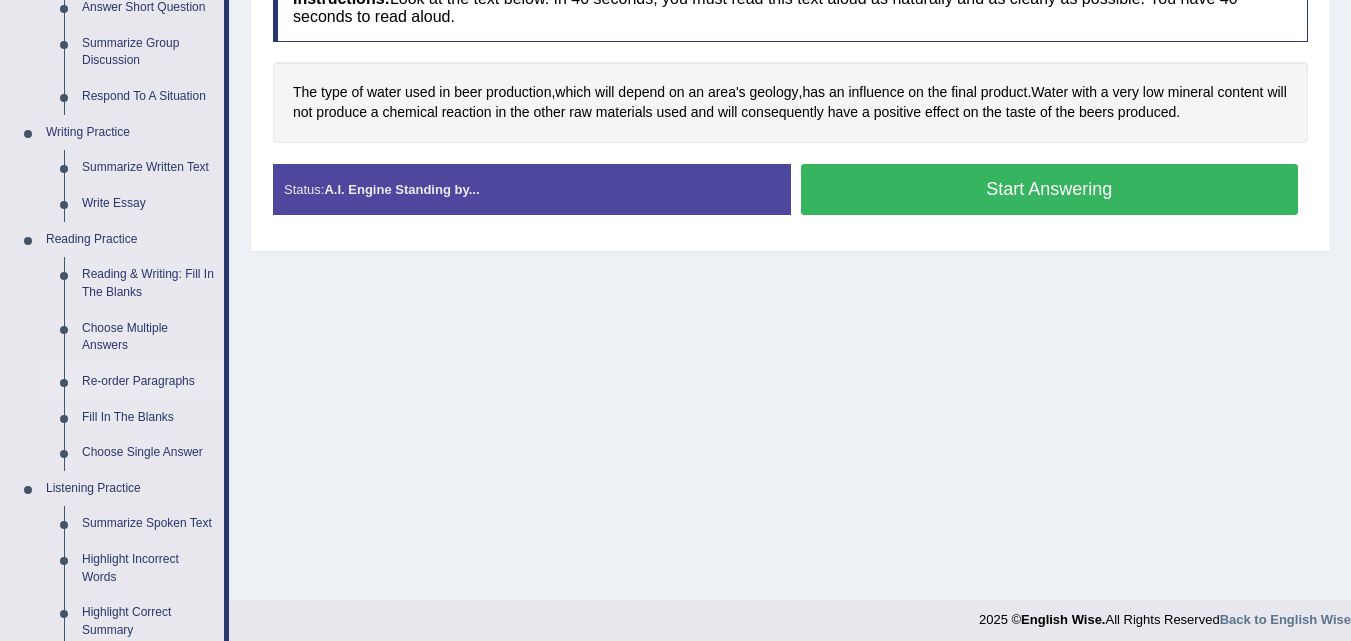 click on "Re-order Paragraphs" at bounding box center (148, 382) 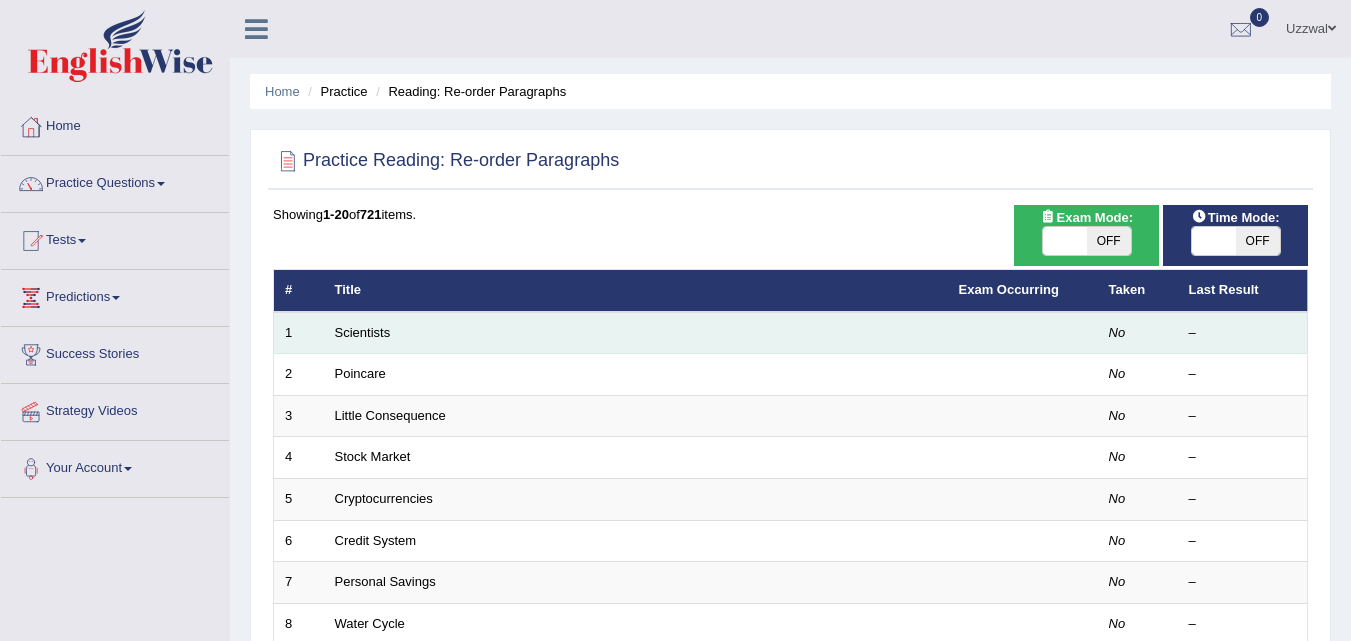 scroll, scrollTop: 0, scrollLeft: 0, axis: both 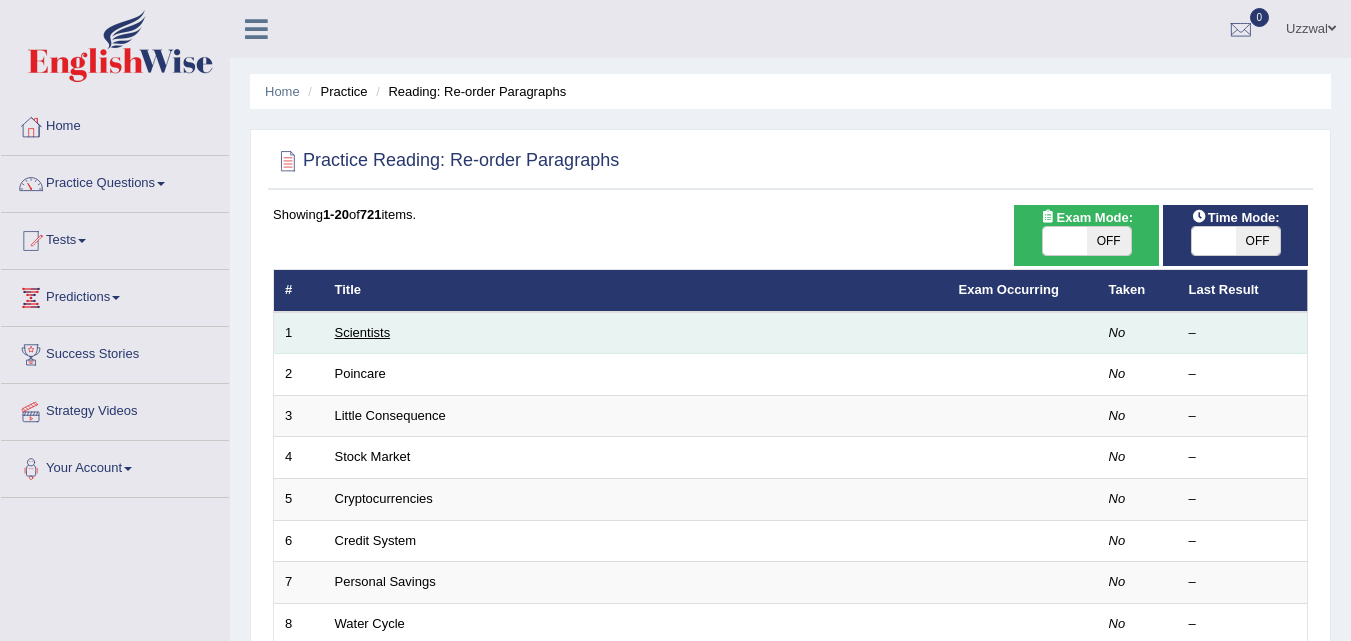 click on "Scientists" at bounding box center [363, 332] 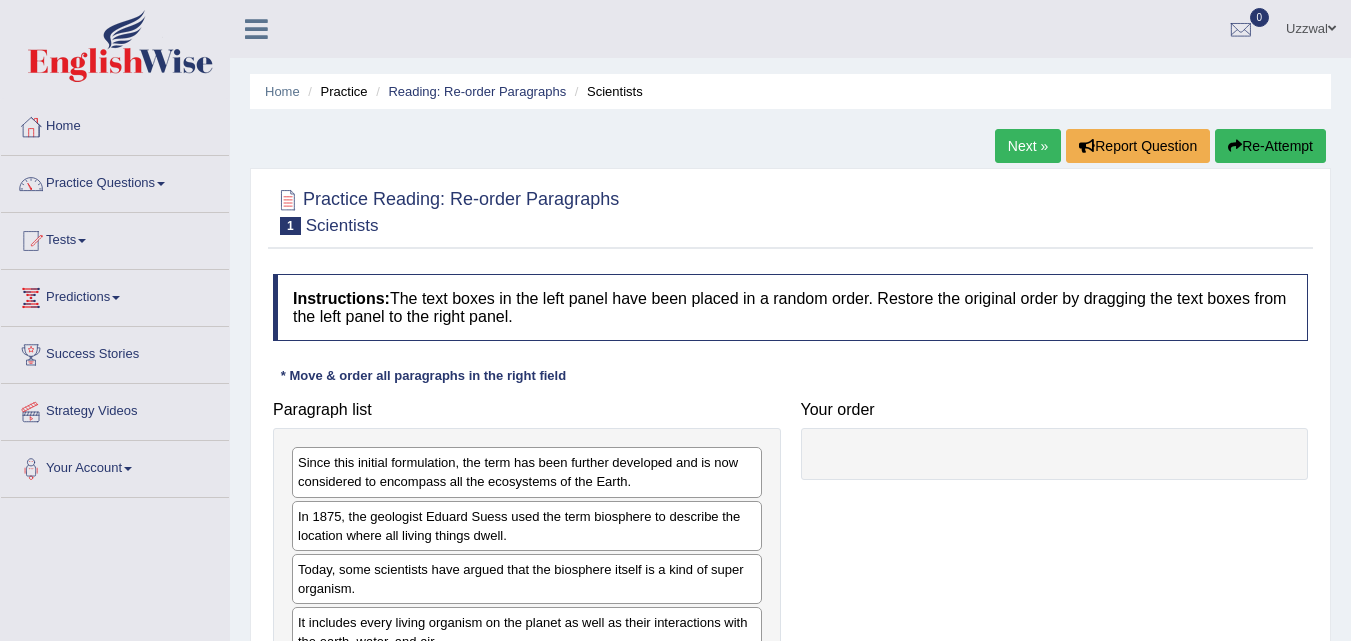 scroll, scrollTop: 0, scrollLeft: 0, axis: both 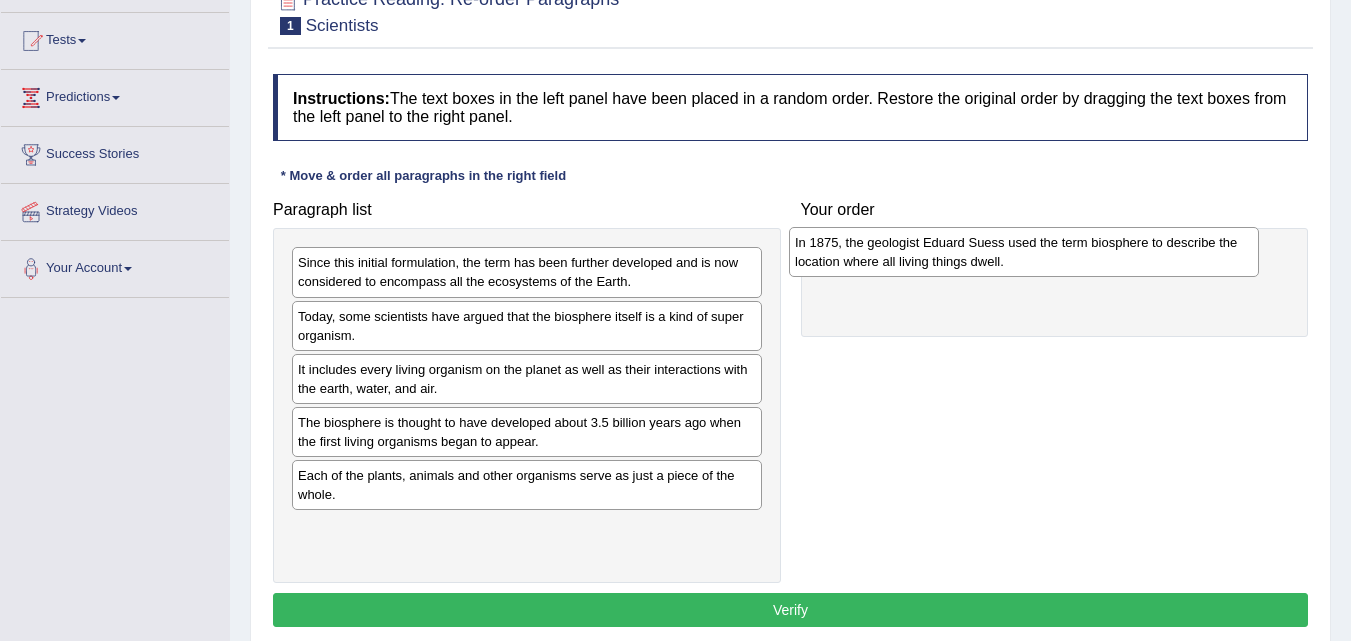 drag, startPoint x: 382, startPoint y: 334, endPoint x: 880, endPoint y: 256, distance: 504.0714 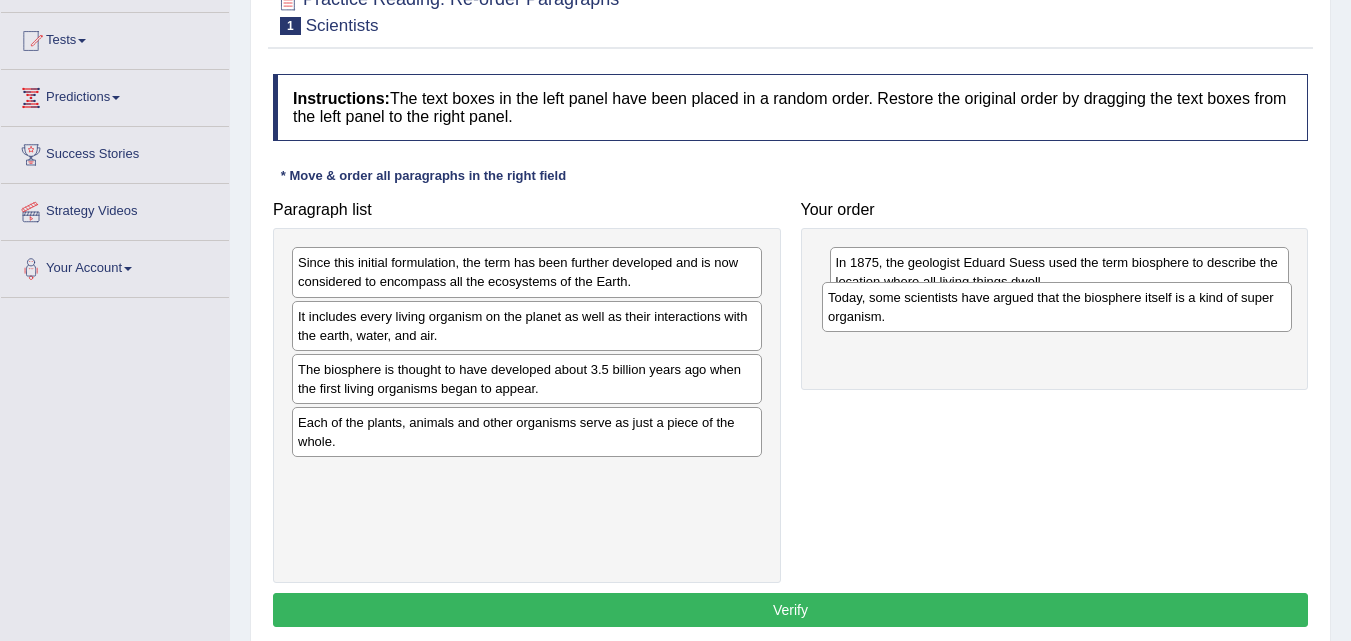 drag, startPoint x: 408, startPoint y: 332, endPoint x: 939, endPoint y: 313, distance: 531.33984 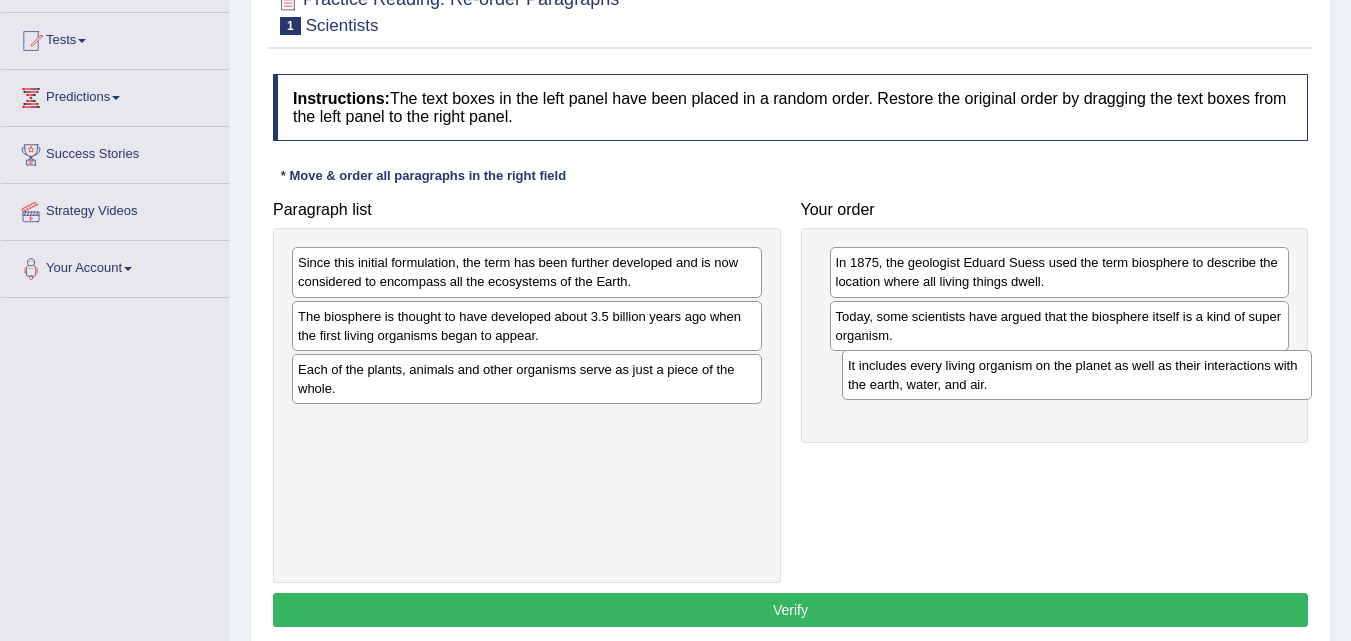 drag, startPoint x: 324, startPoint y: 325, endPoint x: 874, endPoint y: 373, distance: 552.0906 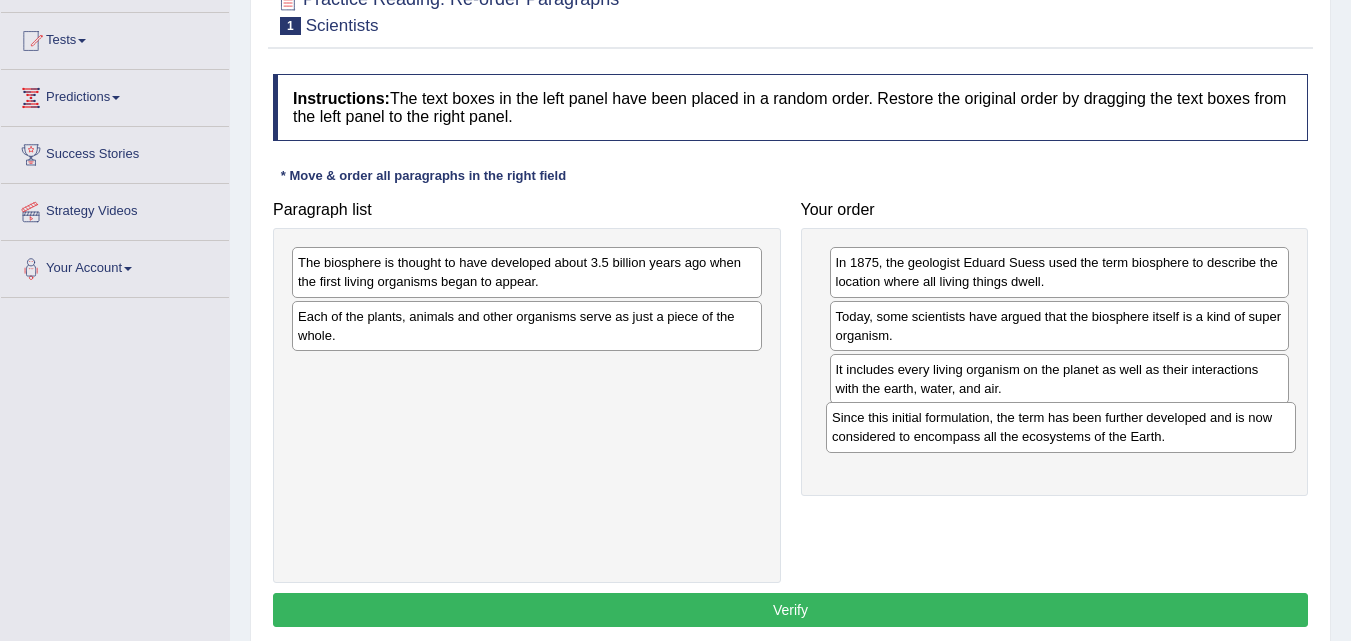 drag, startPoint x: 394, startPoint y: 272, endPoint x: 928, endPoint y: 427, distance: 556.04047 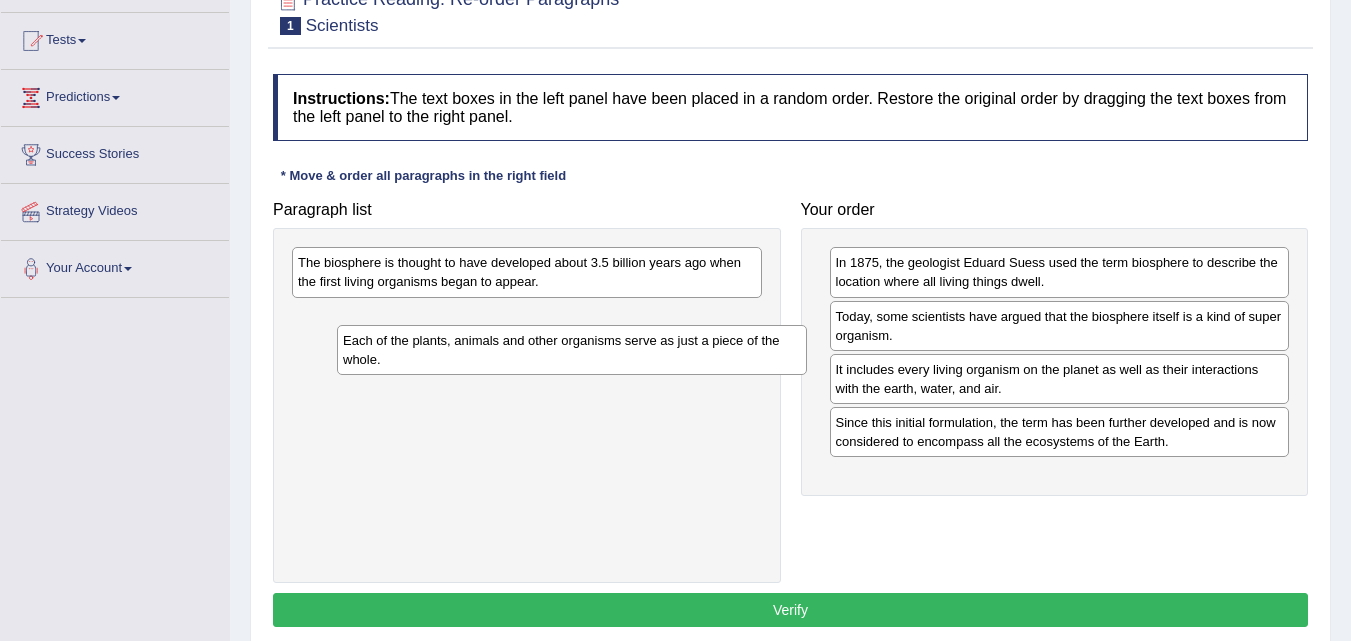 drag, startPoint x: 438, startPoint y: 345, endPoint x: 463, endPoint y: 343, distance: 25.079872 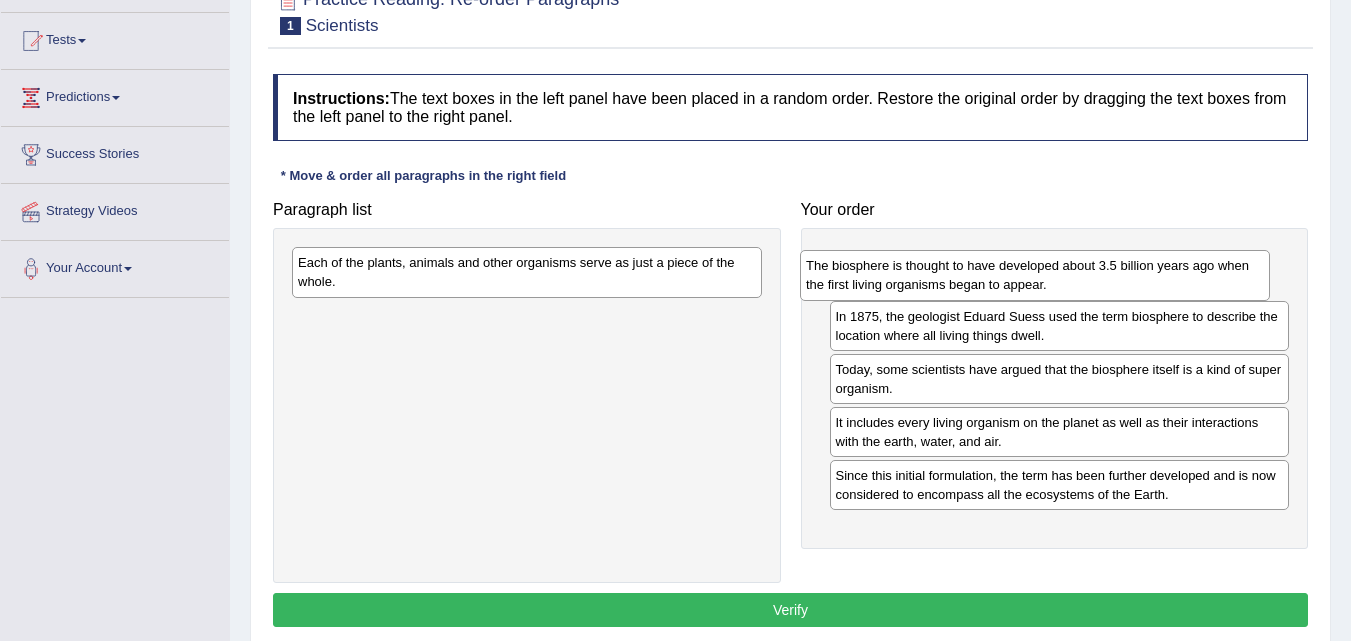 drag, startPoint x: 551, startPoint y: 285, endPoint x: 1060, endPoint y: 286, distance: 509.00098 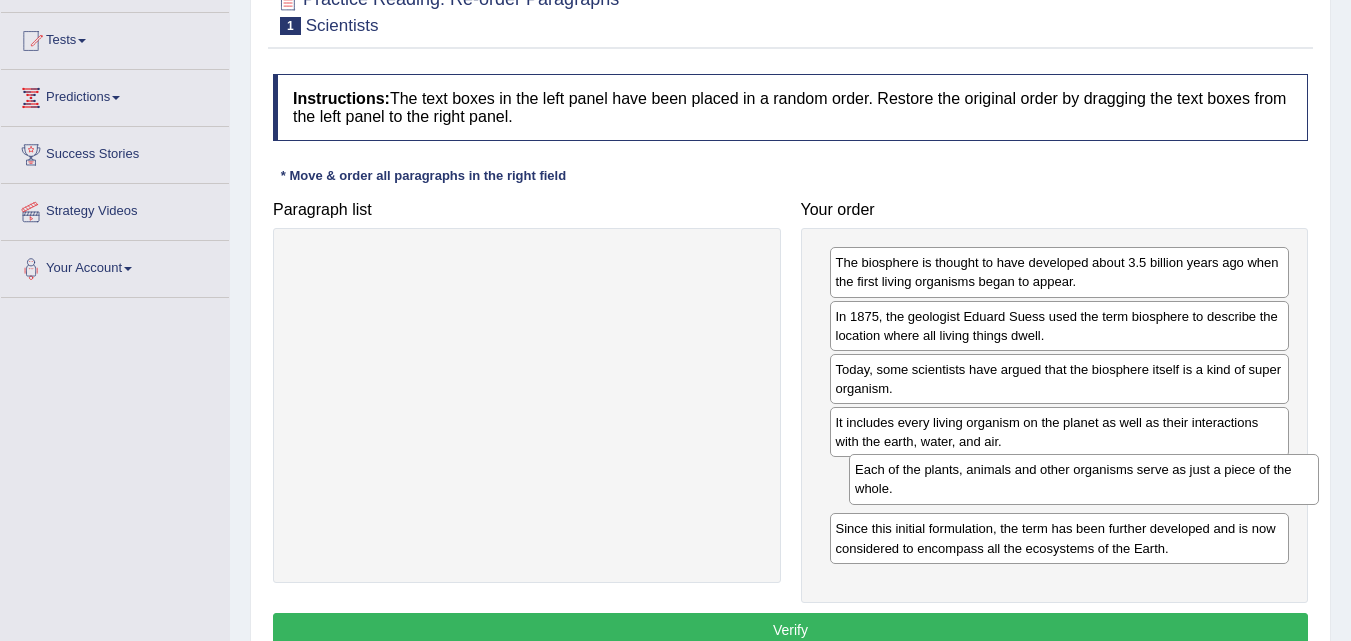 drag, startPoint x: 391, startPoint y: 289, endPoint x: 947, endPoint y: 496, distance: 593.28326 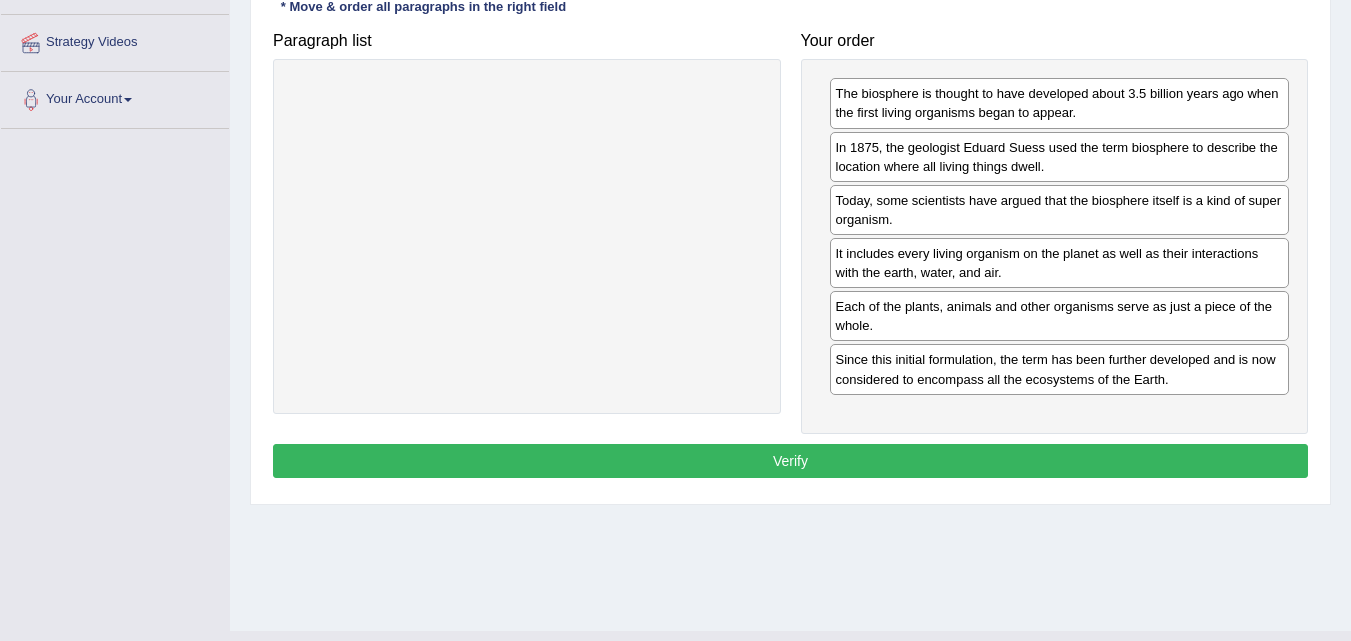 scroll, scrollTop: 409, scrollLeft: 0, axis: vertical 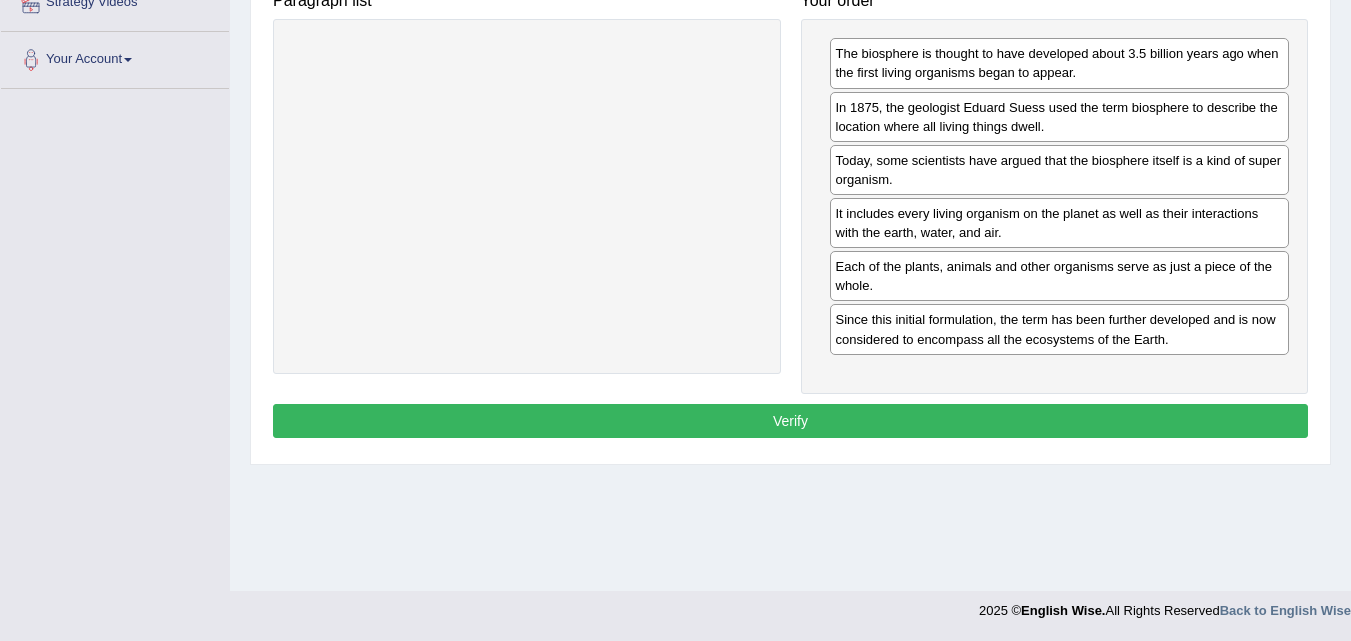 click on "Verify" at bounding box center (790, 421) 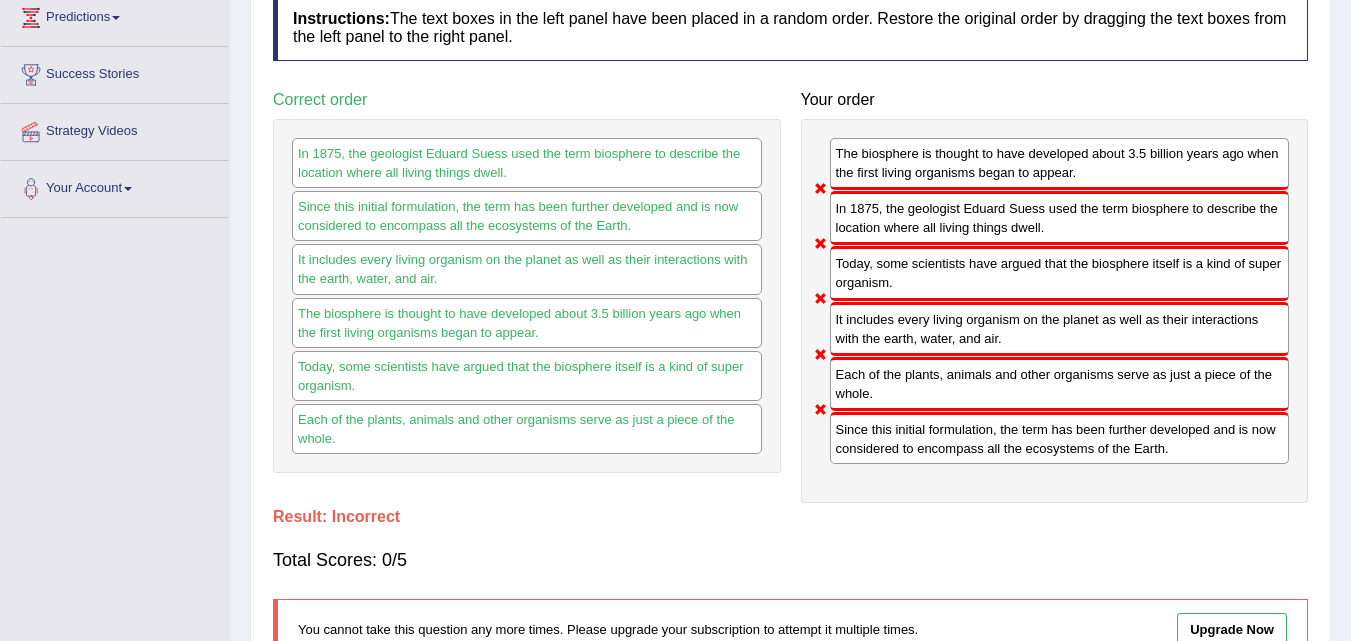 scroll, scrollTop: 9, scrollLeft: 0, axis: vertical 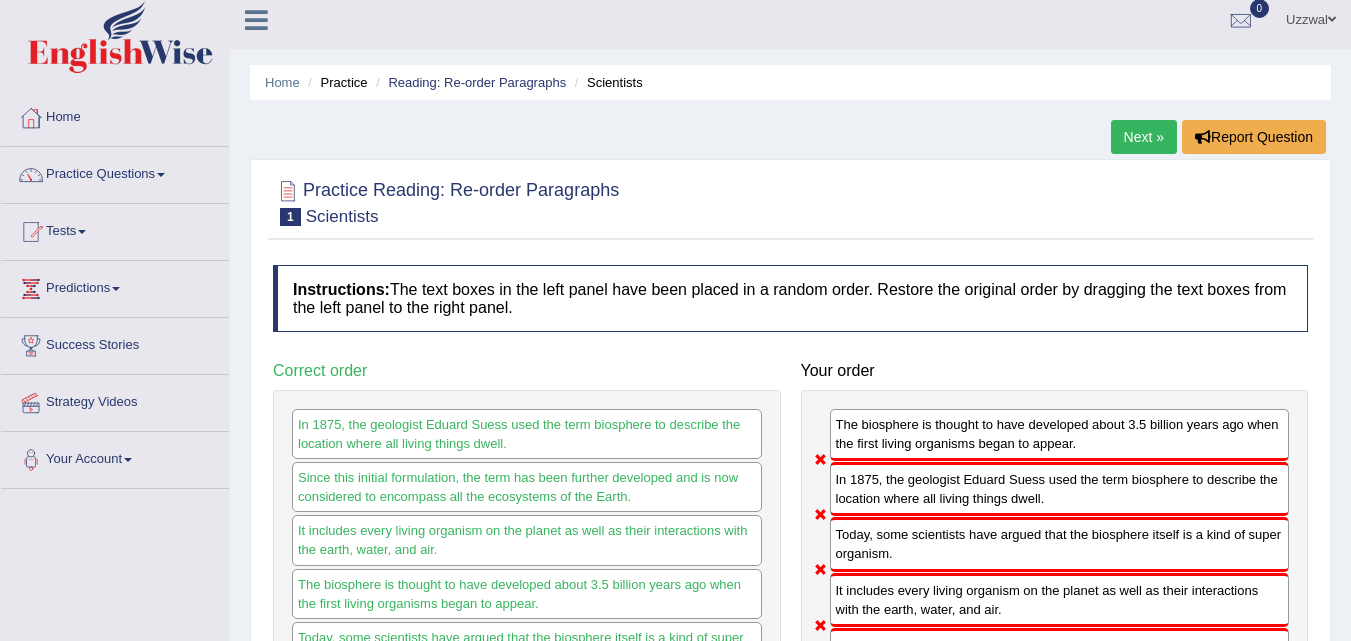 click on "Next »" at bounding box center [1144, 137] 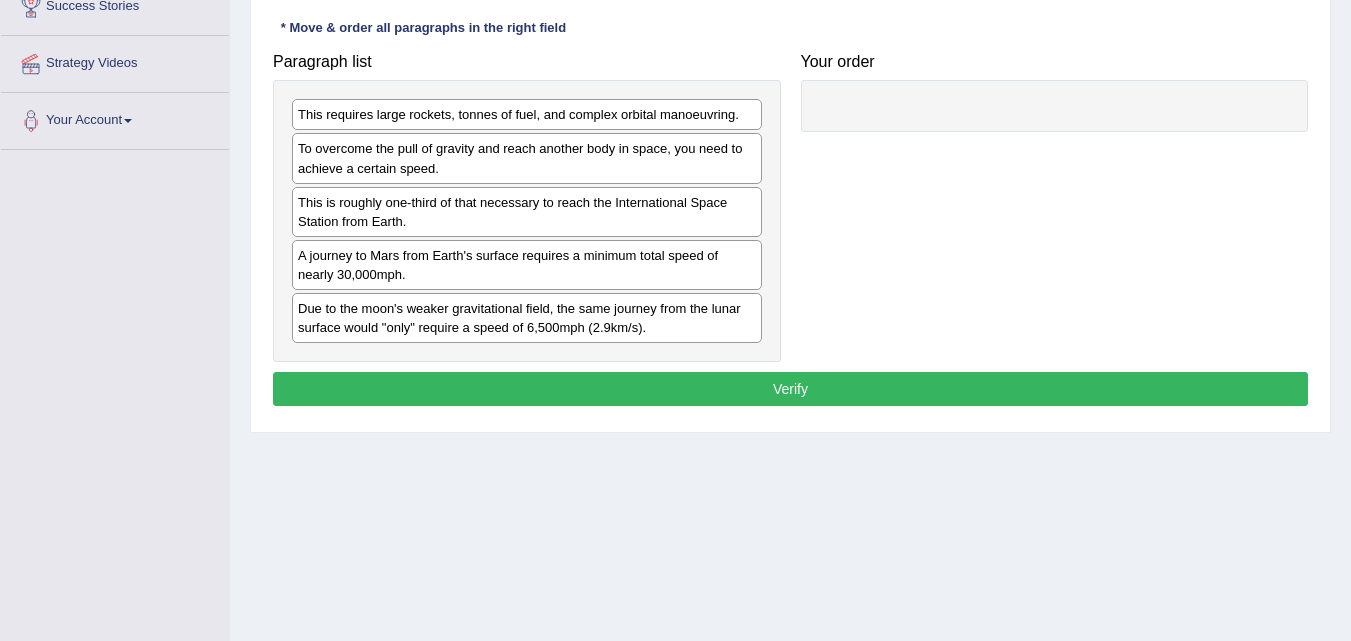 scroll, scrollTop: 348, scrollLeft: 0, axis: vertical 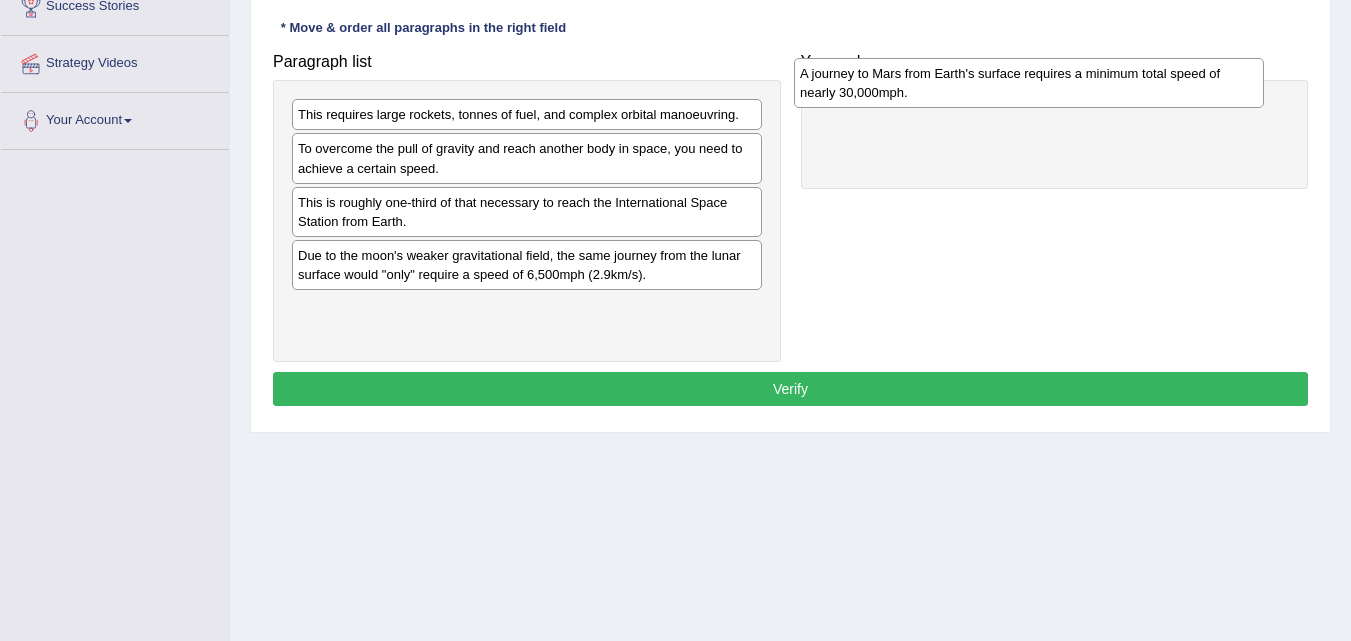 drag, startPoint x: 329, startPoint y: 264, endPoint x: 831, endPoint y: 82, distance: 533.97375 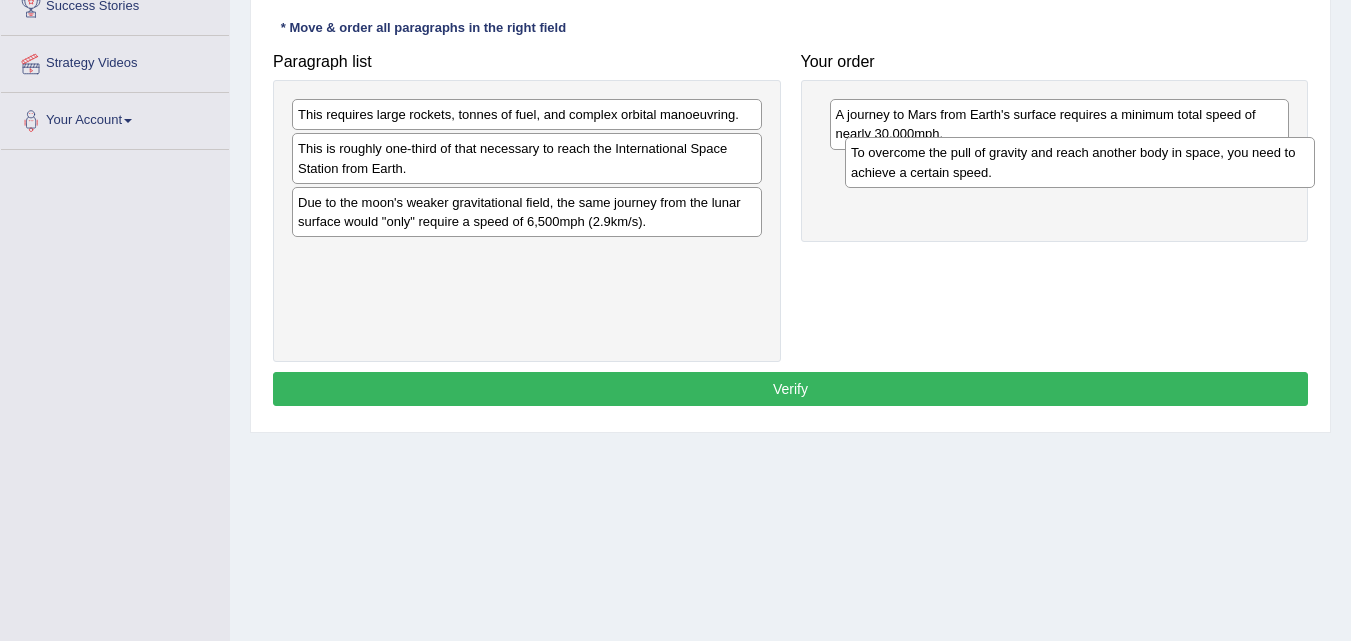 drag, startPoint x: 433, startPoint y: 172, endPoint x: 986, endPoint y: 176, distance: 553.01447 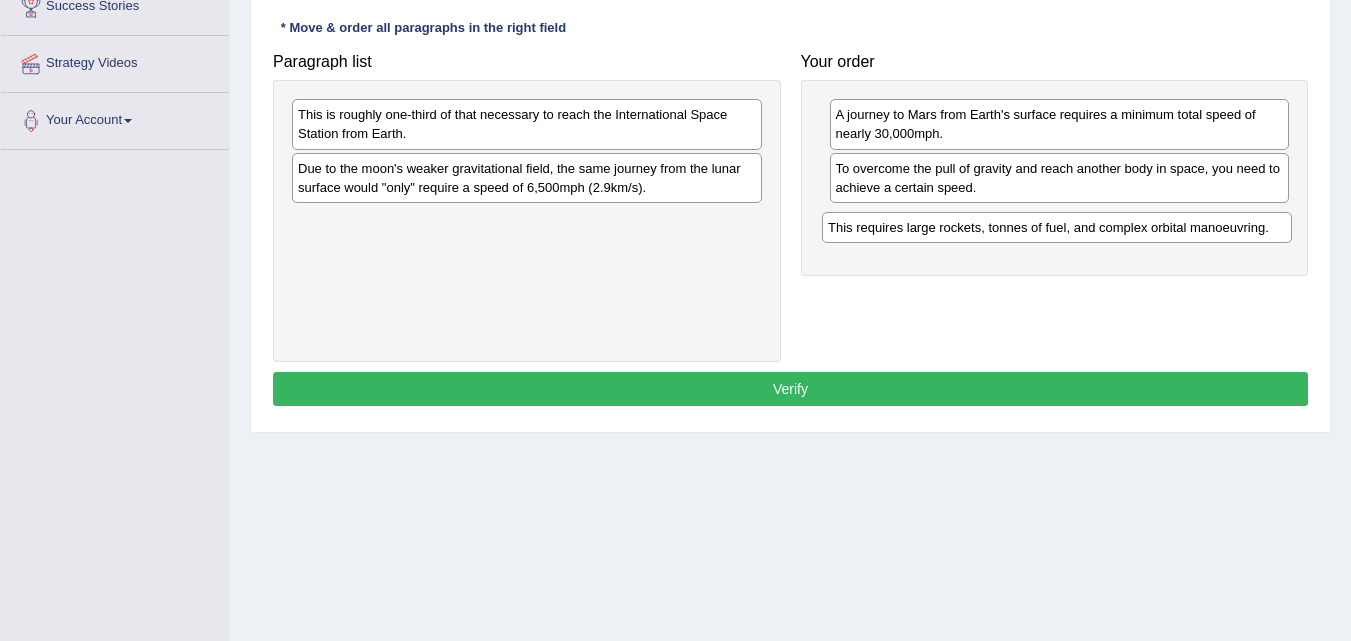 drag, startPoint x: 395, startPoint y: 128, endPoint x: 925, endPoint y: 241, distance: 541.91235 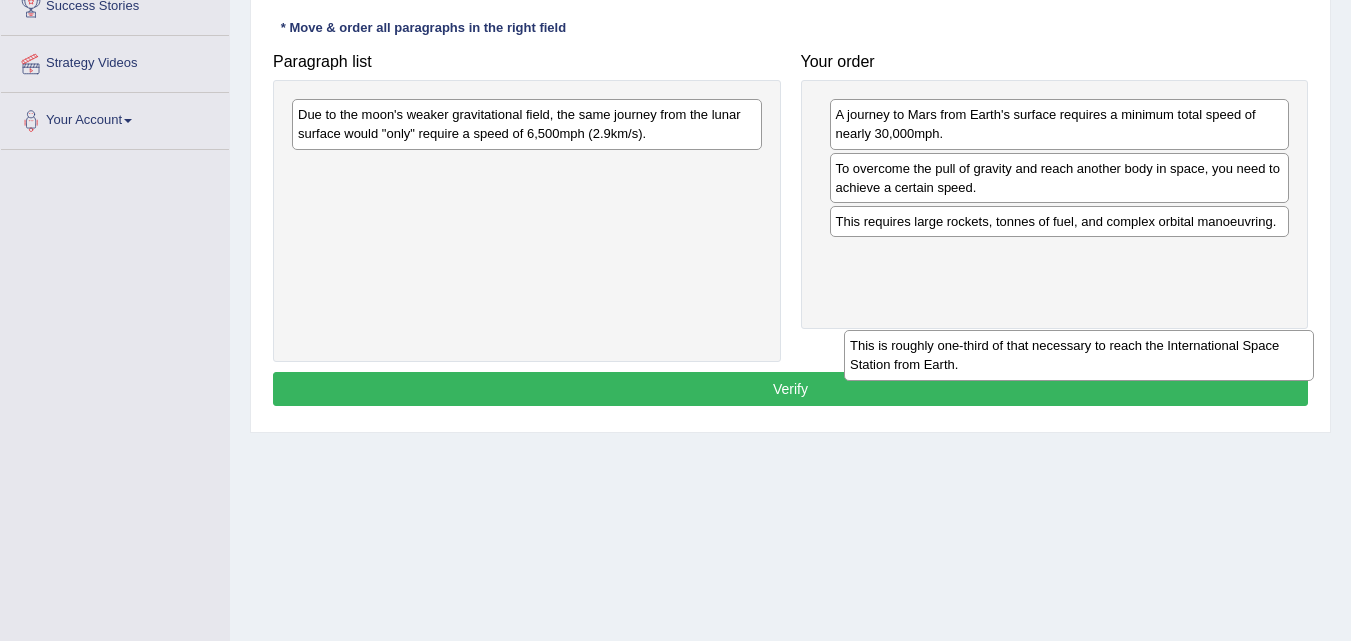 drag, startPoint x: 495, startPoint y: 132, endPoint x: 1047, endPoint y: 363, distance: 598.3853 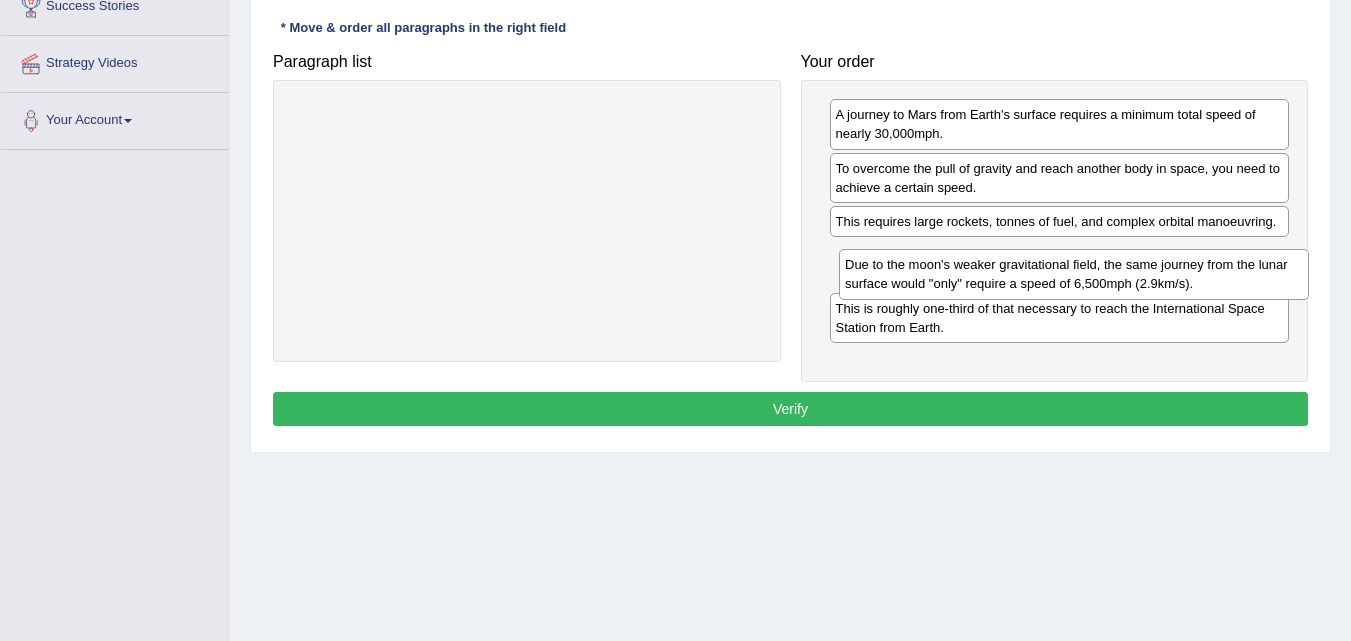 drag, startPoint x: 459, startPoint y: 132, endPoint x: 1006, endPoint y: 282, distance: 567.194 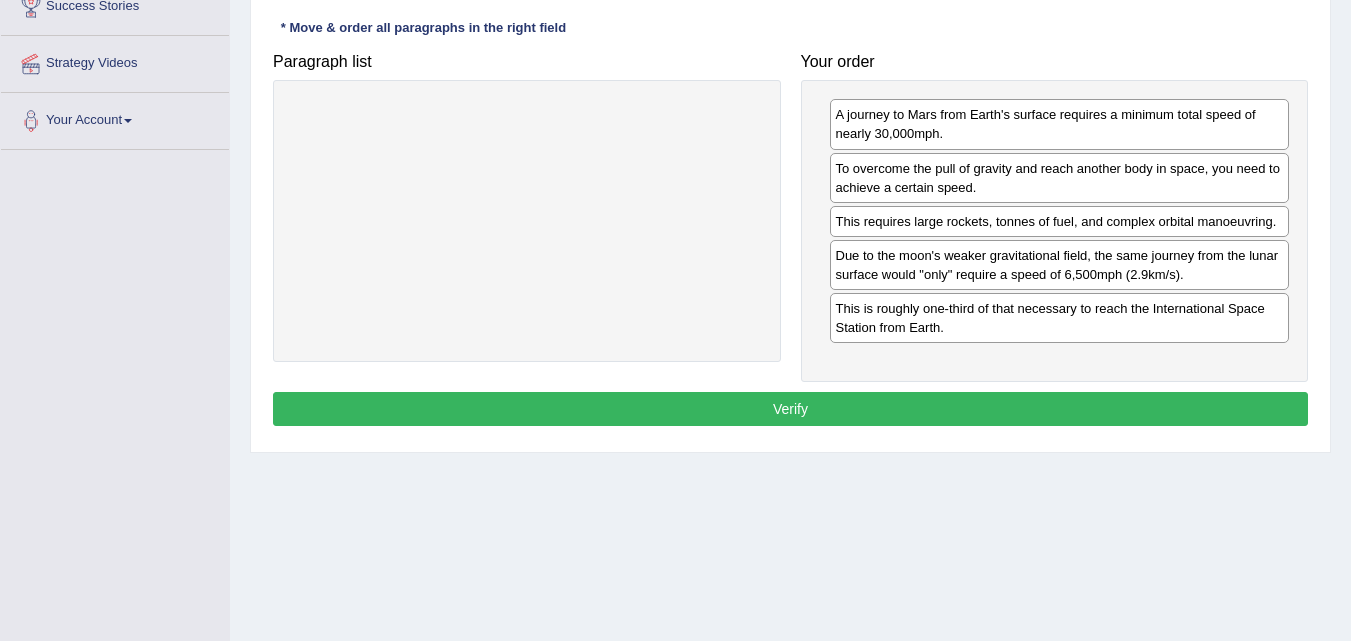 click on "Verify" at bounding box center (790, 409) 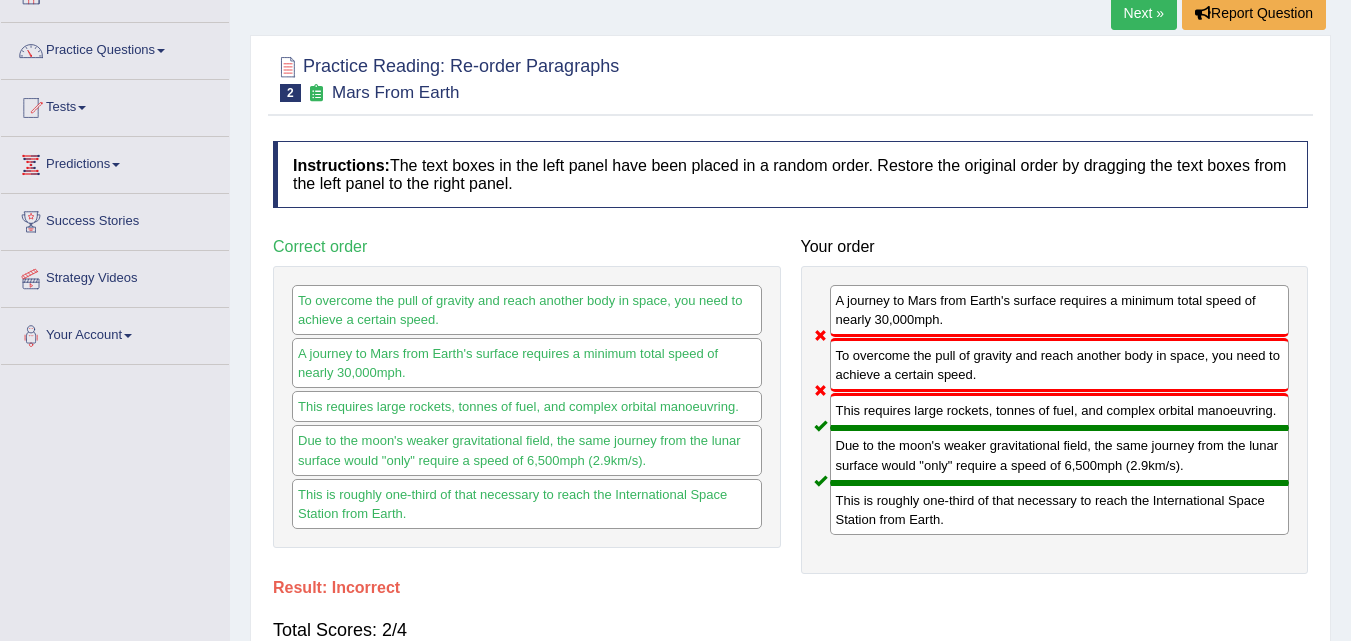 scroll, scrollTop: 0, scrollLeft: 0, axis: both 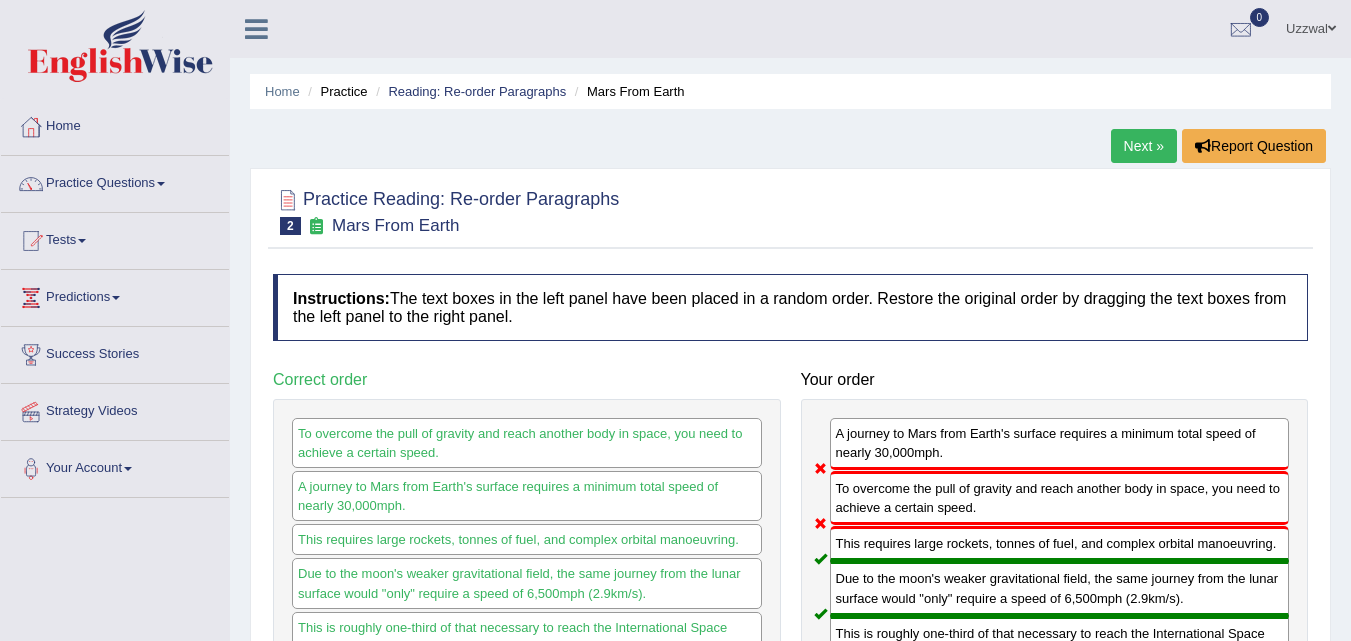 click on "Next »" at bounding box center (1144, 146) 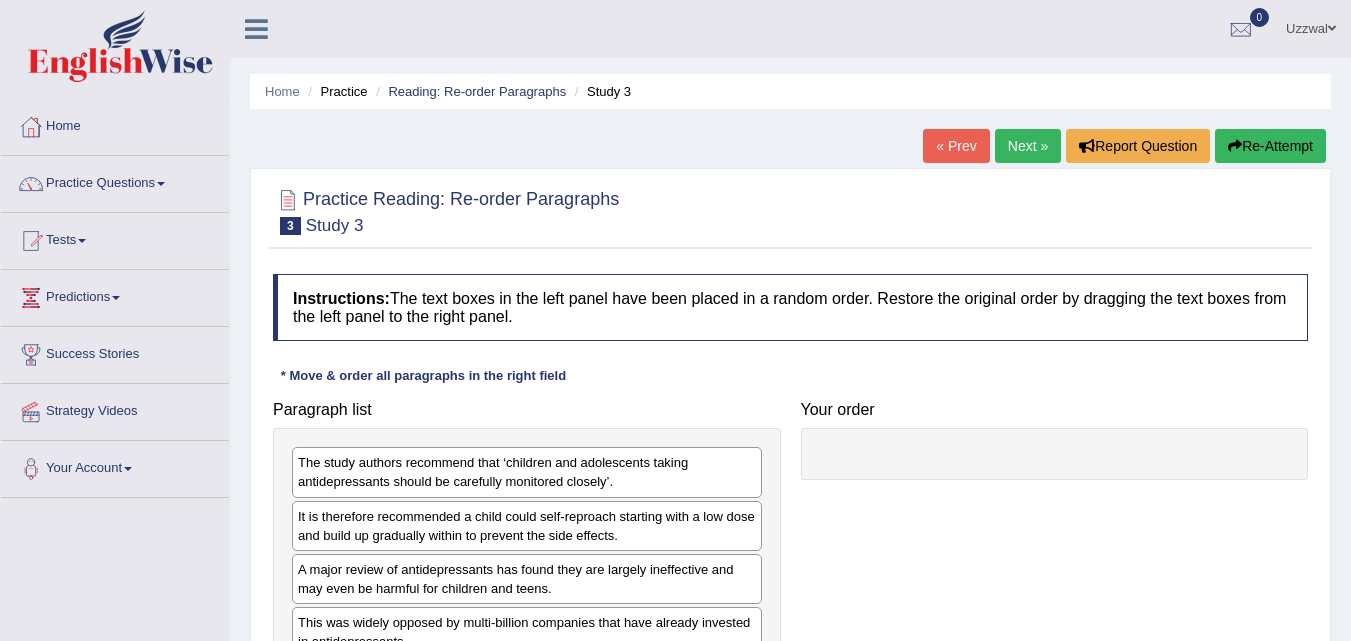 scroll, scrollTop: 315, scrollLeft: 0, axis: vertical 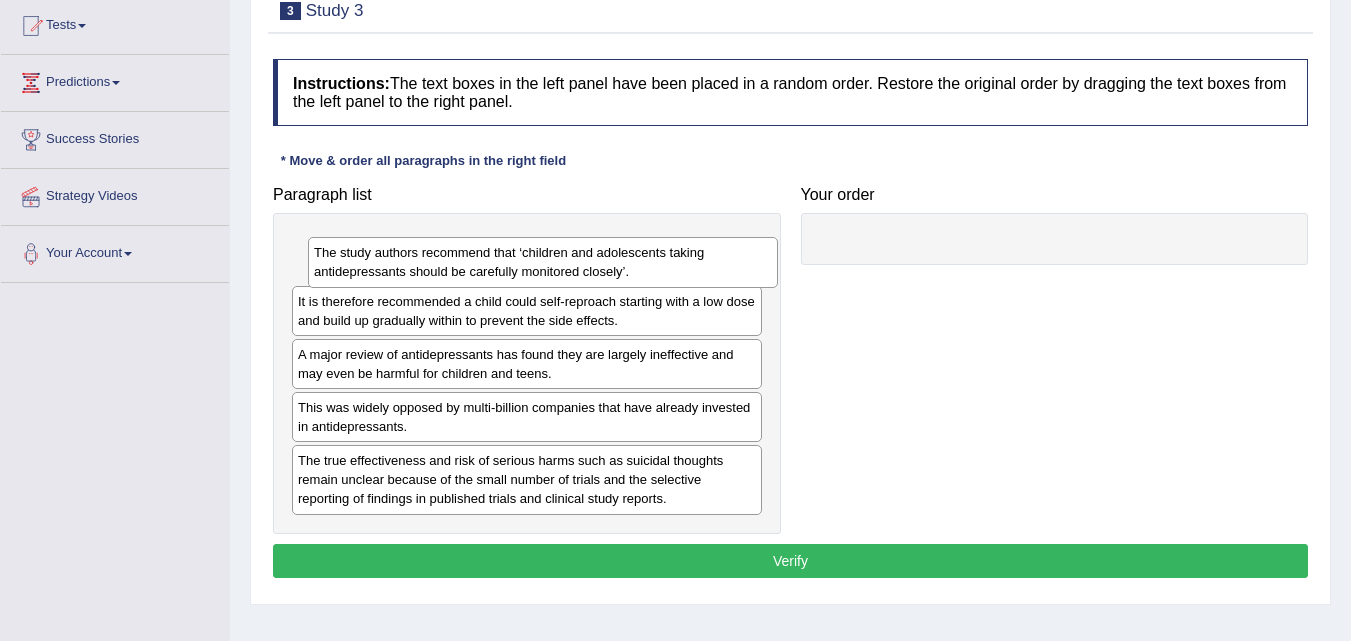 drag, startPoint x: 450, startPoint y: 276, endPoint x: 466, endPoint y: 281, distance: 16.763054 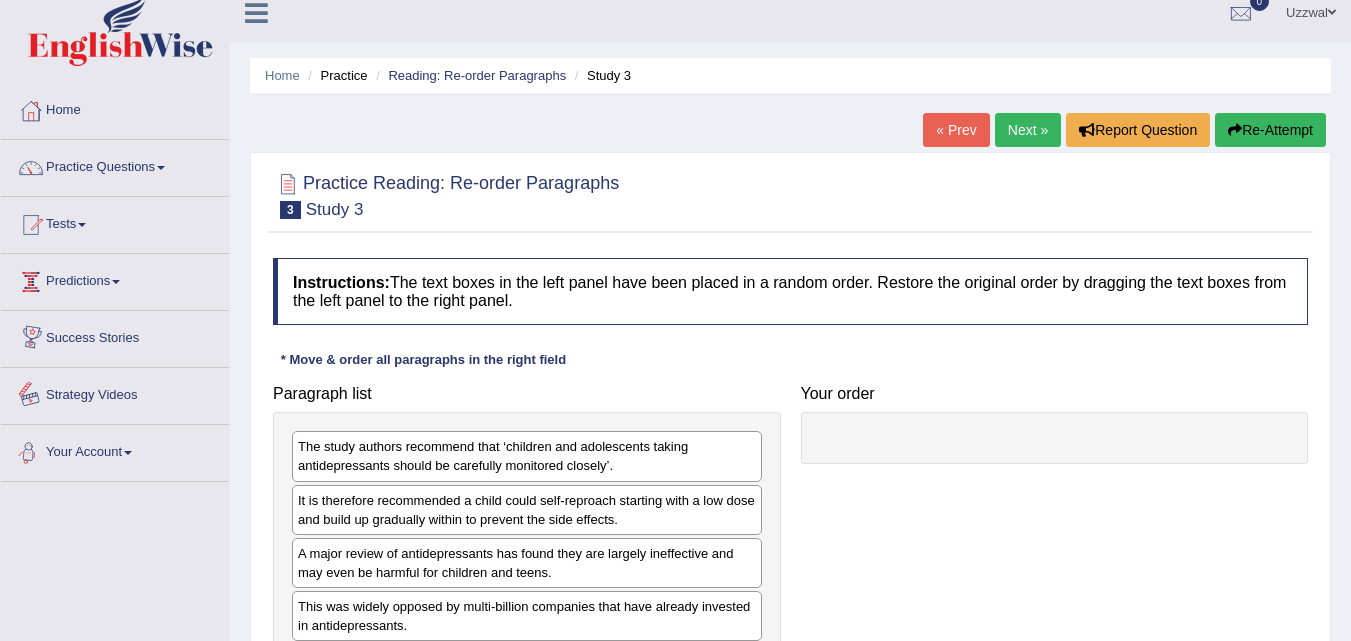scroll, scrollTop: 15, scrollLeft: 0, axis: vertical 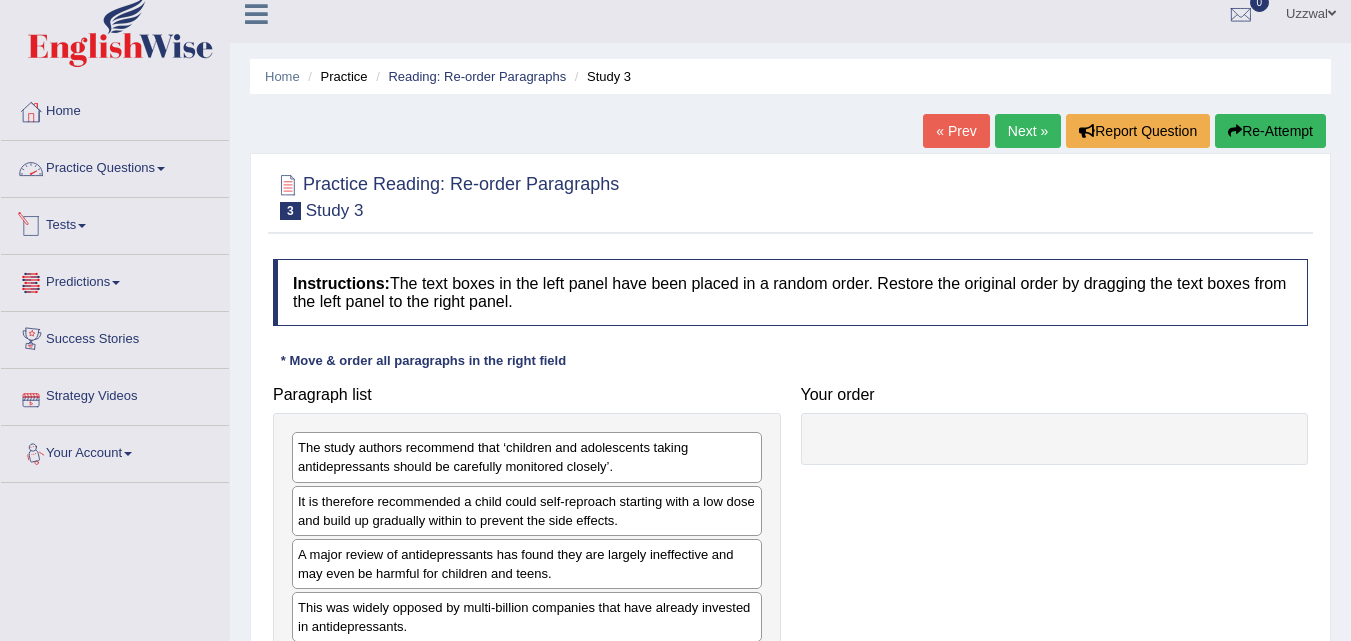 click on "Practice Questions" at bounding box center [115, 166] 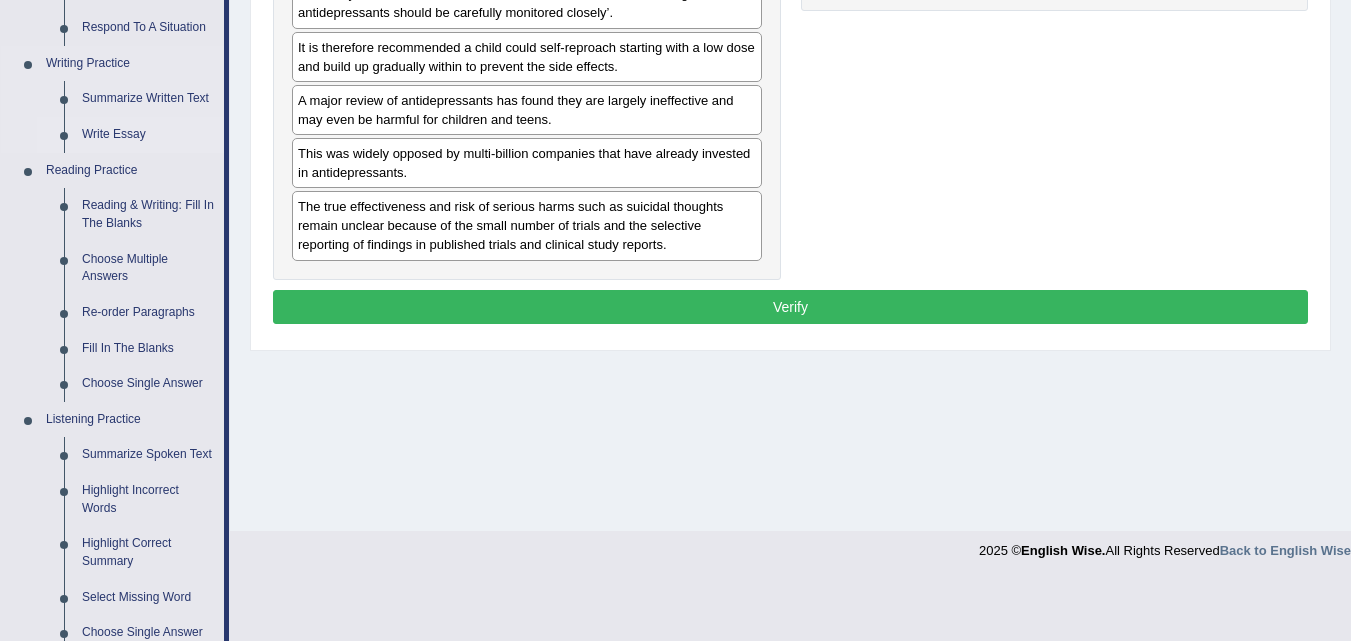 scroll, scrollTop: 515, scrollLeft: 0, axis: vertical 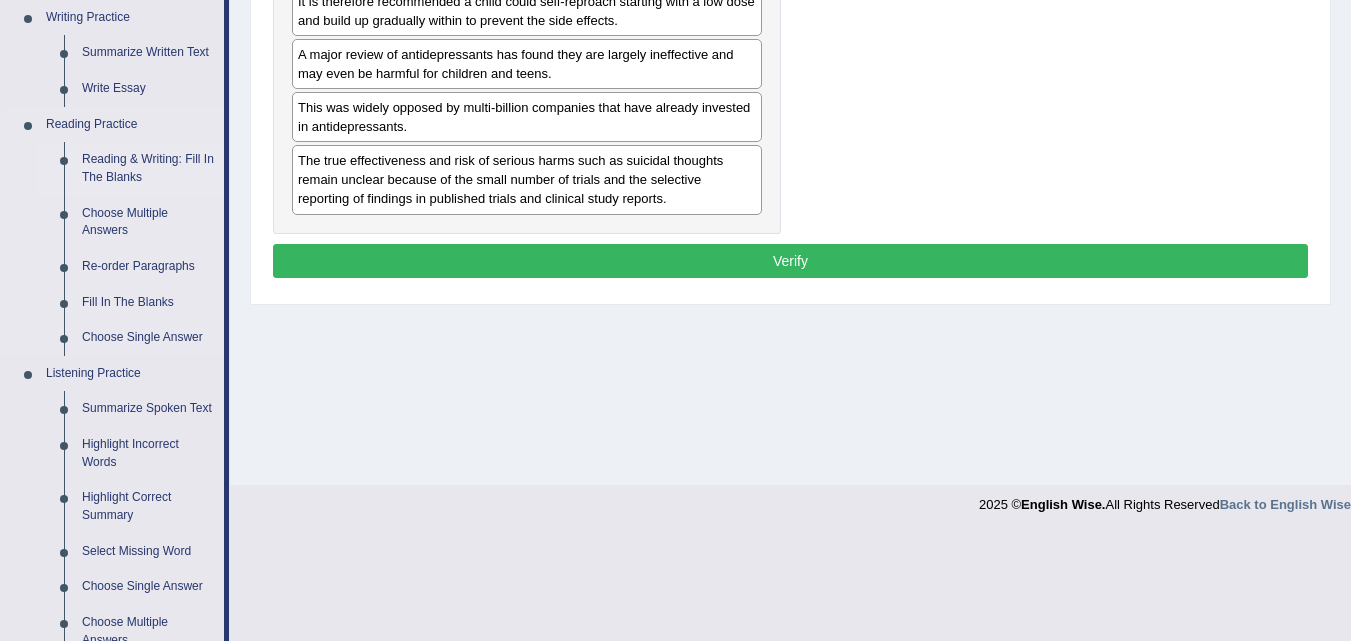 click on "Reading & Writing: Fill In The Blanks" at bounding box center (148, 168) 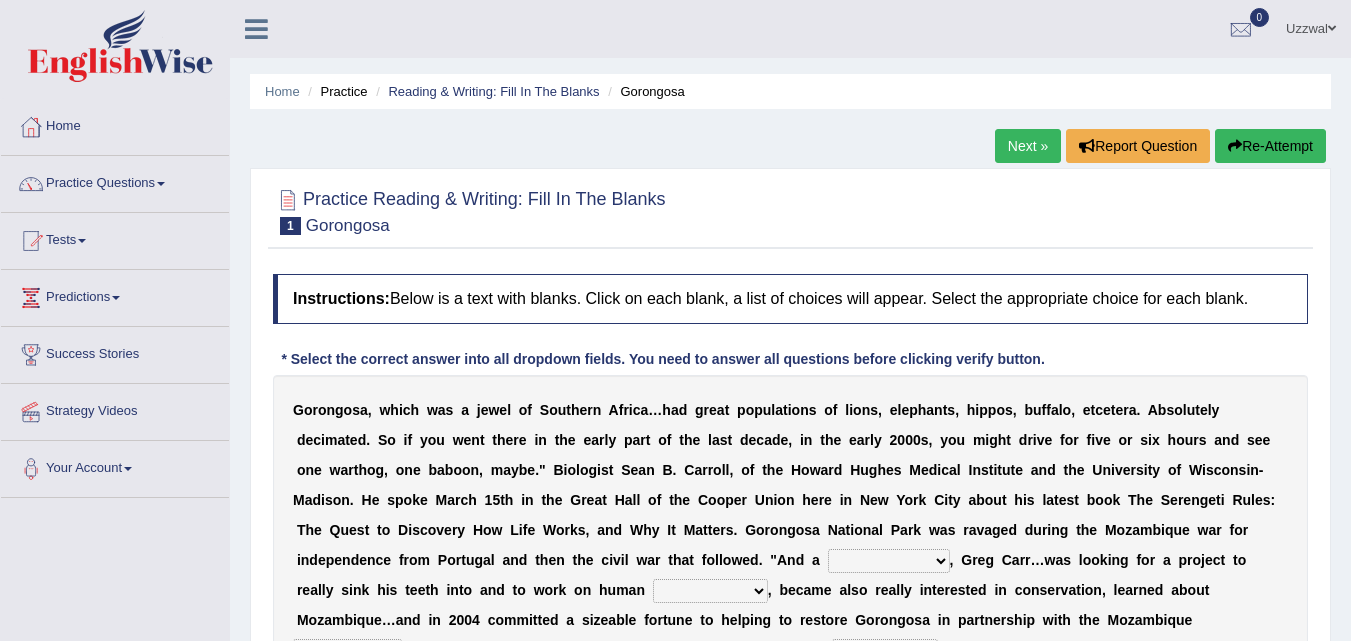 scroll, scrollTop: 200, scrollLeft: 0, axis: vertical 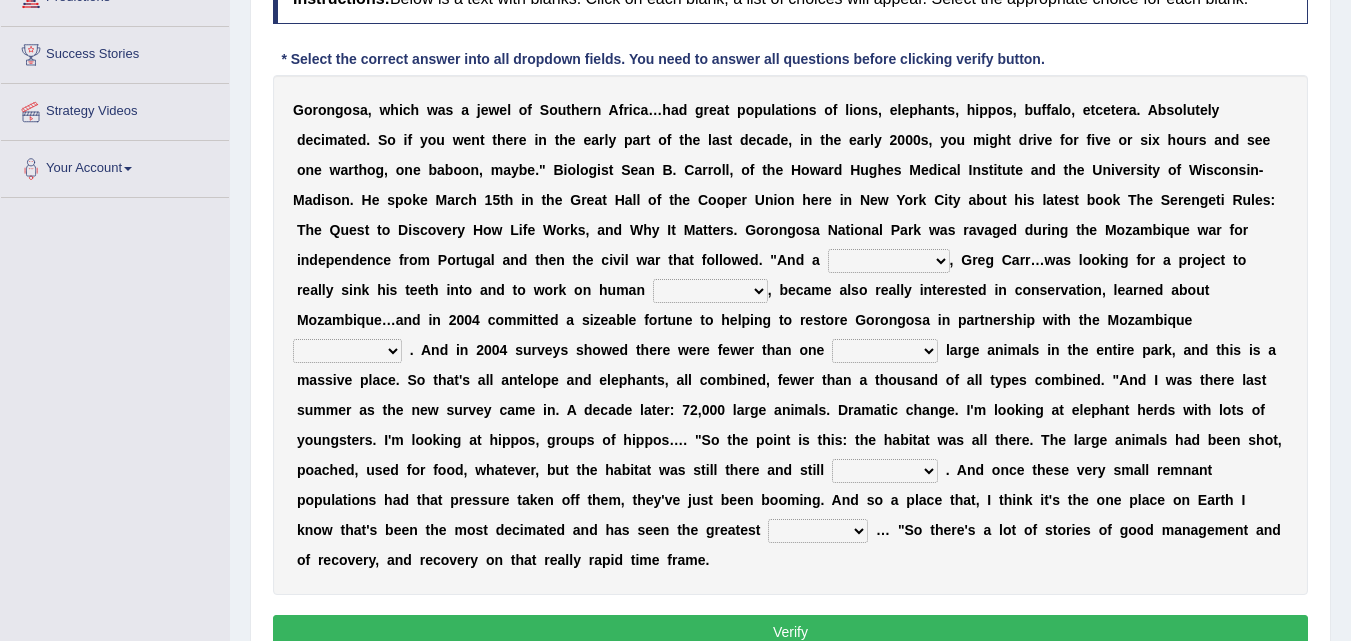 click on "passion solstice ballast philanthropist" at bounding box center [889, 261] 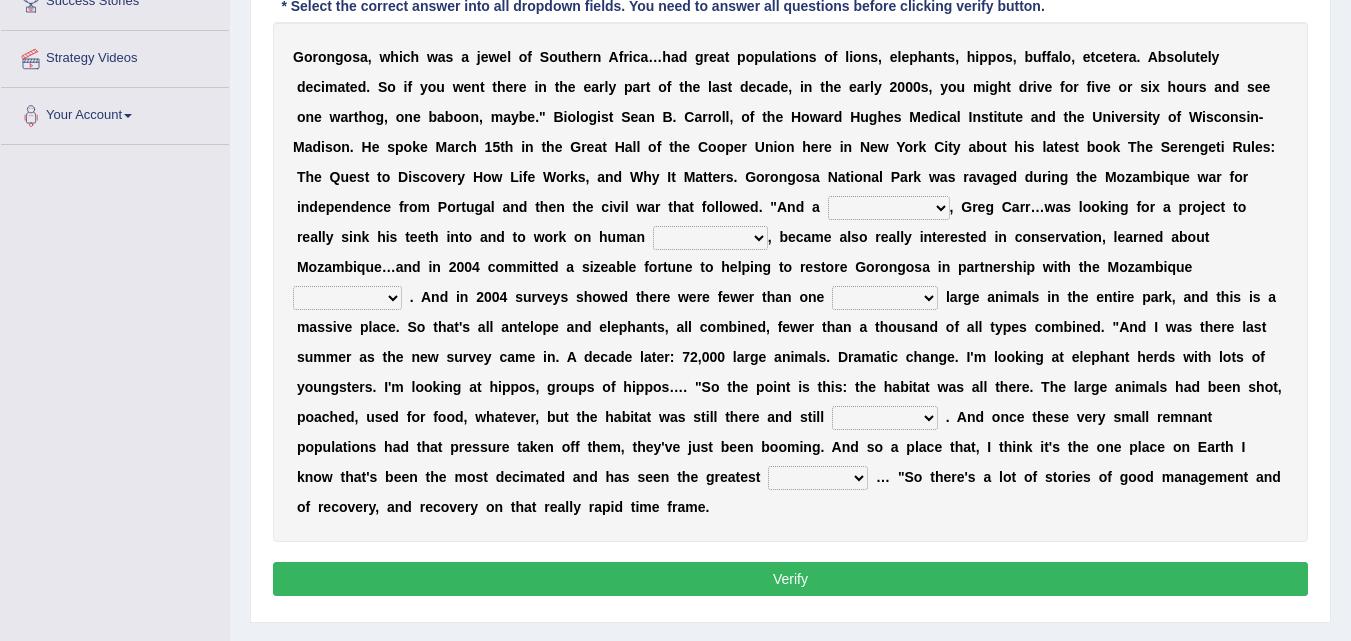 scroll, scrollTop: 409, scrollLeft: 0, axis: vertical 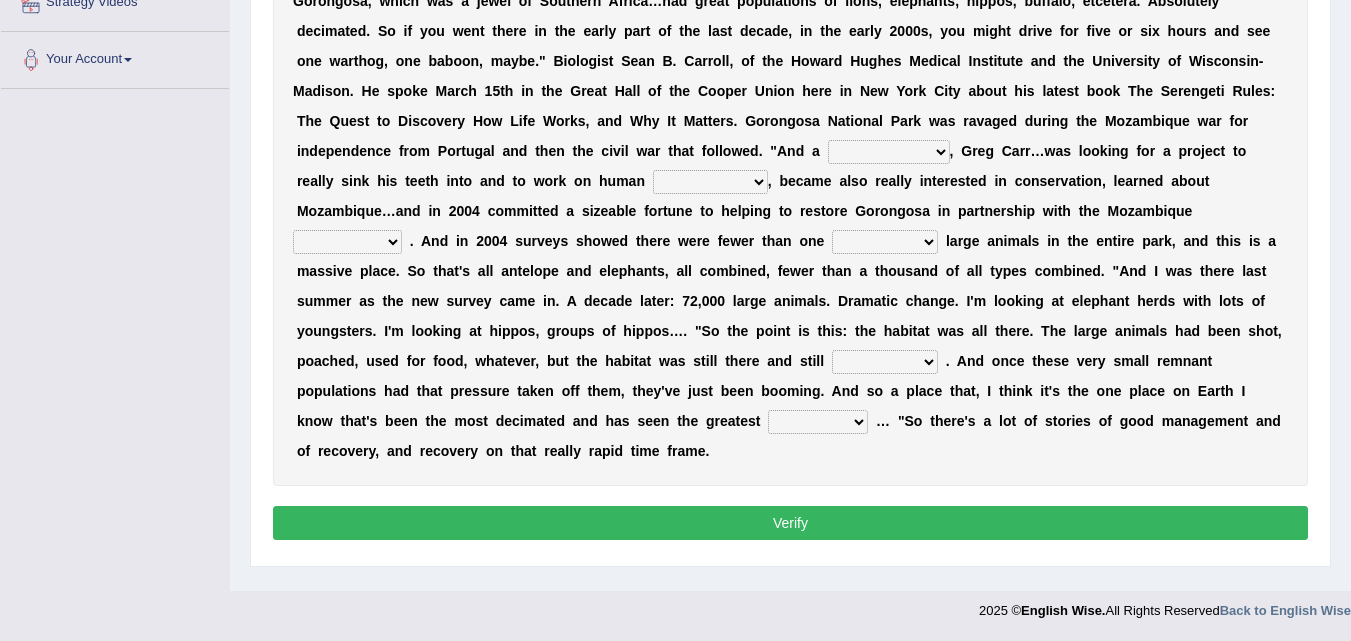 click on "passion solstice ballast philanthropist" at bounding box center [889, 152] 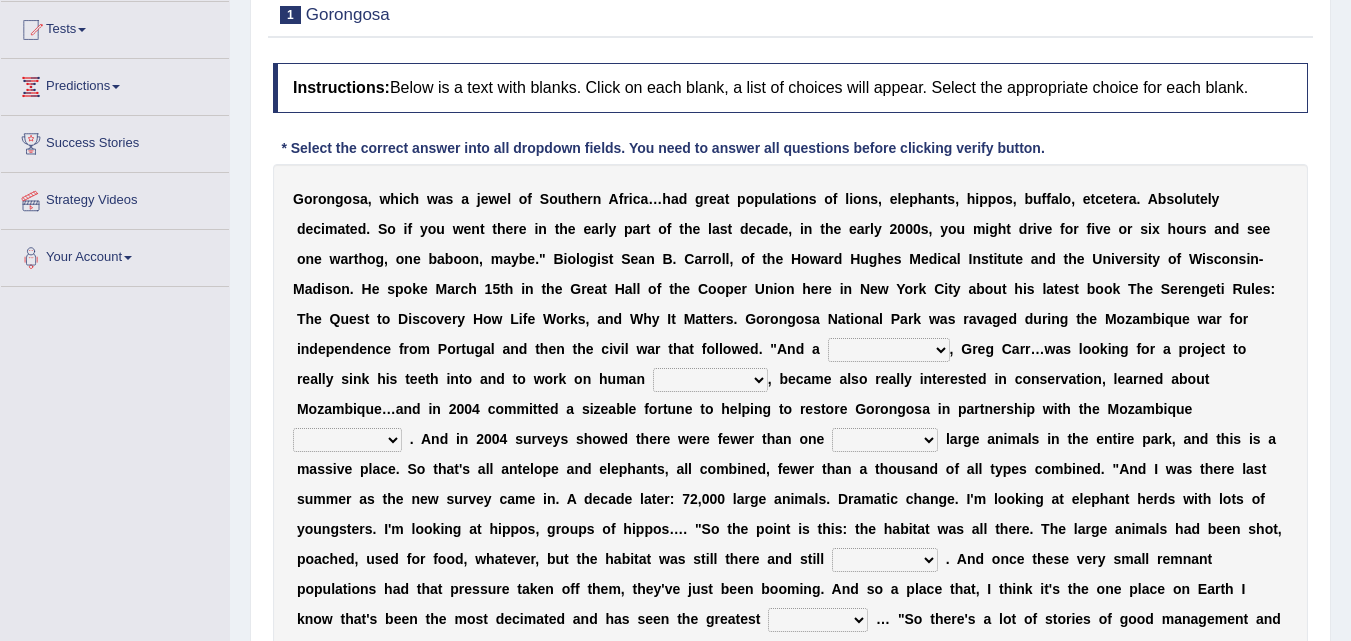 scroll, scrollTop: 209, scrollLeft: 0, axis: vertical 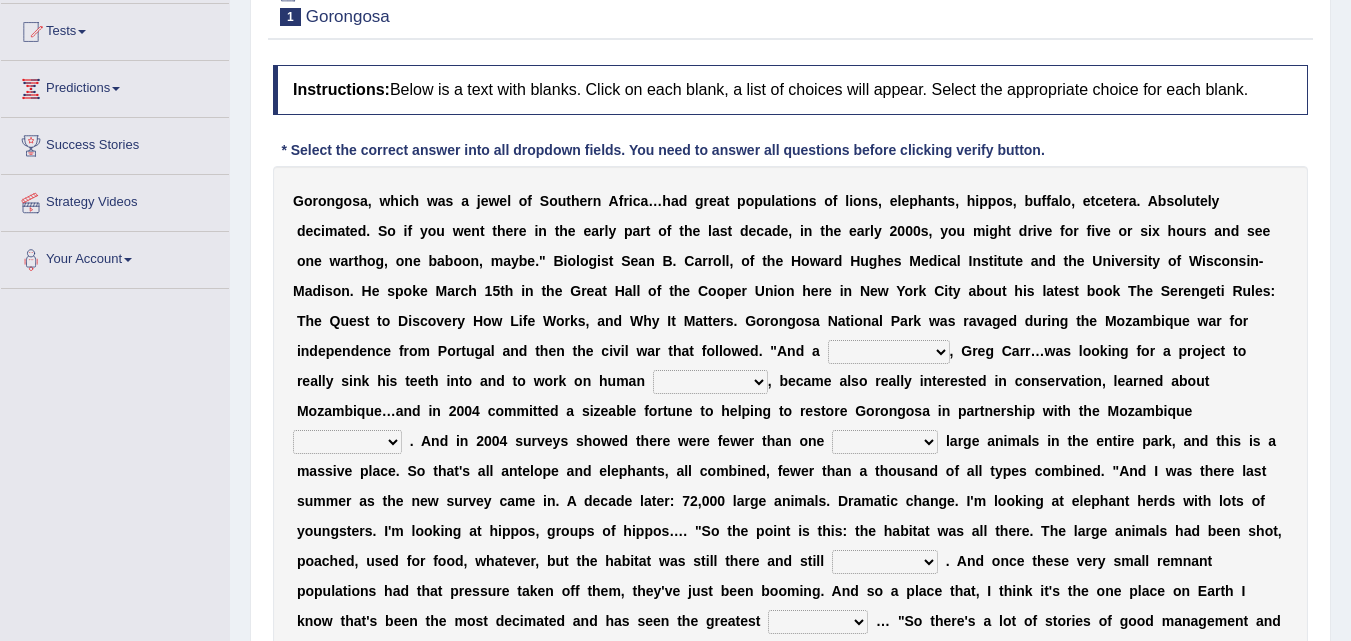 click on "passion solstice ballast philanthropist" at bounding box center (889, 352) 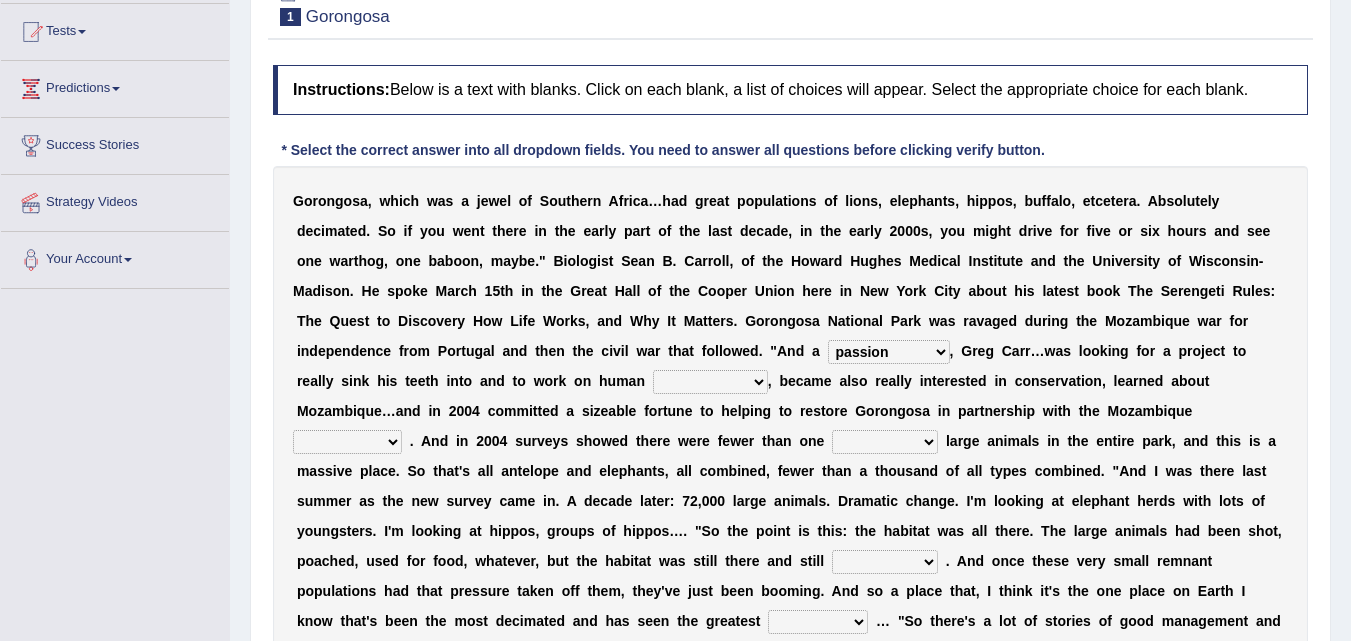 click on "passion solstice ballast philanthropist" at bounding box center (889, 352) 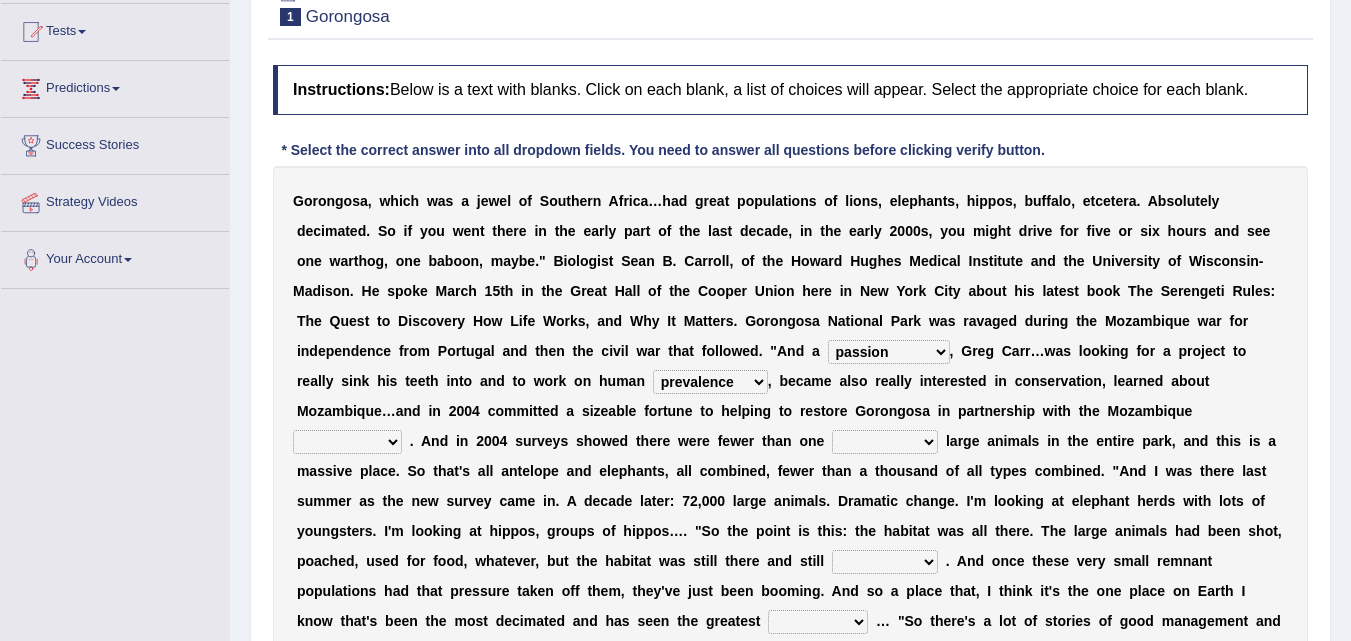 click on "negligence prevalence development malevolence" at bounding box center [710, 382] 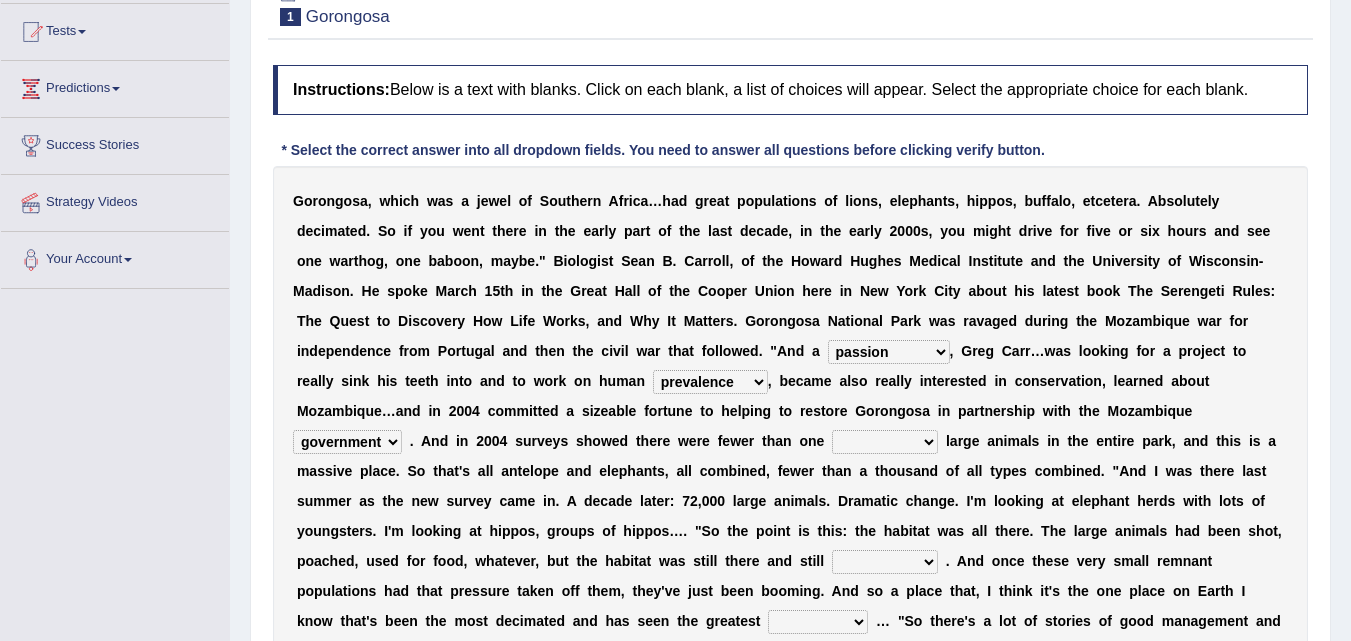 click on "parliament semanticist government journalist" at bounding box center (347, 442) 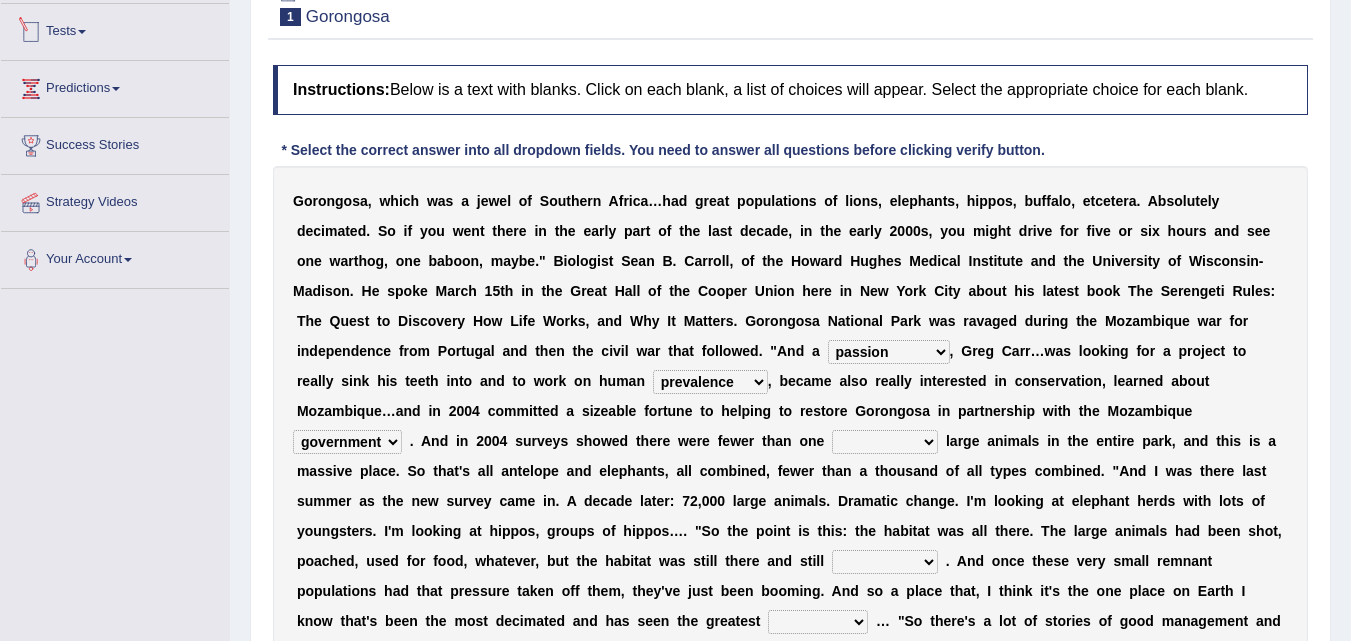 click on "Practice Questions   Speaking Practice Read Aloud
Repeat Sentence
Describe Image
Re-tell Lecture
Answer Short Question
Summarize Group Discussion
Respond To A Situation
Writing Practice  Summarize Written Text
Write Essay
Reading Practice  Reading & Writing: Fill In The Blanks
Choose Multiple Answers
Re-order Paragraphs
Fill In The Blanks
Choose Single Answer
Listening Practice  Summarize Spoken Text
Highlight Incorrect Words
Highlight Correct Summary
Select Missing Word
Choose Single Answer
Choose Multiple Answers
Fill In The Blanks
Write From Dictation
Pronunciation" at bounding box center (115, -25) 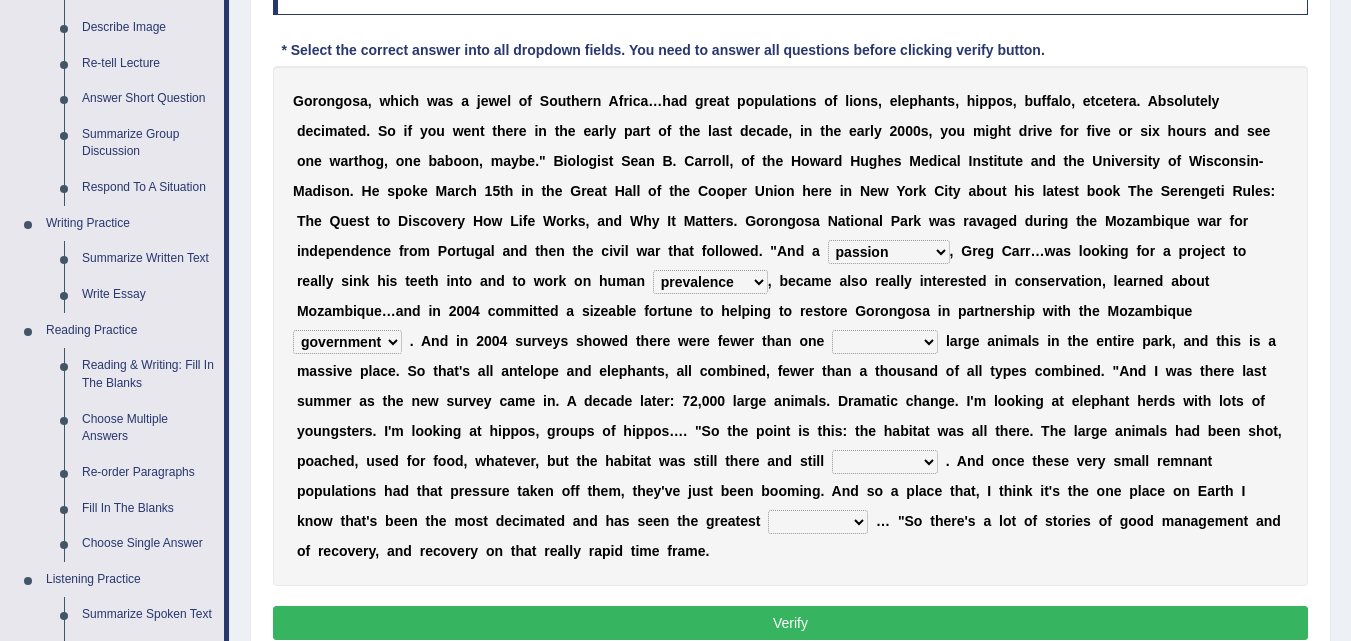 scroll, scrollTop: 409, scrollLeft: 0, axis: vertical 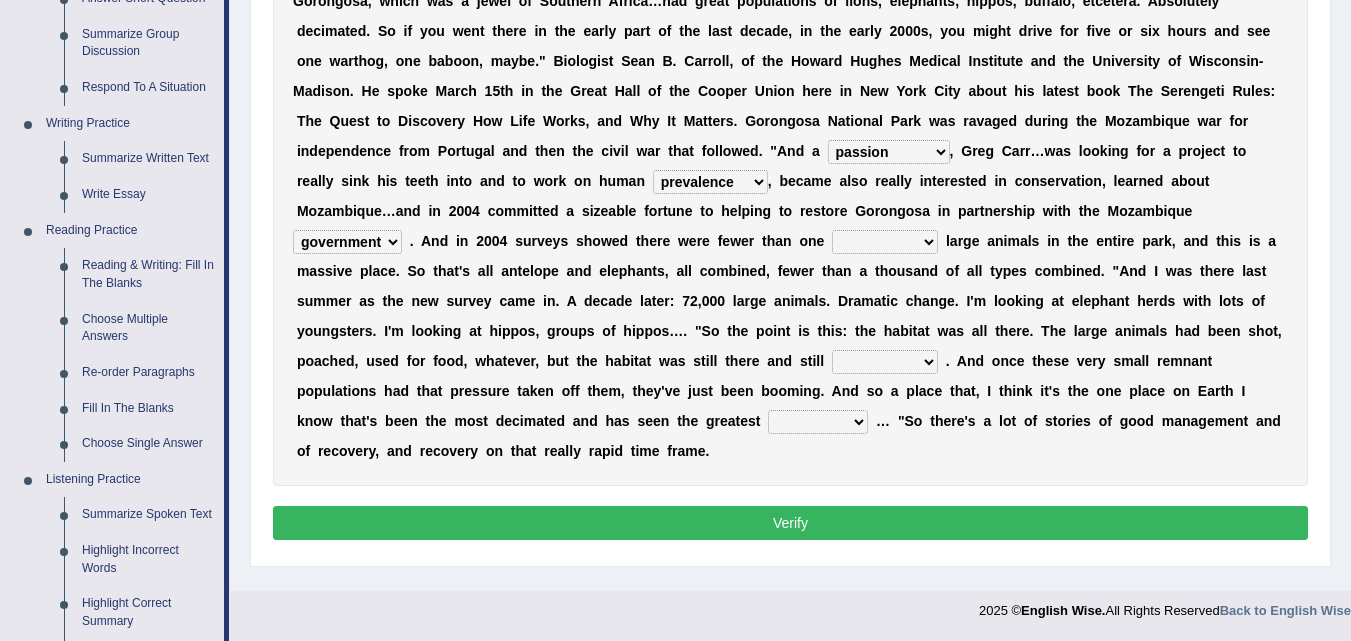 click on "deflowered embowered roundest thousand" at bounding box center [885, 242] 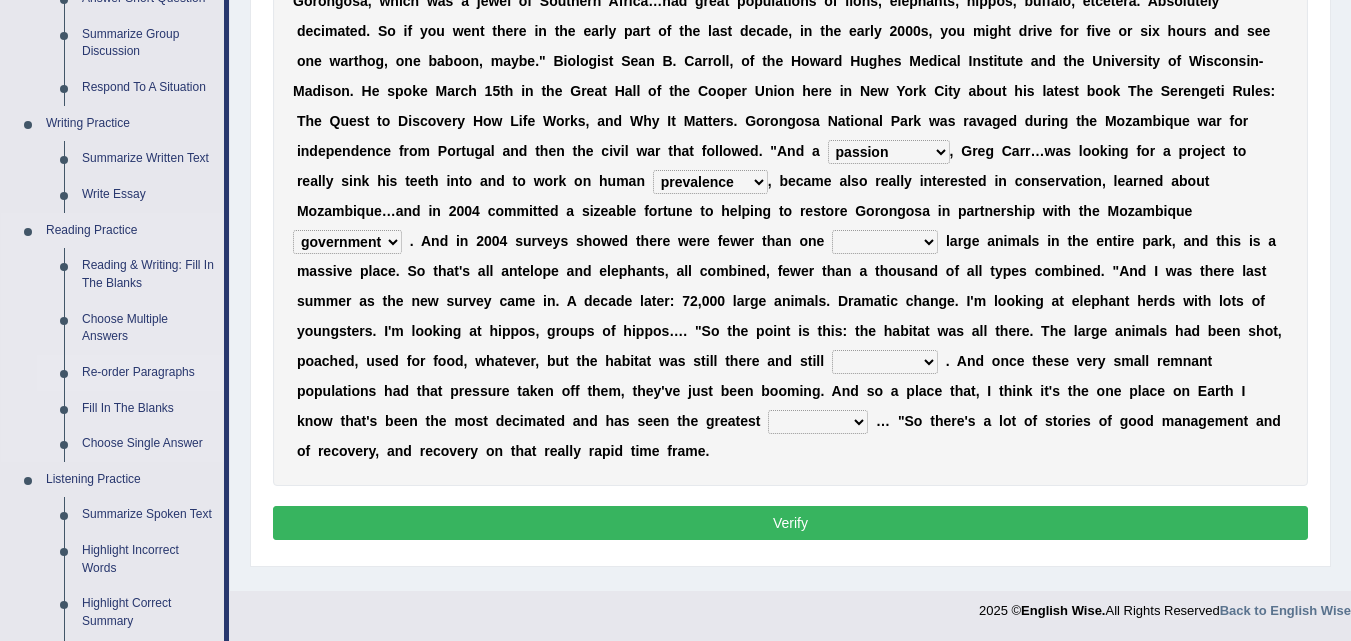 click on "Re-order Paragraphs" at bounding box center (148, 373) 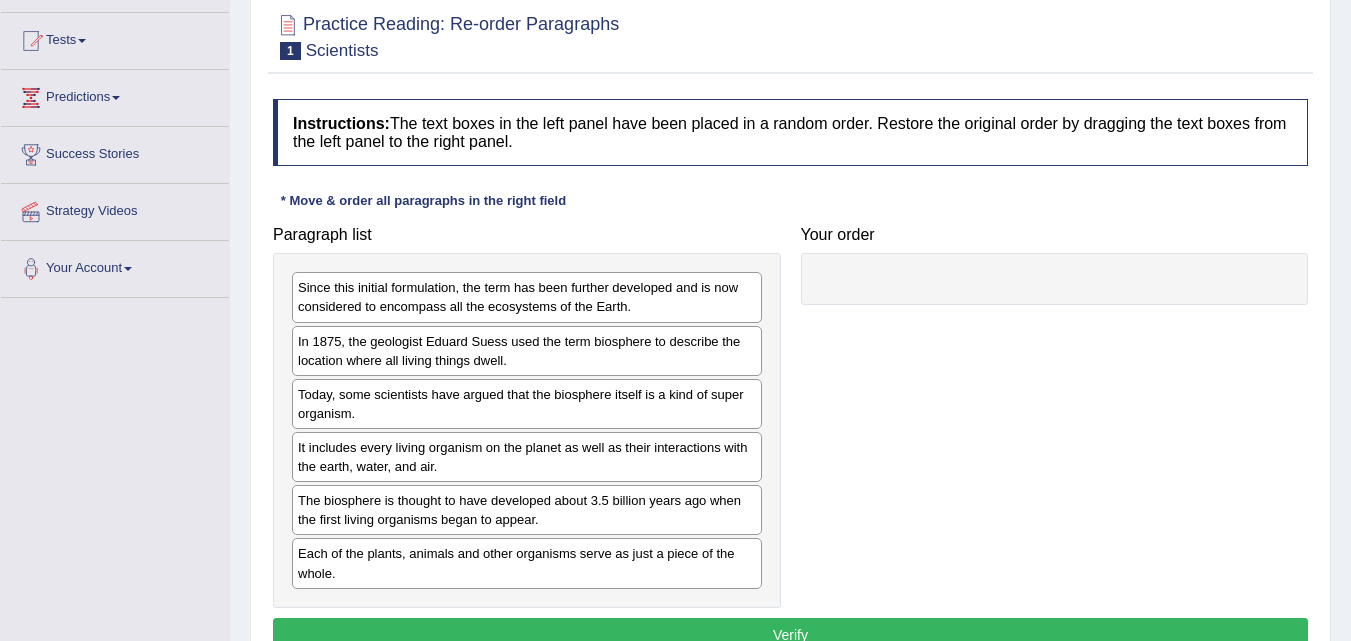 scroll, scrollTop: 200, scrollLeft: 0, axis: vertical 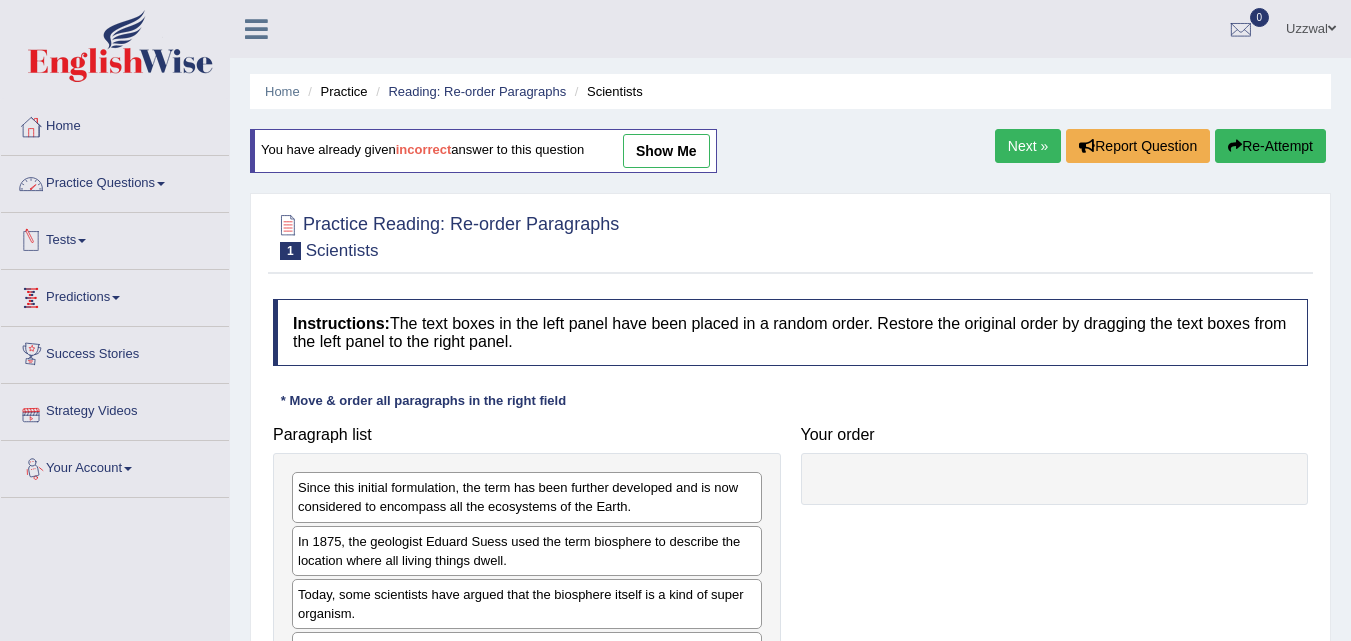 click on "Practice Questions" at bounding box center (115, 181) 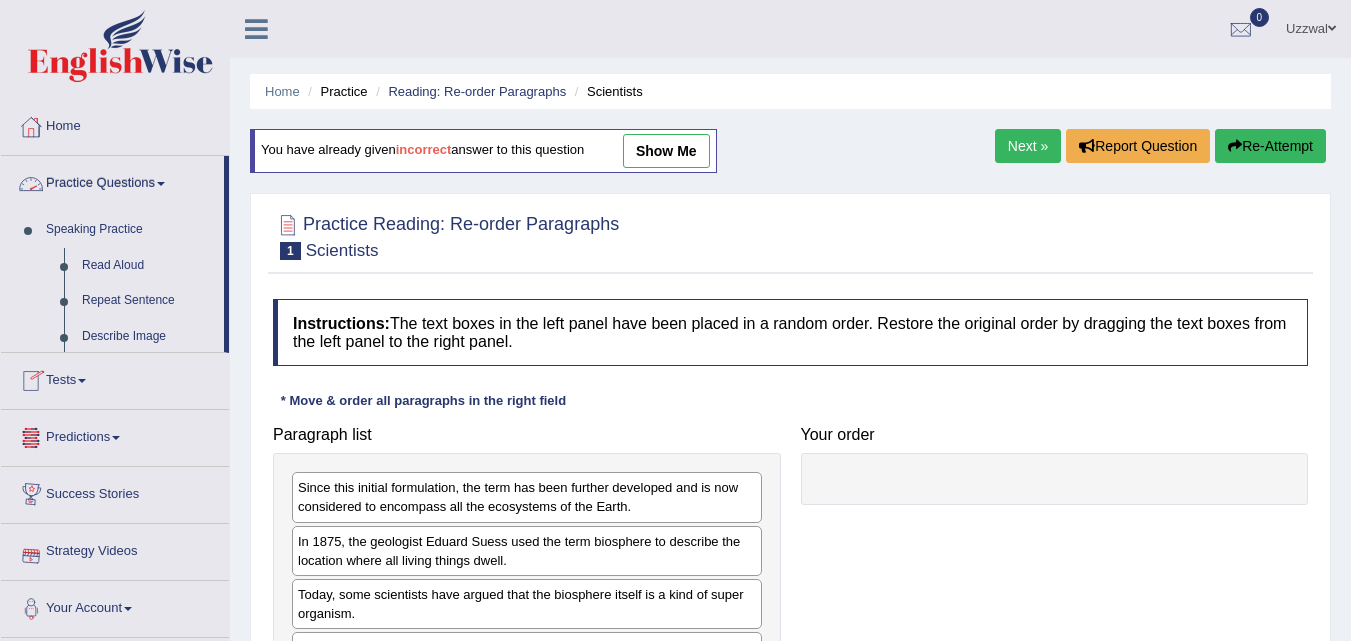 click on "Practice Questions" at bounding box center (112, 181) 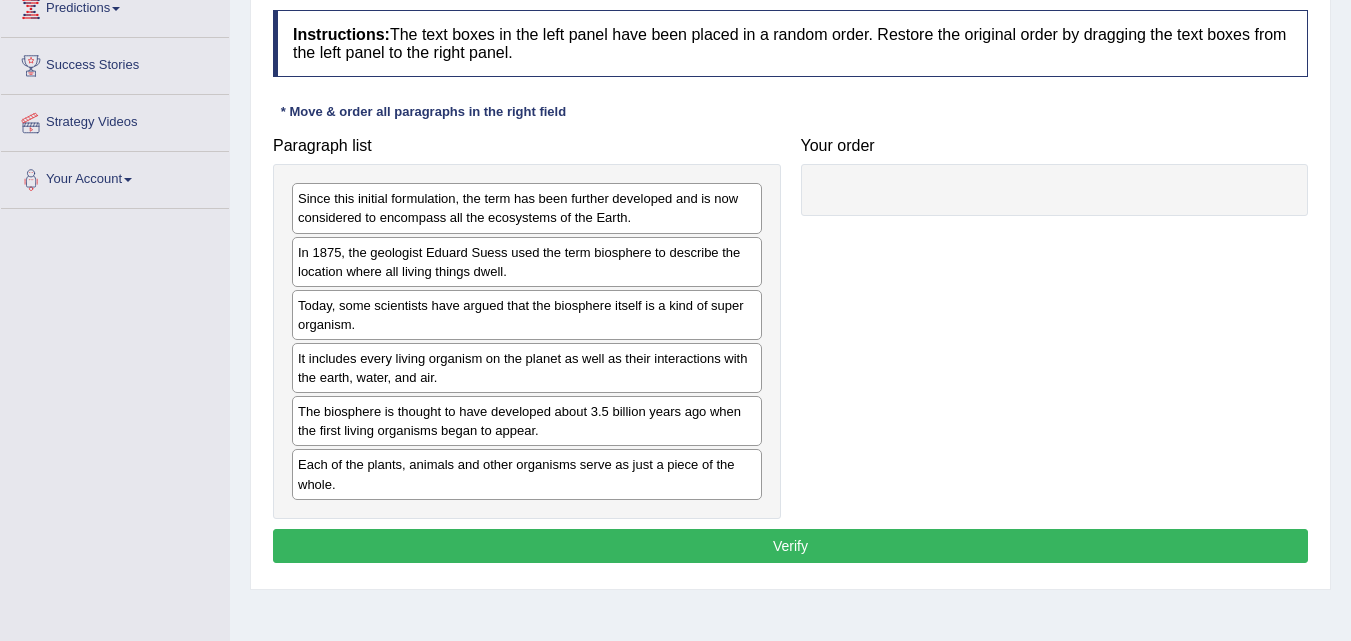 scroll, scrollTop: 300, scrollLeft: 0, axis: vertical 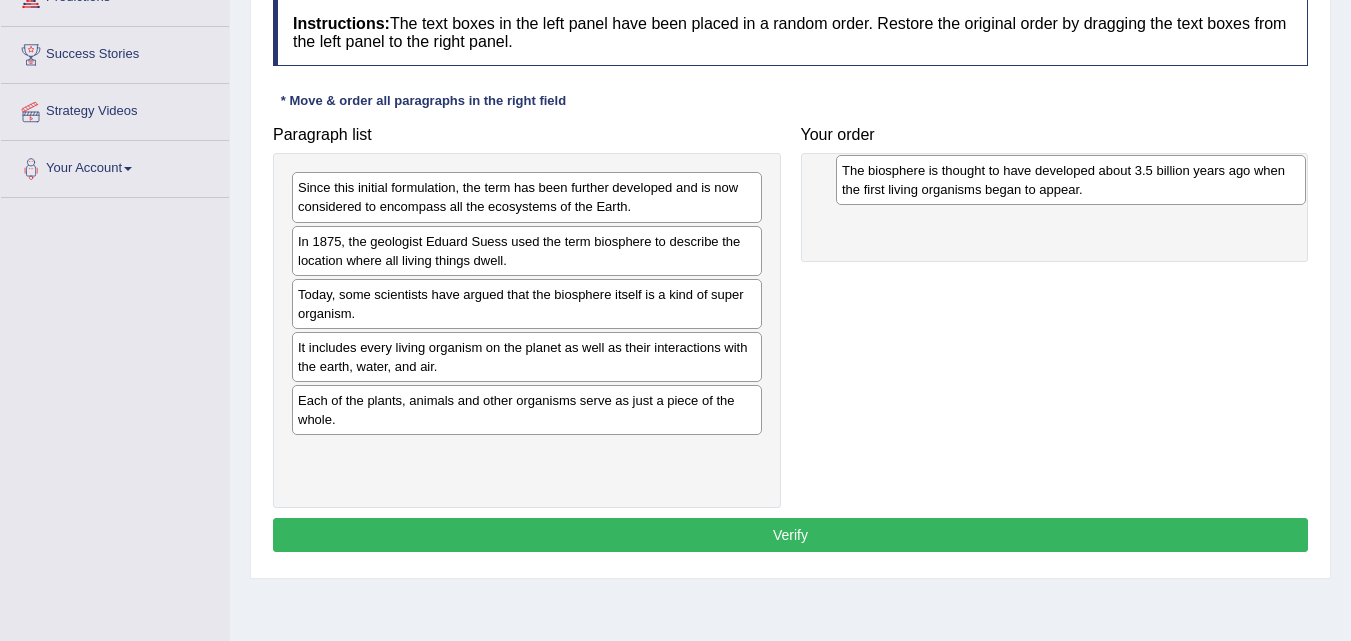 drag, startPoint x: 348, startPoint y: 423, endPoint x: 892, endPoint y: 193, distance: 590.6234 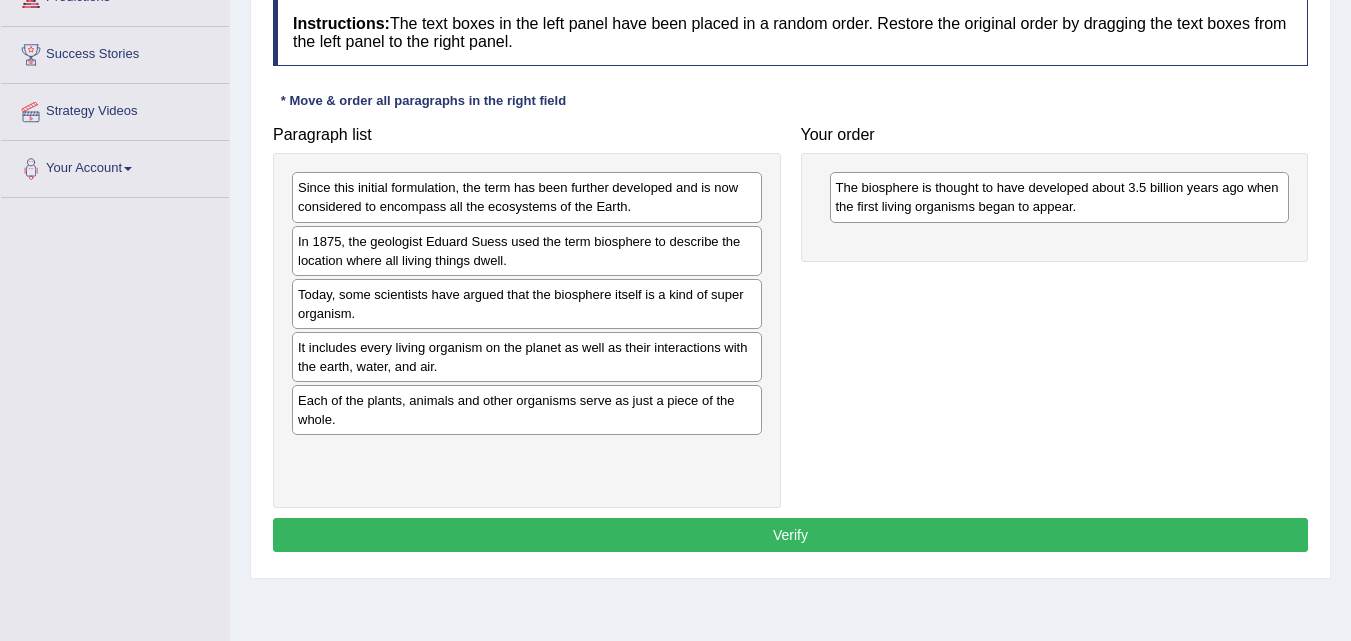 click on "Verify" at bounding box center [790, 535] 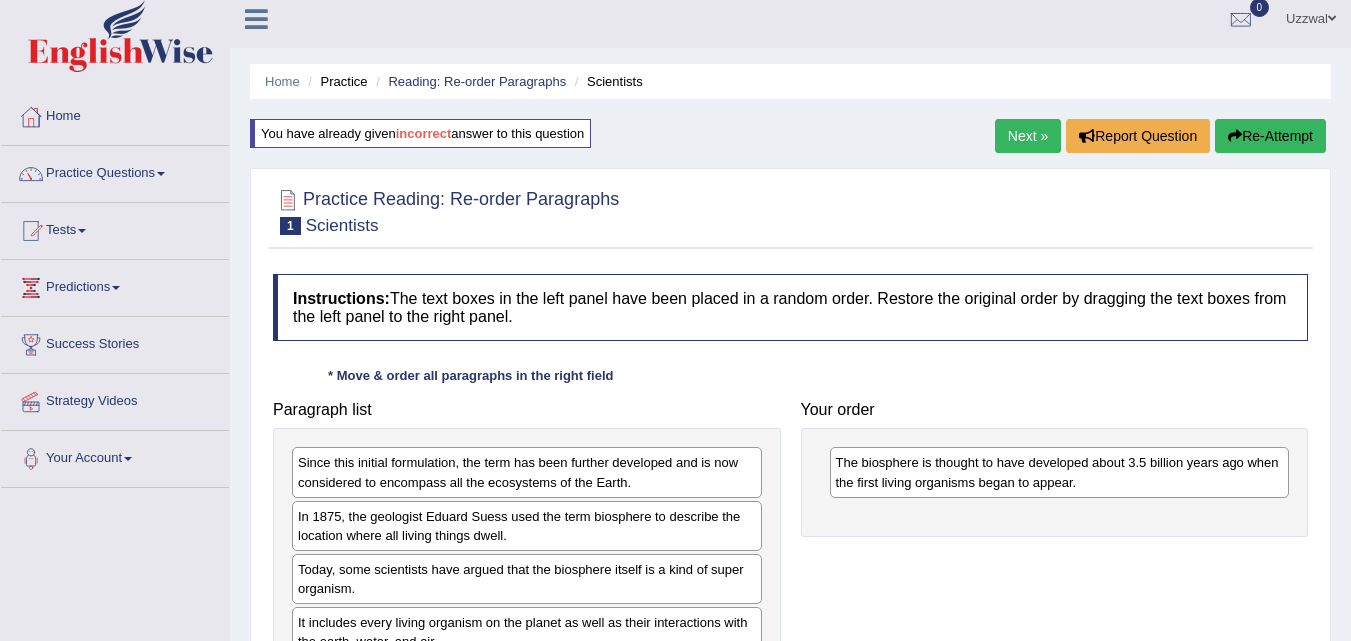 scroll, scrollTop: 0, scrollLeft: 0, axis: both 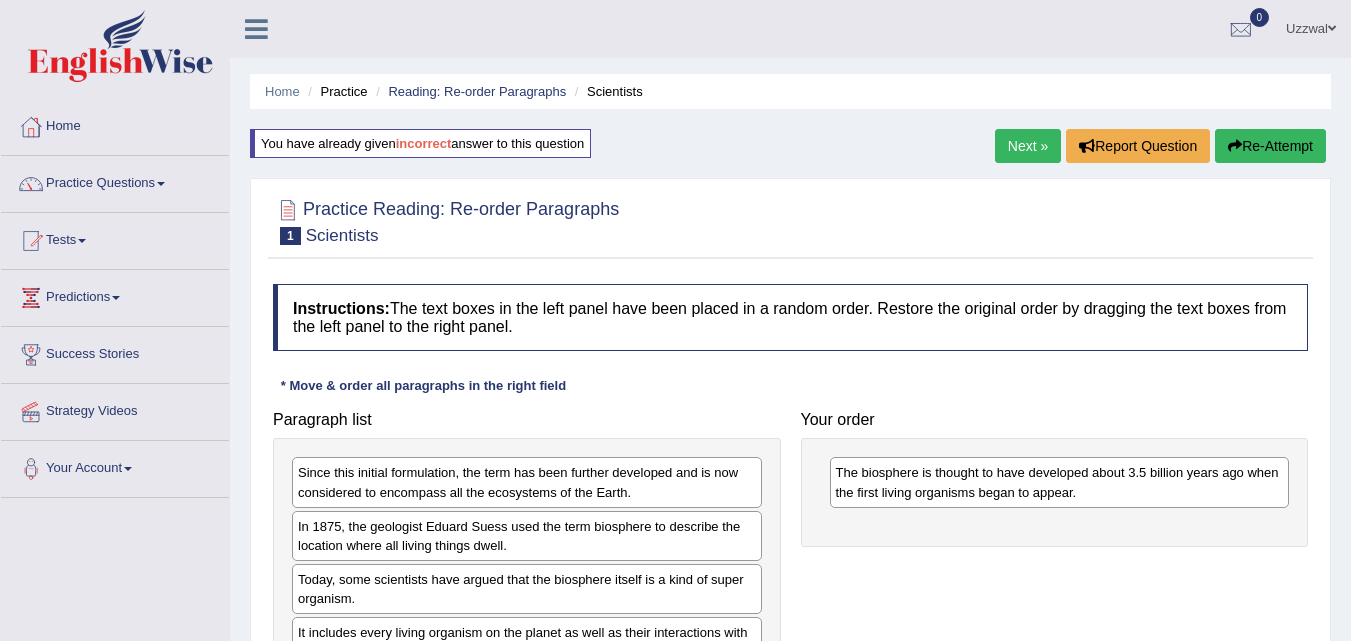 click on "Next »" at bounding box center (1028, 146) 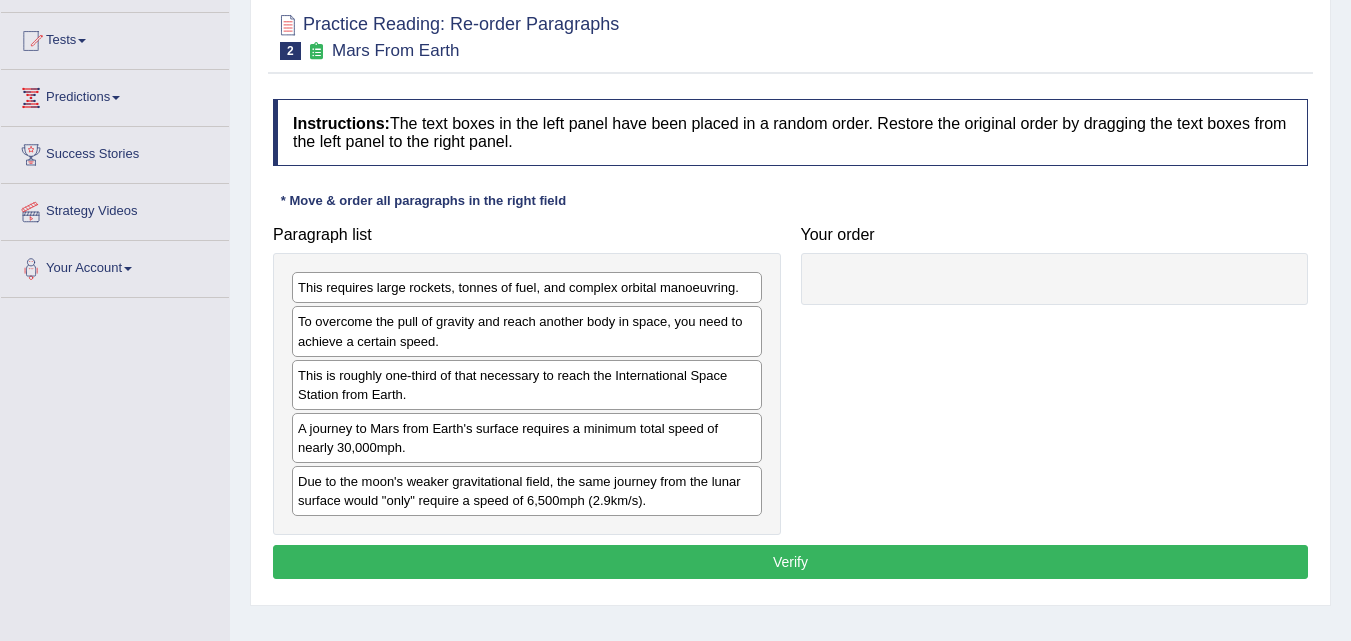 scroll, scrollTop: 200, scrollLeft: 0, axis: vertical 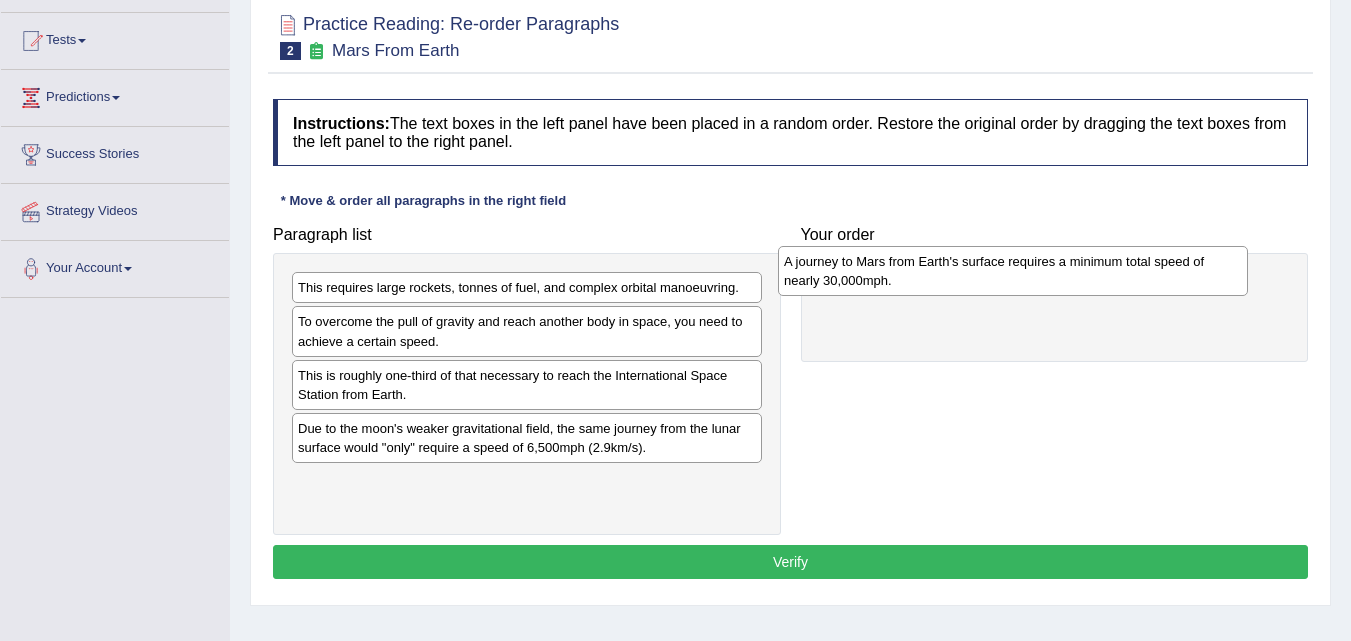 drag, startPoint x: 429, startPoint y: 440, endPoint x: 917, endPoint y: 272, distance: 516.1085 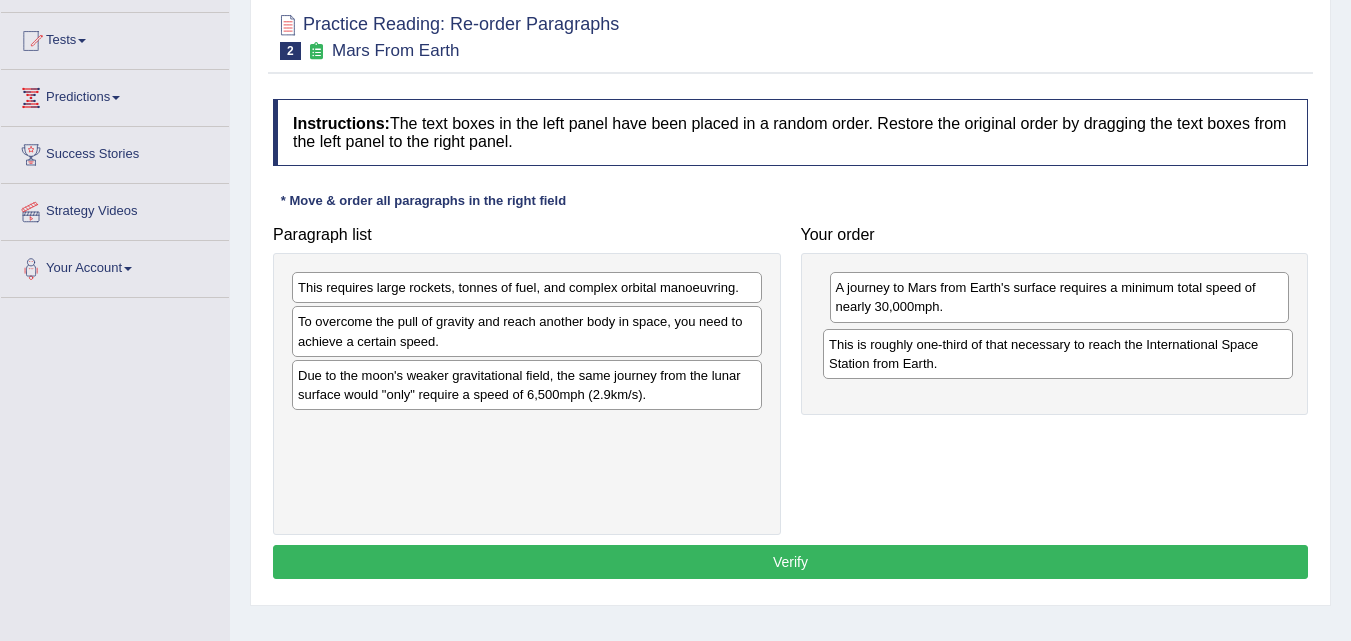 drag, startPoint x: 480, startPoint y: 390, endPoint x: 933, endPoint y: 369, distance: 453.48648 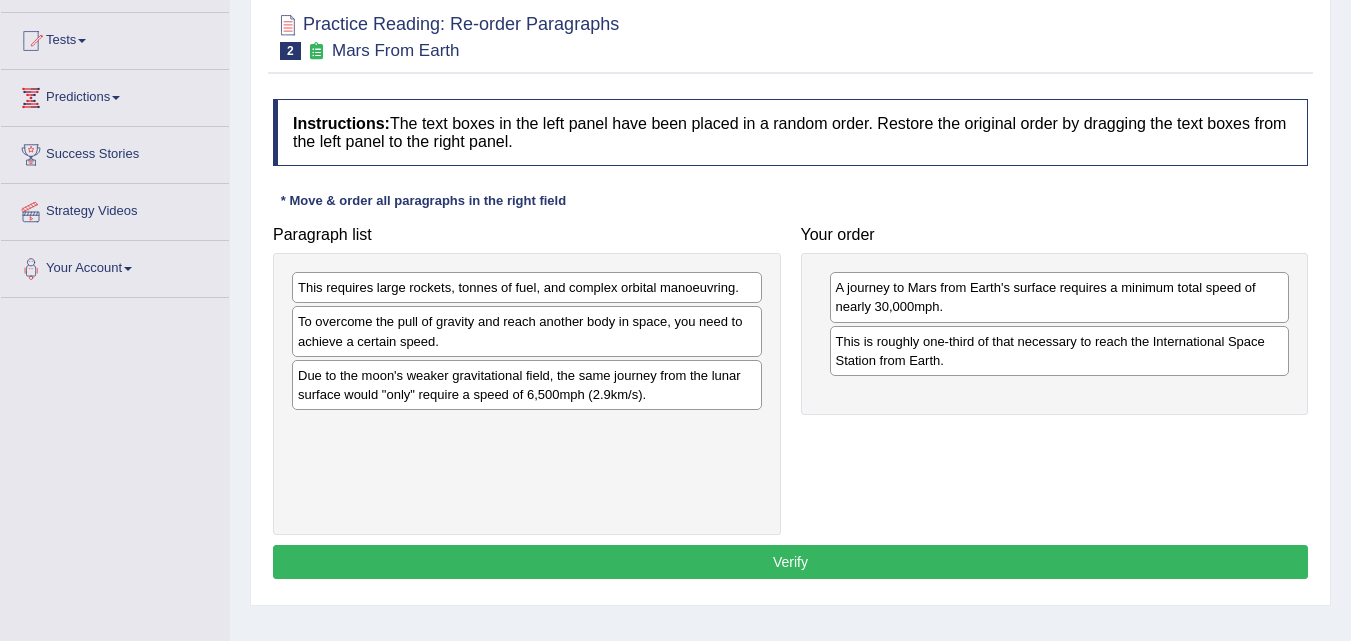 scroll, scrollTop: 100, scrollLeft: 0, axis: vertical 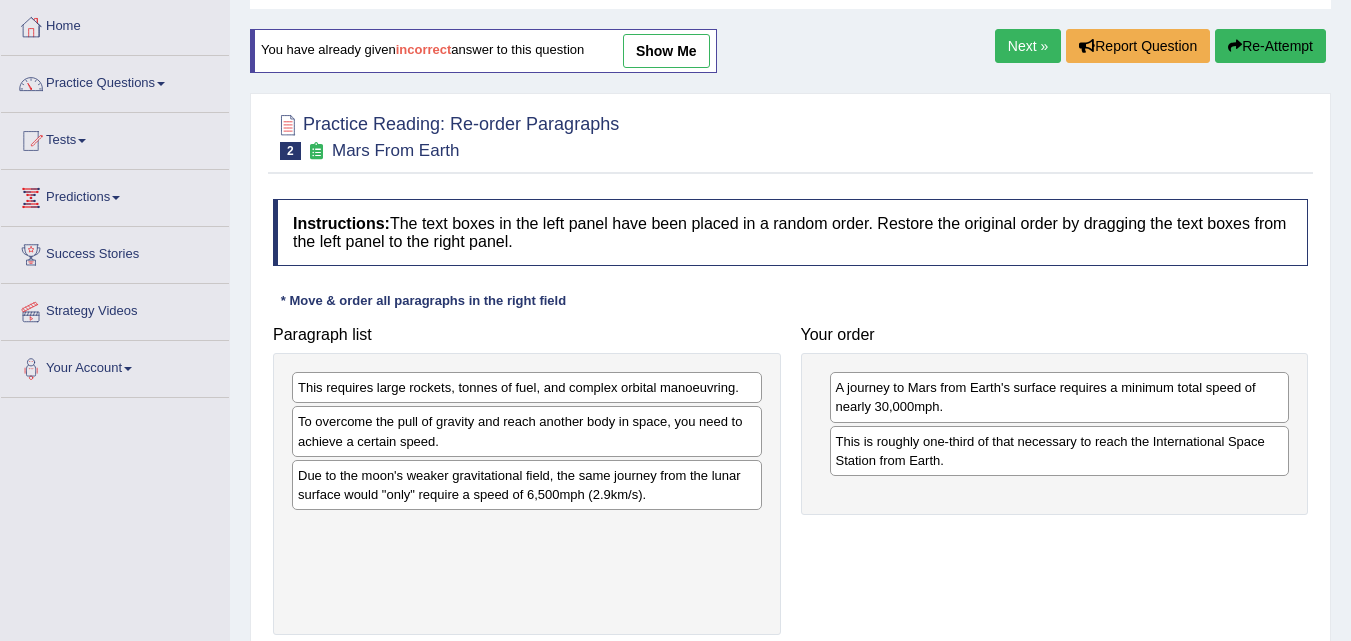 click on "Next »" at bounding box center [1028, 46] 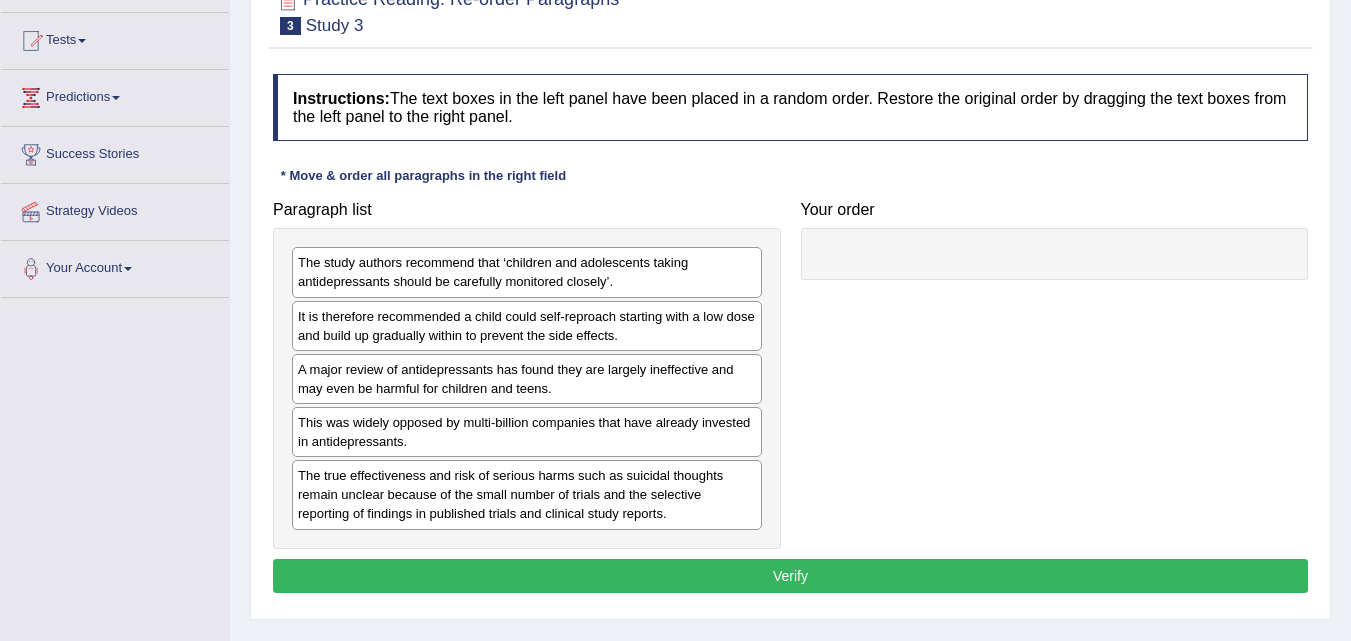 scroll, scrollTop: 200, scrollLeft: 0, axis: vertical 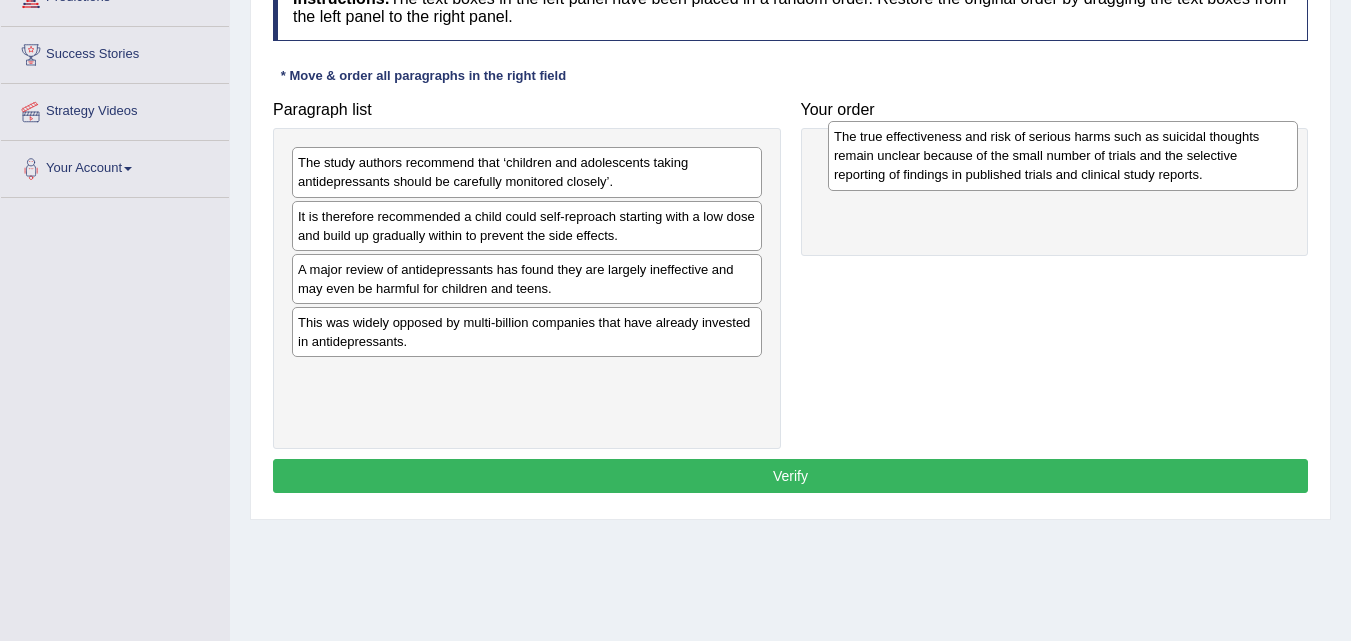 drag, startPoint x: 404, startPoint y: 404, endPoint x: 940, endPoint y: 165, distance: 586.8705 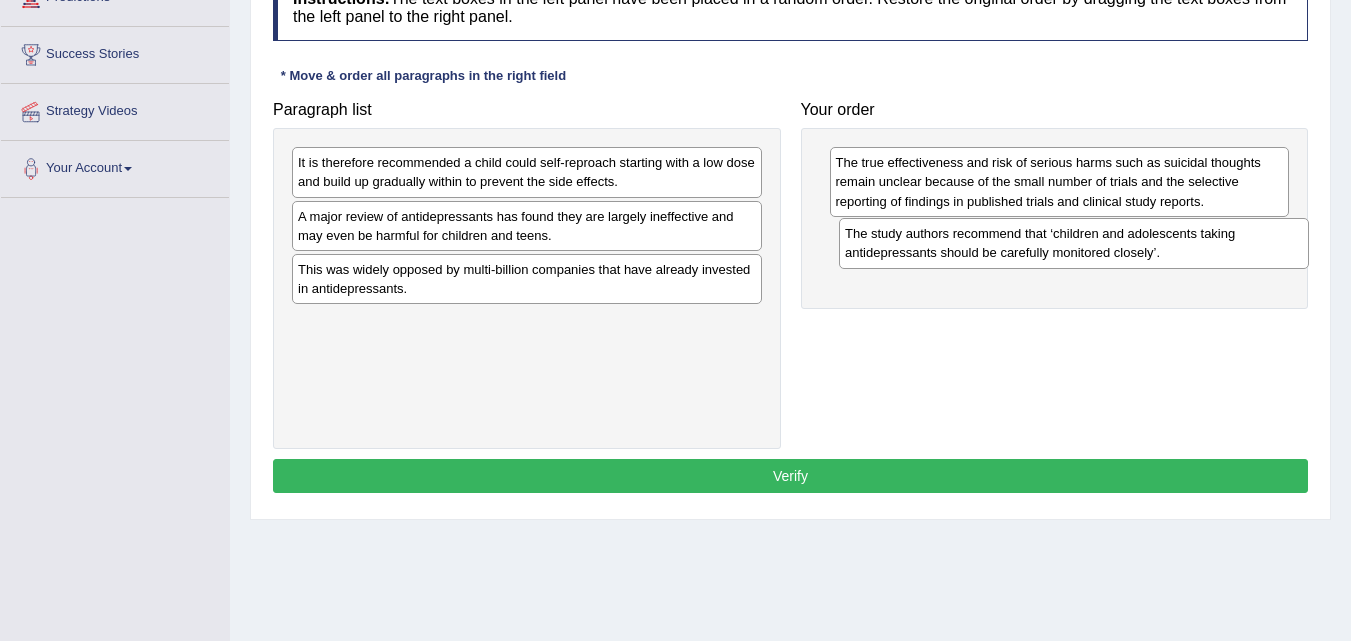 drag, startPoint x: 471, startPoint y: 194, endPoint x: 983, endPoint y: 263, distance: 516.6285 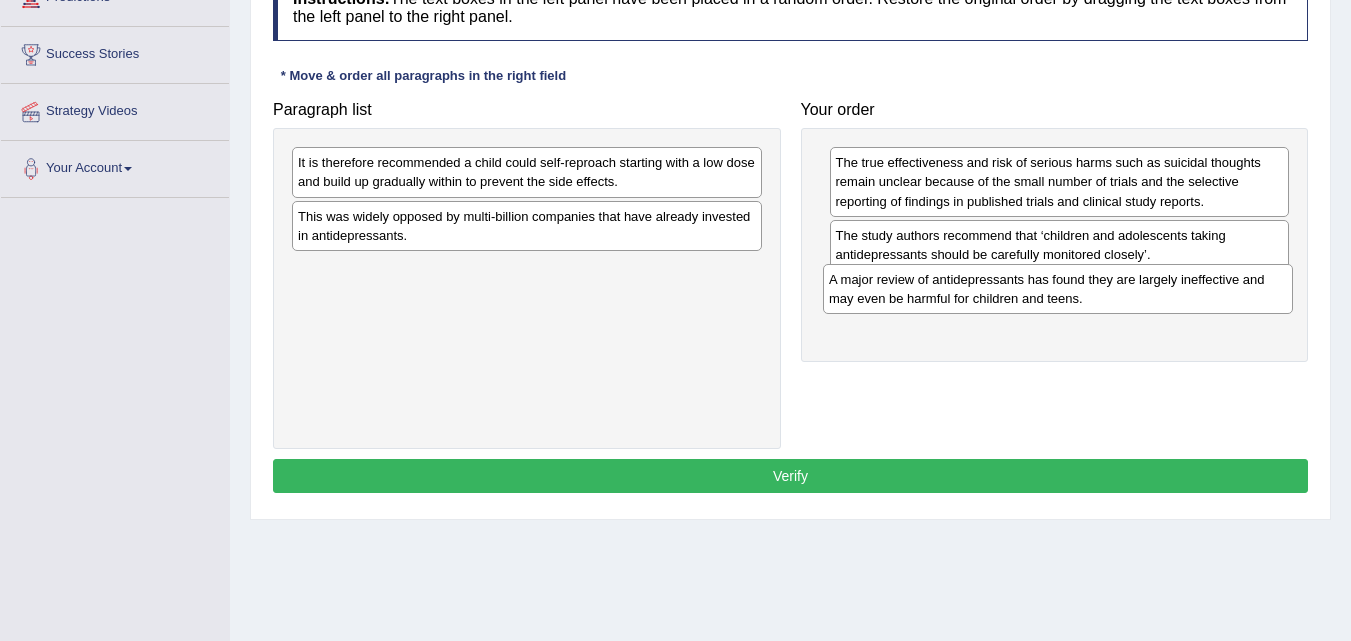 drag, startPoint x: 369, startPoint y: 228, endPoint x: 900, endPoint y: 291, distance: 534.72424 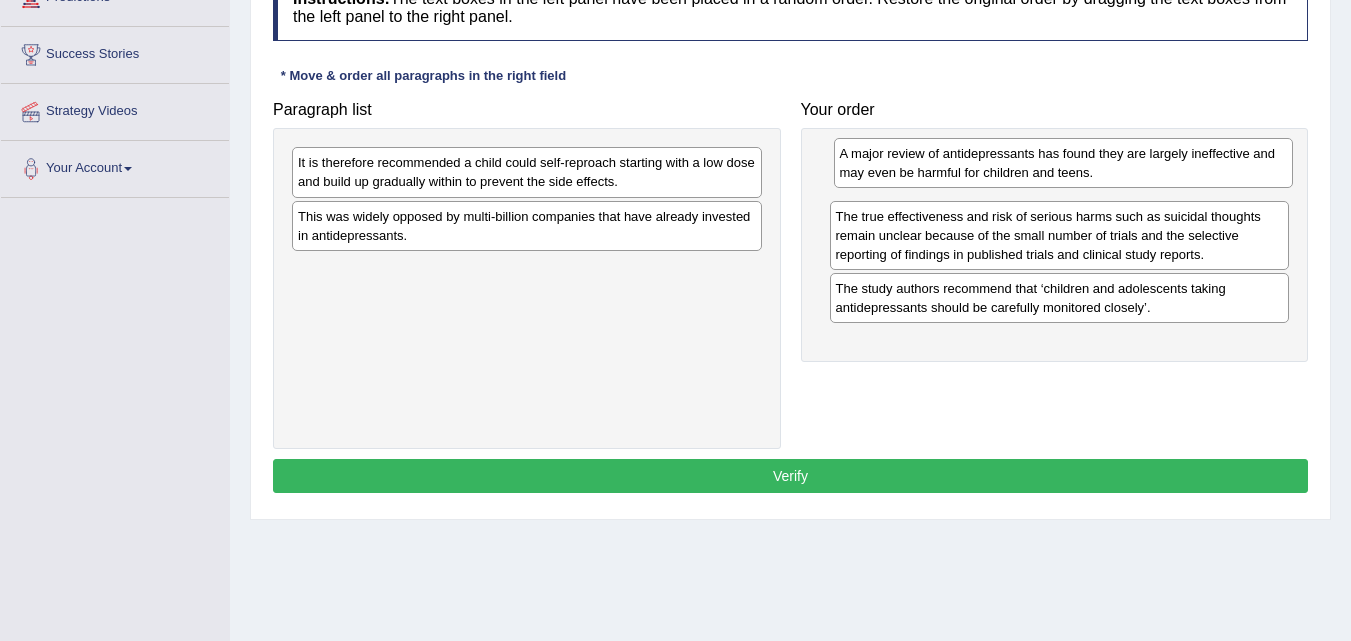 drag, startPoint x: 921, startPoint y: 318, endPoint x: 925, endPoint y: 184, distance: 134.0597 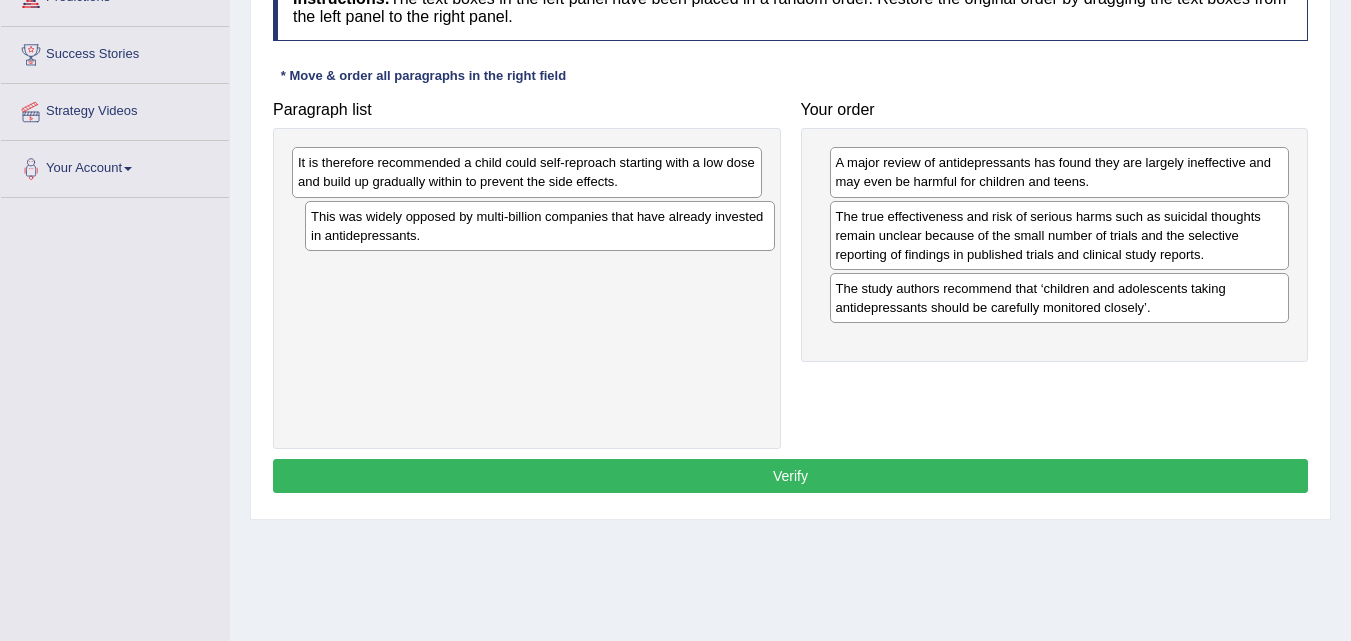 drag, startPoint x: 461, startPoint y: 233, endPoint x: 474, endPoint y: 233, distance: 13 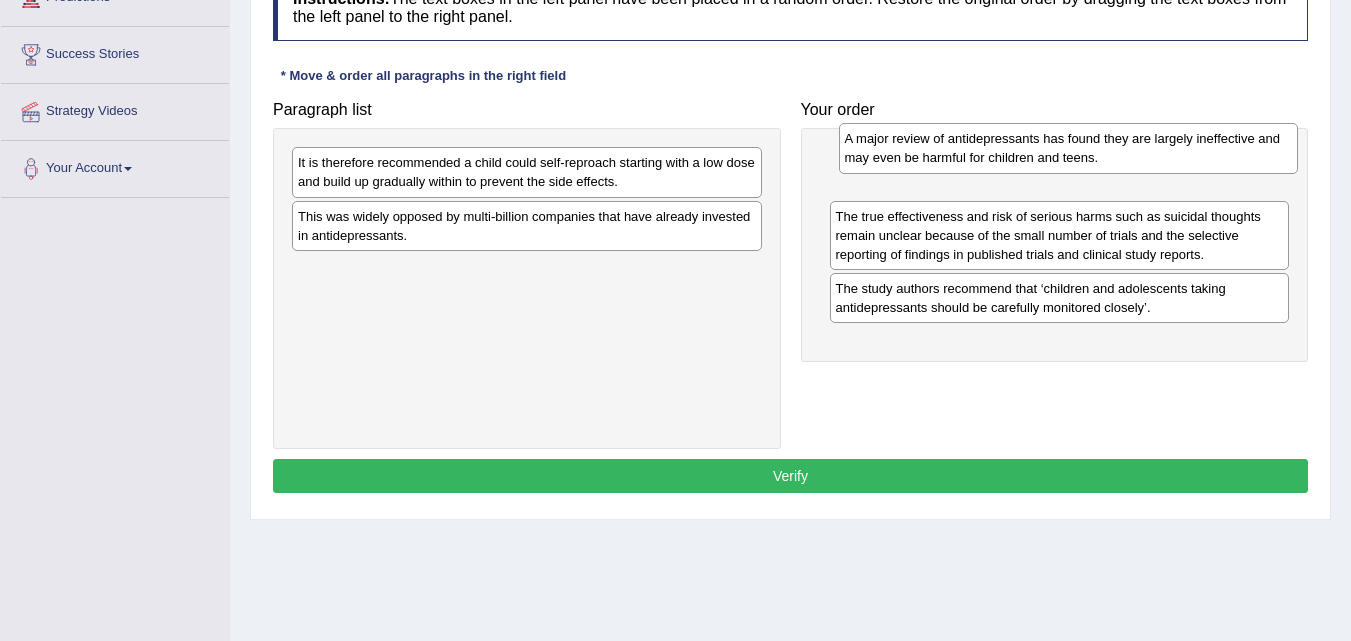 drag, startPoint x: 881, startPoint y: 179, endPoint x: 750, endPoint y: 170, distance: 131.30879 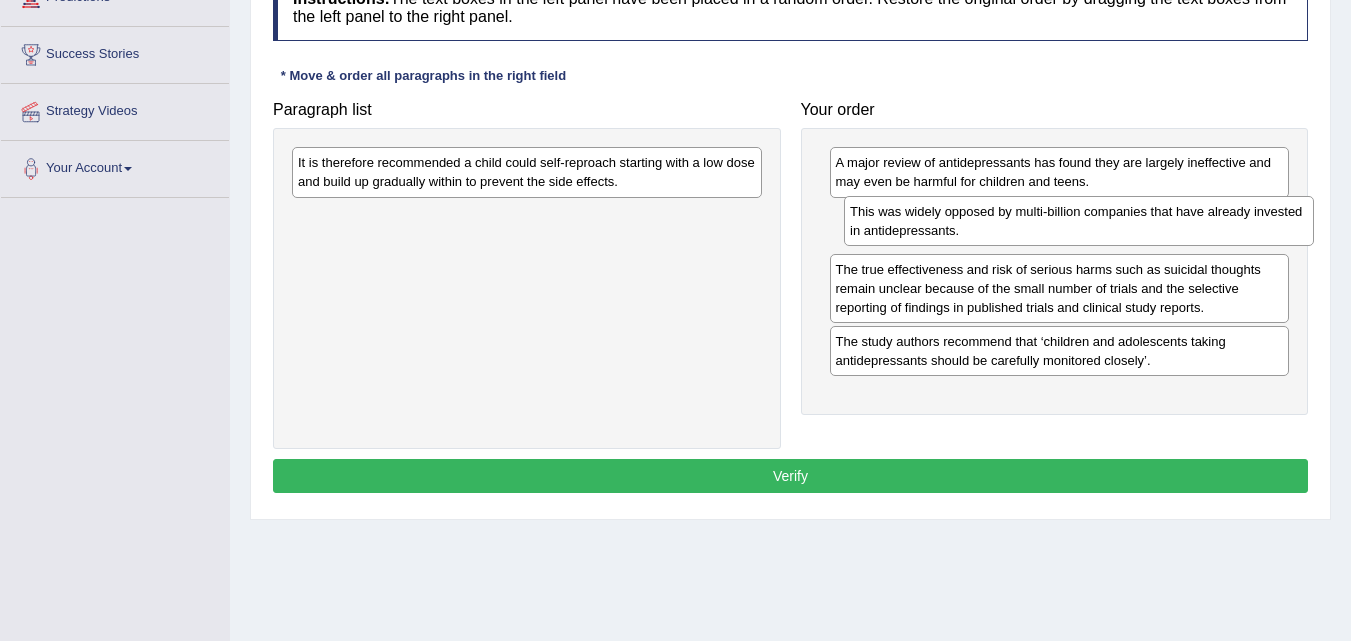 drag, startPoint x: 332, startPoint y: 237, endPoint x: 884, endPoint y: 232, distance: 552.02264 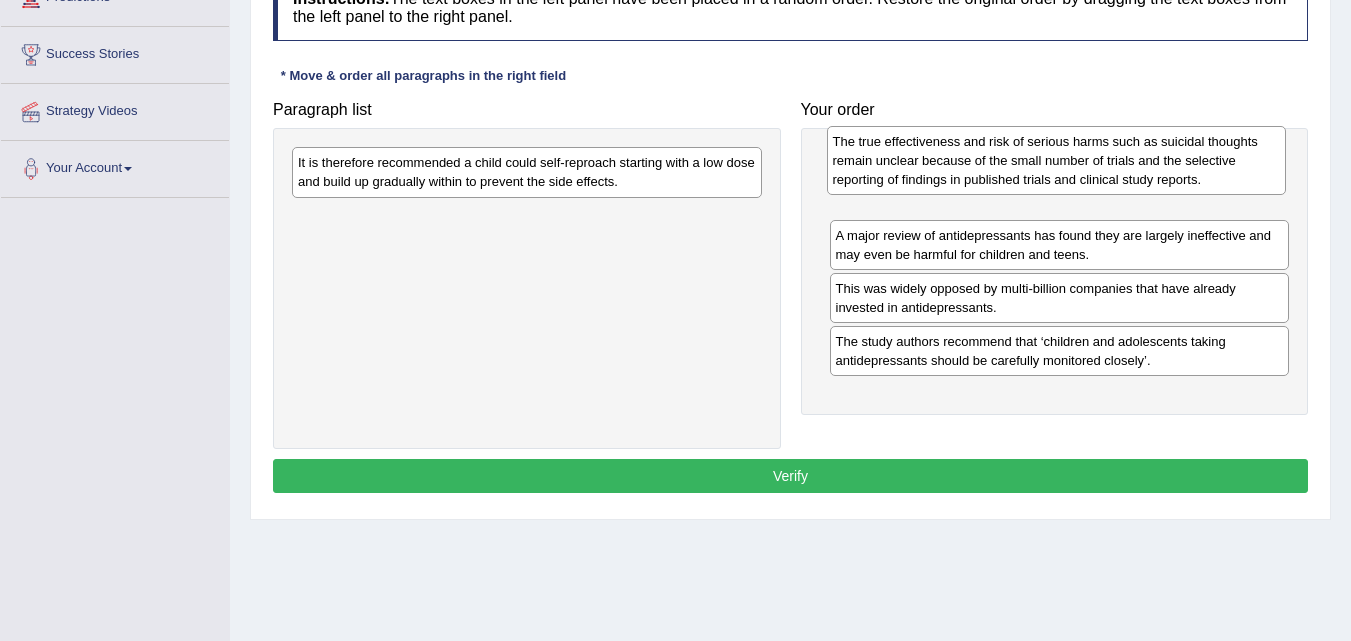 drag, startPoint x: 999, startPoint y: 304, endPoint x: 996, endPoint y: 176, distance: 128.03516 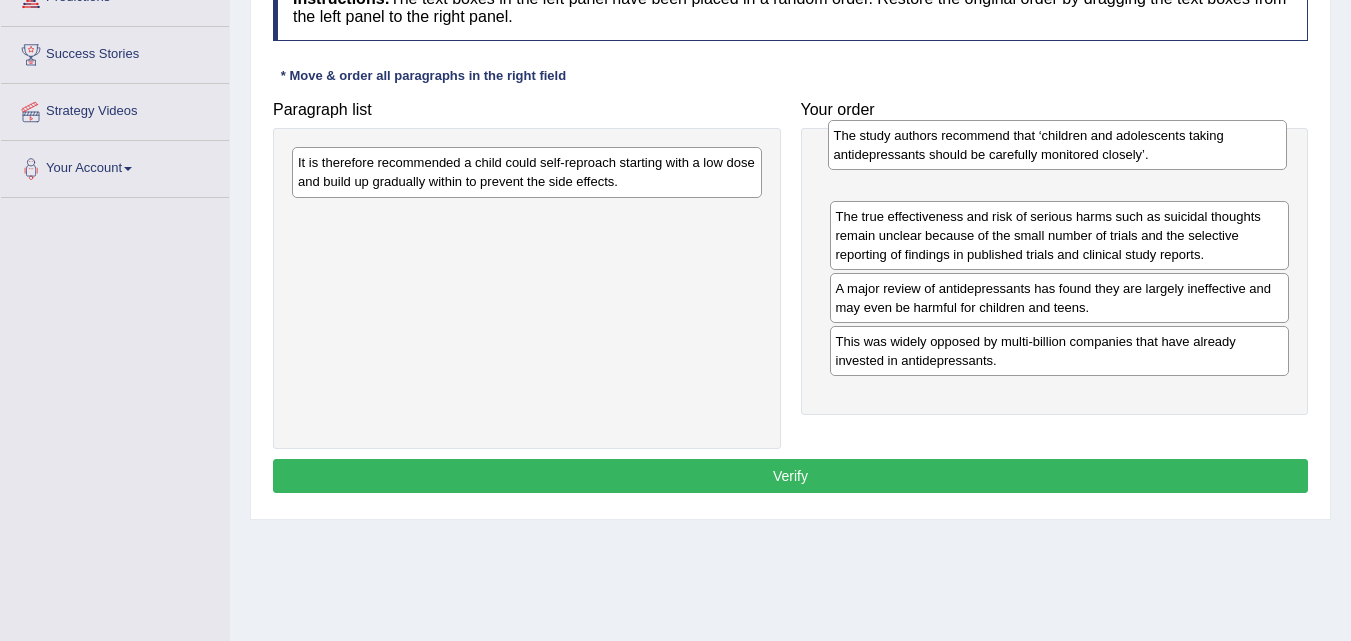 drag, startPoint x: 937, startPoint y: 374, endPoint x: 935, endPoint y: 168, distance: 206.0097 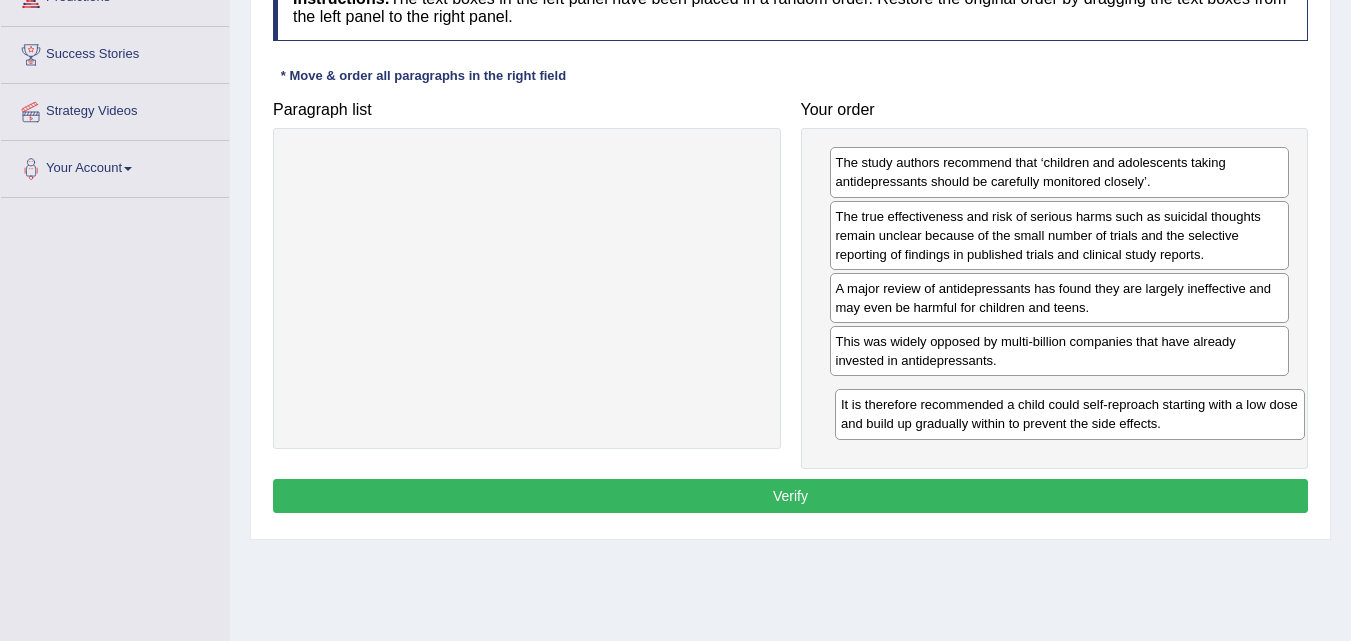 drag, startPoint x: 411, startPoint y: 187, endPoint x: 954, endPoint y: 429, distance: 594.4855 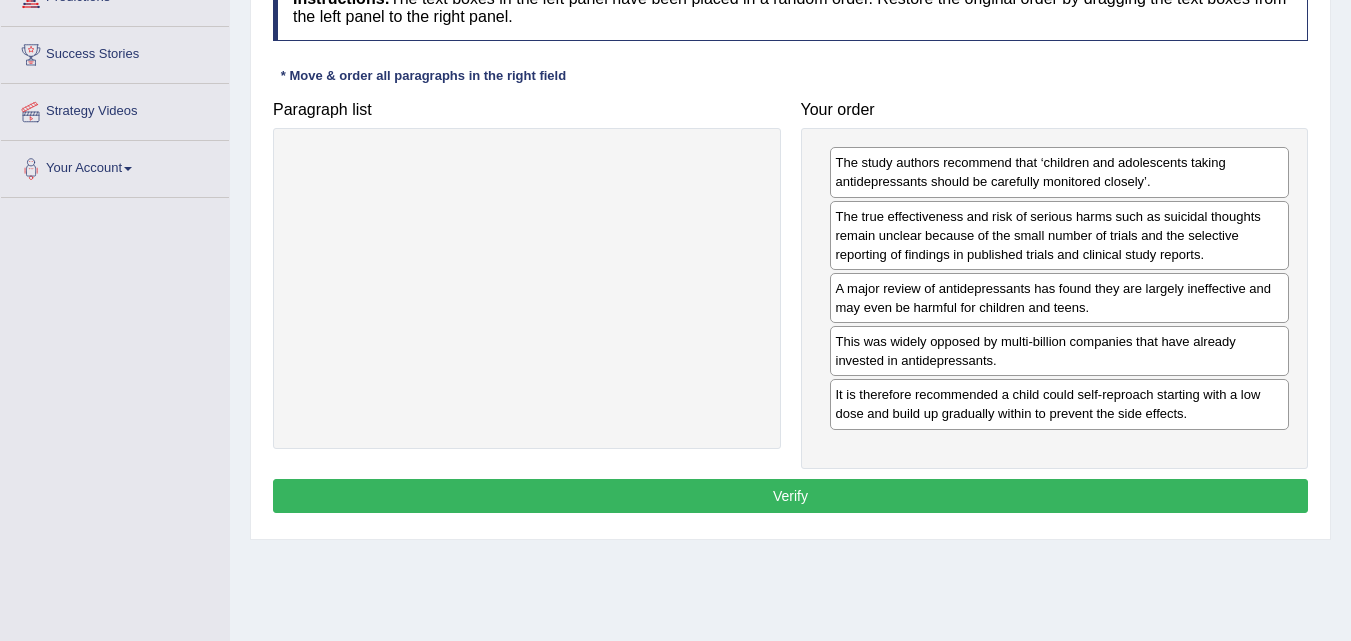 click on "Verify" at bounding box center (790, 496) 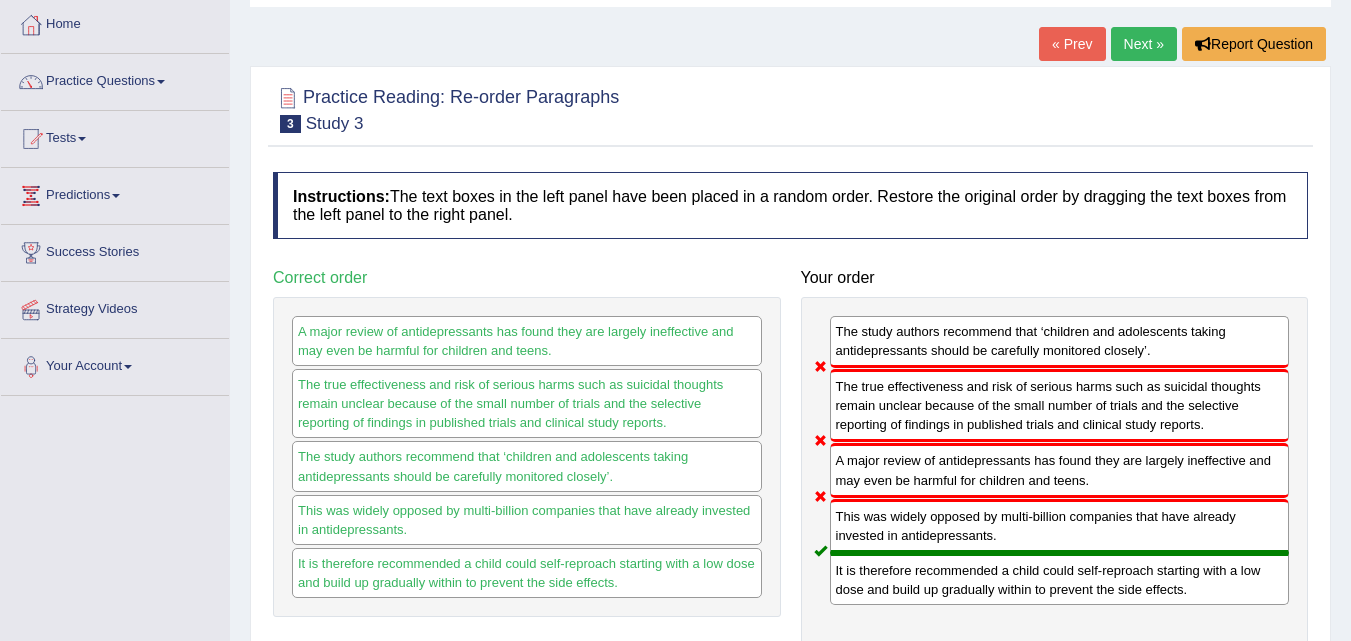 scroll, scrollTop: 100, scrollLeft: 0, axis: vertical 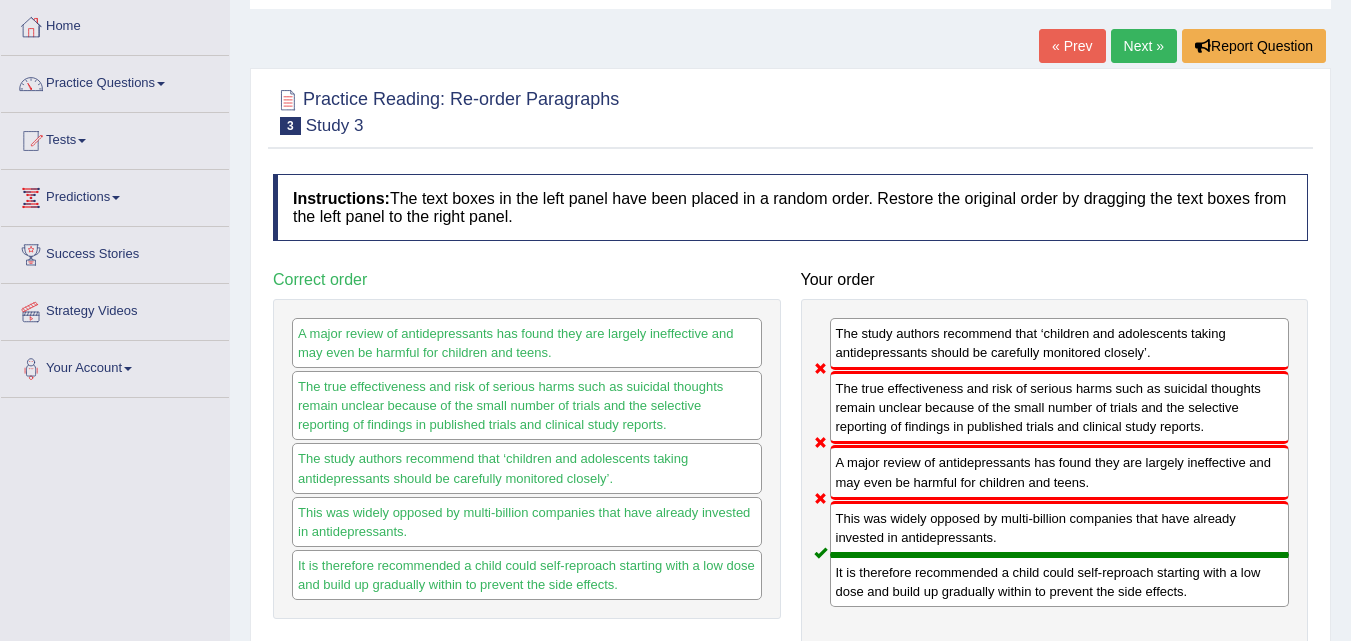 click on "Next »" at bounding box center [1144, 46] 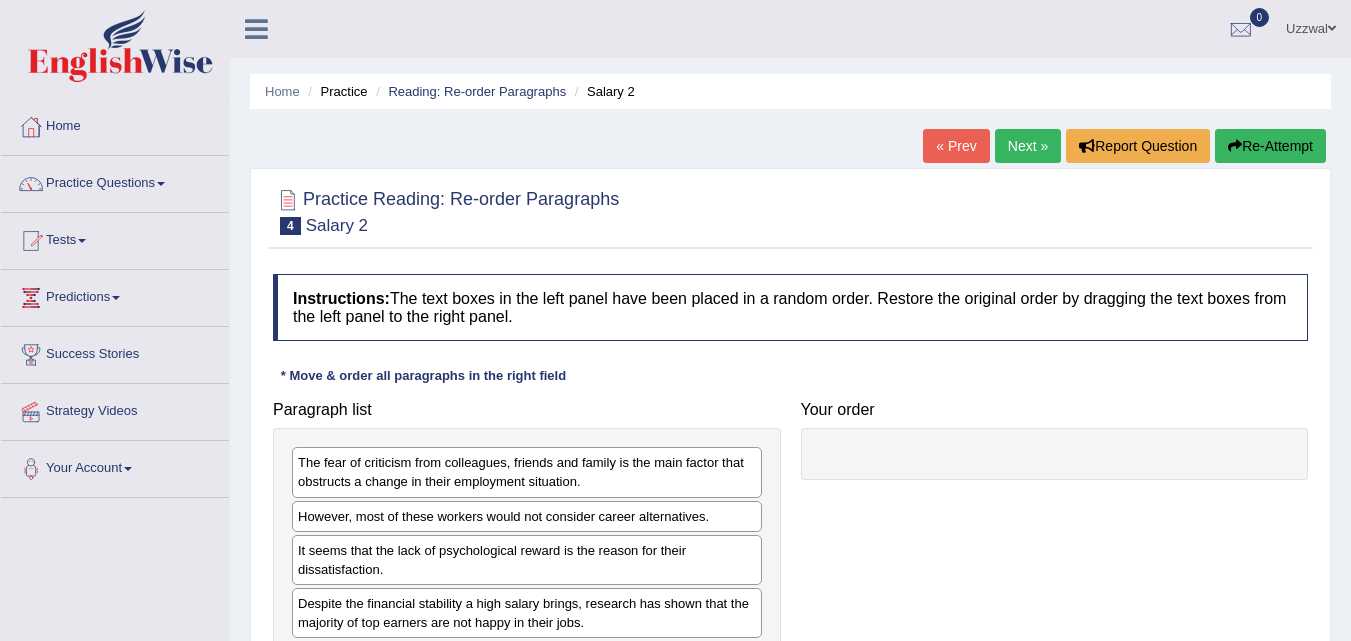 scroll, scrollTop: 0, scrollLeft: 0, axis: both 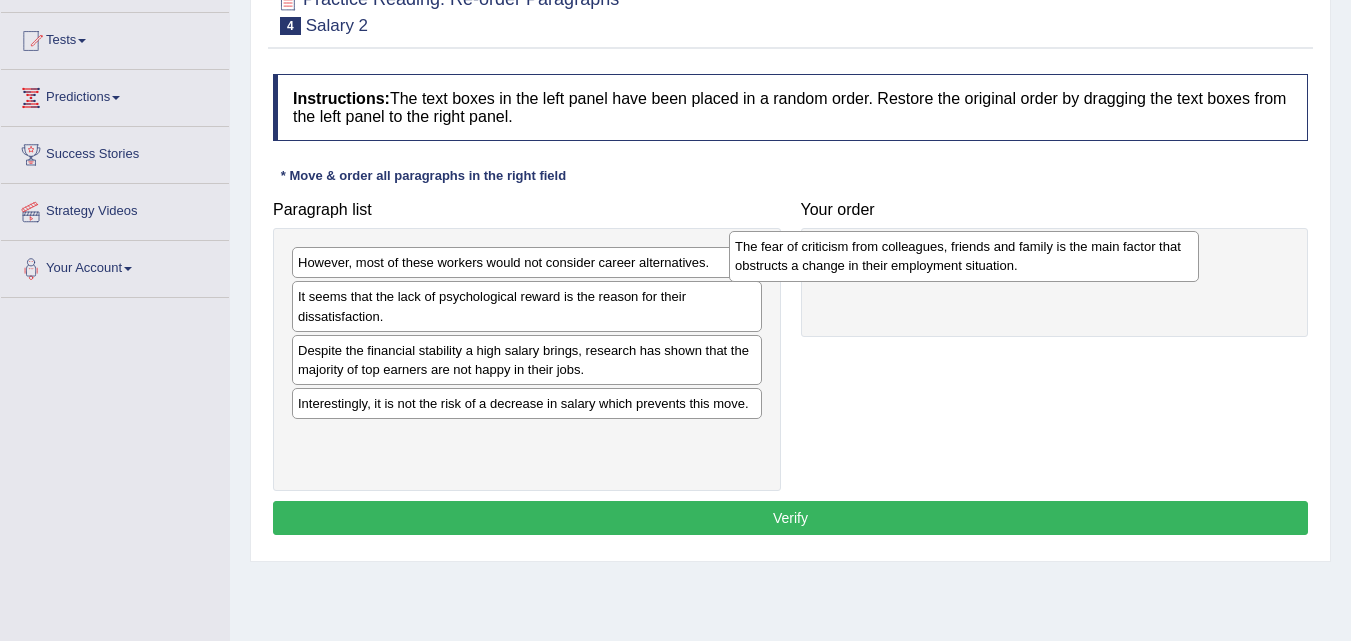 drag, startPoint x: 361, startPoint y: 290, endPoint x: 798, endPoint y: 274, distance: 437.29282 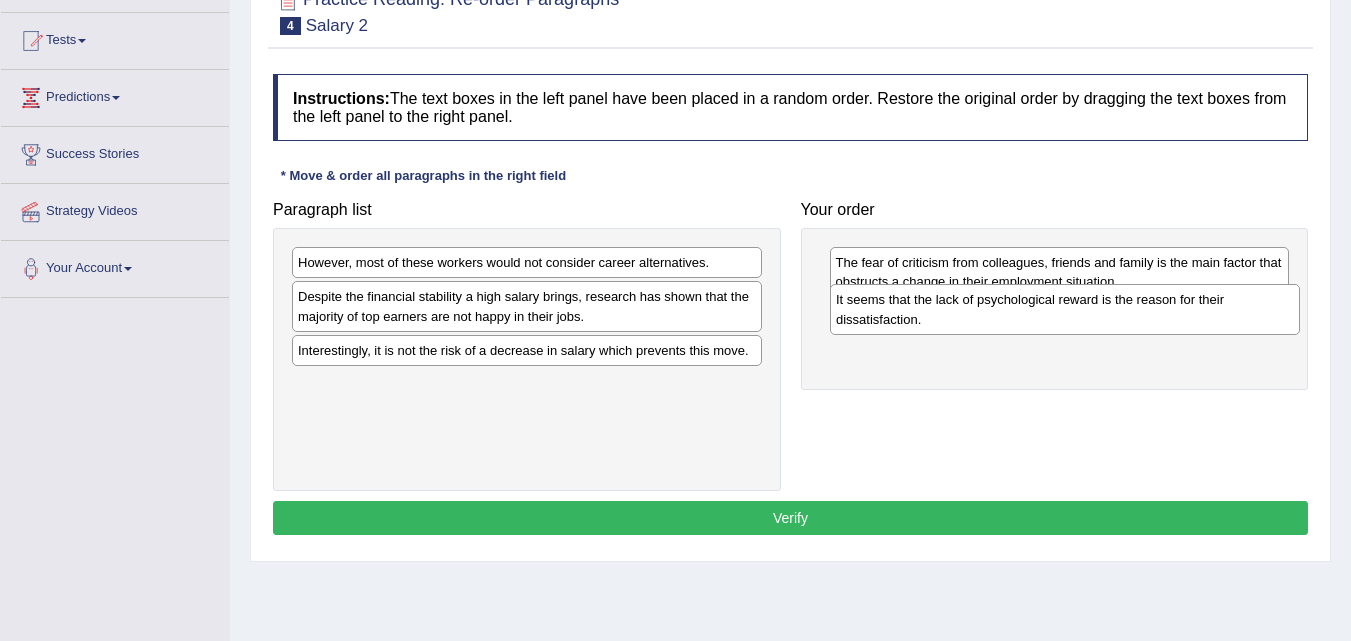 drag, startPoint x: 366, startPoint y: 326, endPoint x: 904, endPoint y: 329, distance: 538.00836 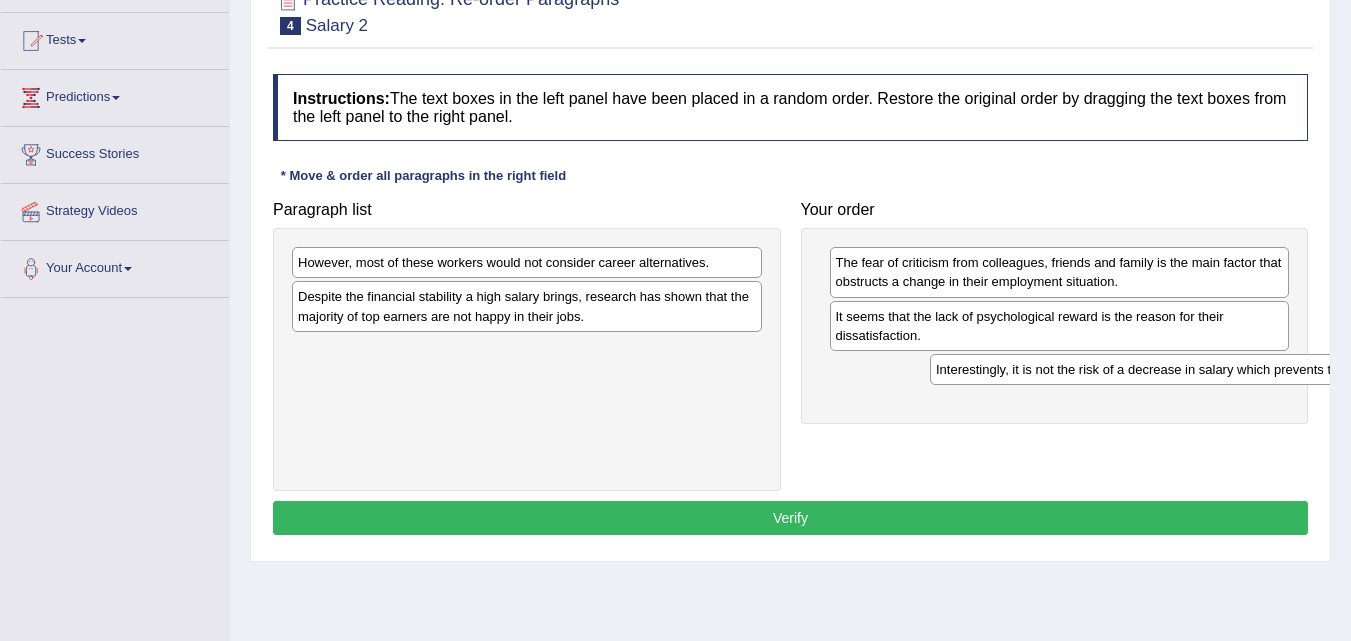 drag, startPoint x: 404, startPoint y: 353, endPoint x: 955, endPoint y: 371, distance: 551.29395 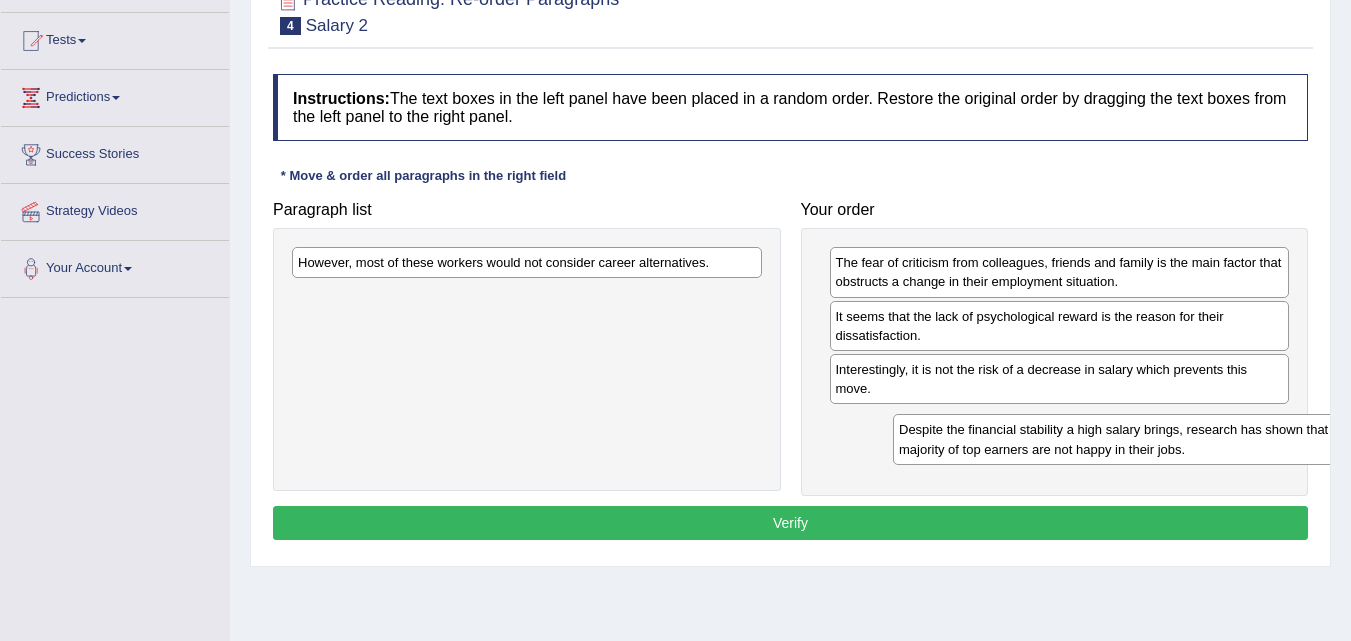 drag, startPoint x: 355, startPoint y: 314, endPoint x: 956, endPoint y: 447, distance: 615.5404 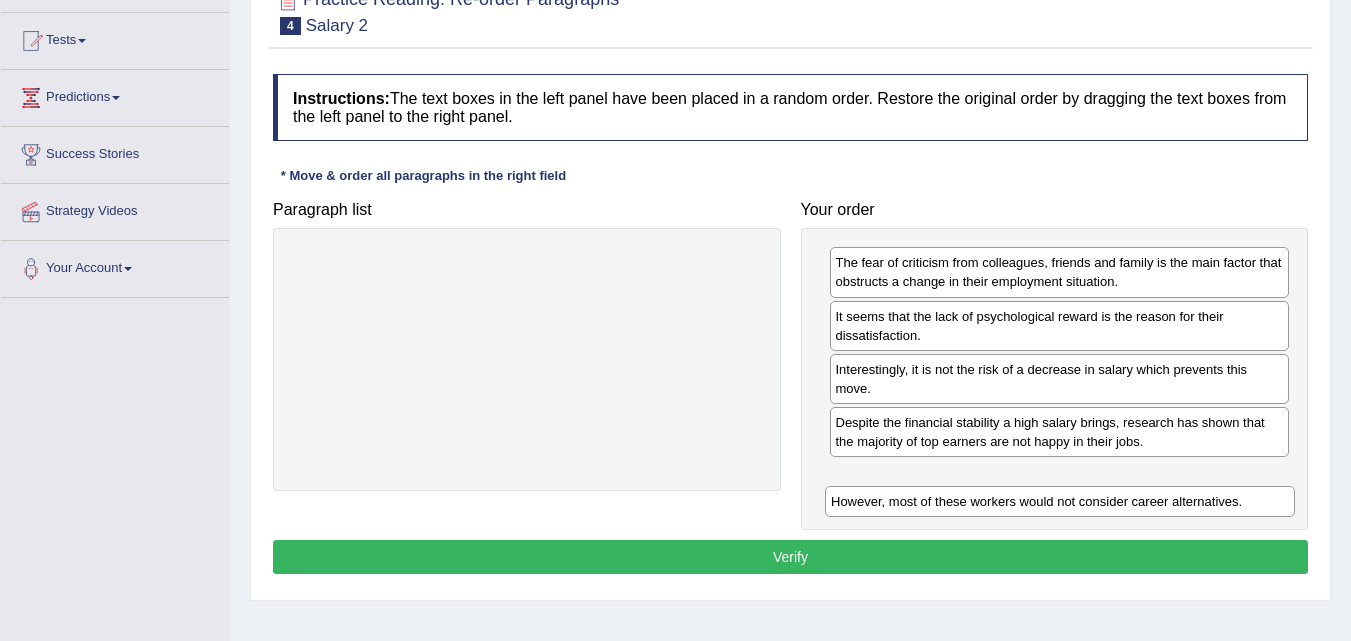 drag, startPoint x: 487, startPoint y: 266, endPoint x: 997, endPoint y: 493, distance: 558.2374 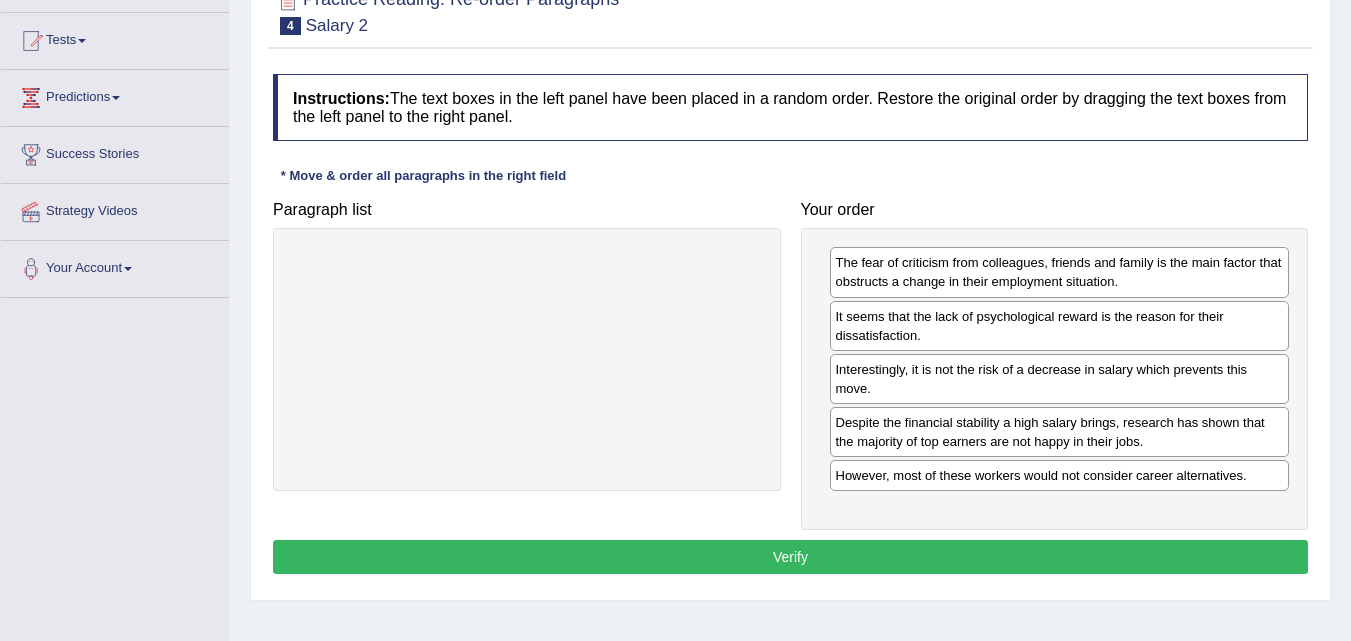 click on "Verify" at bounding box center (790, 557) 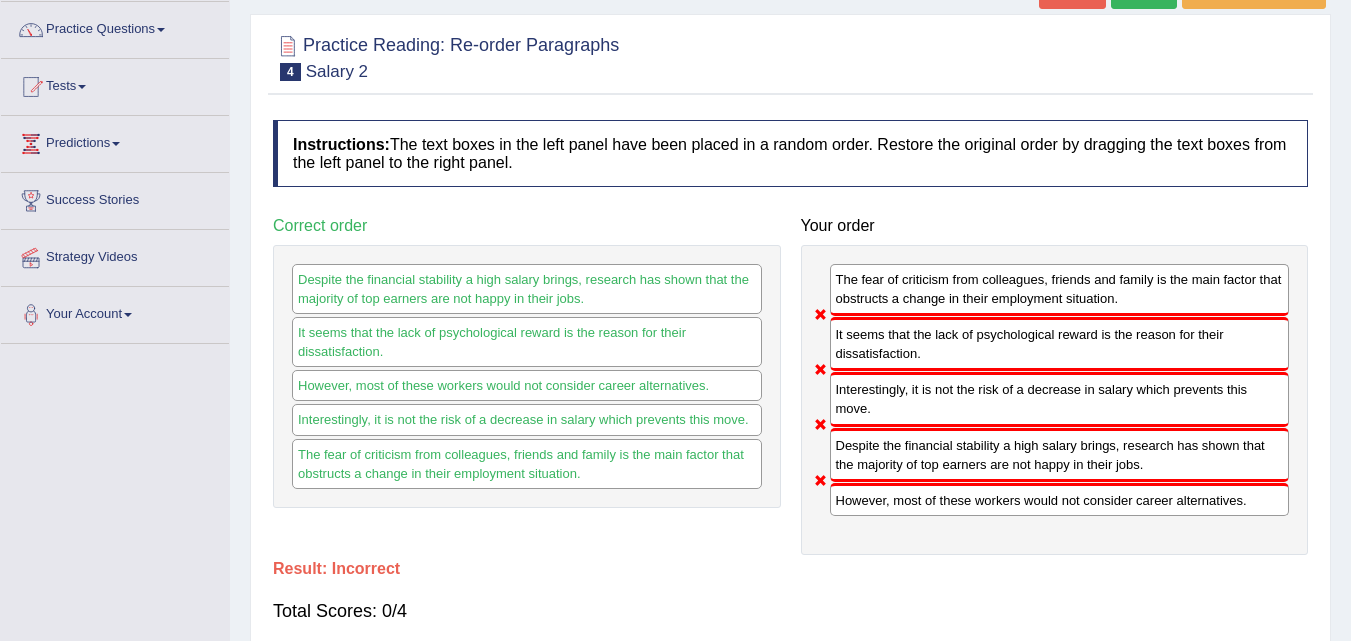 scroll, scrollTop: 0, scrollLeft: 0, axis: both 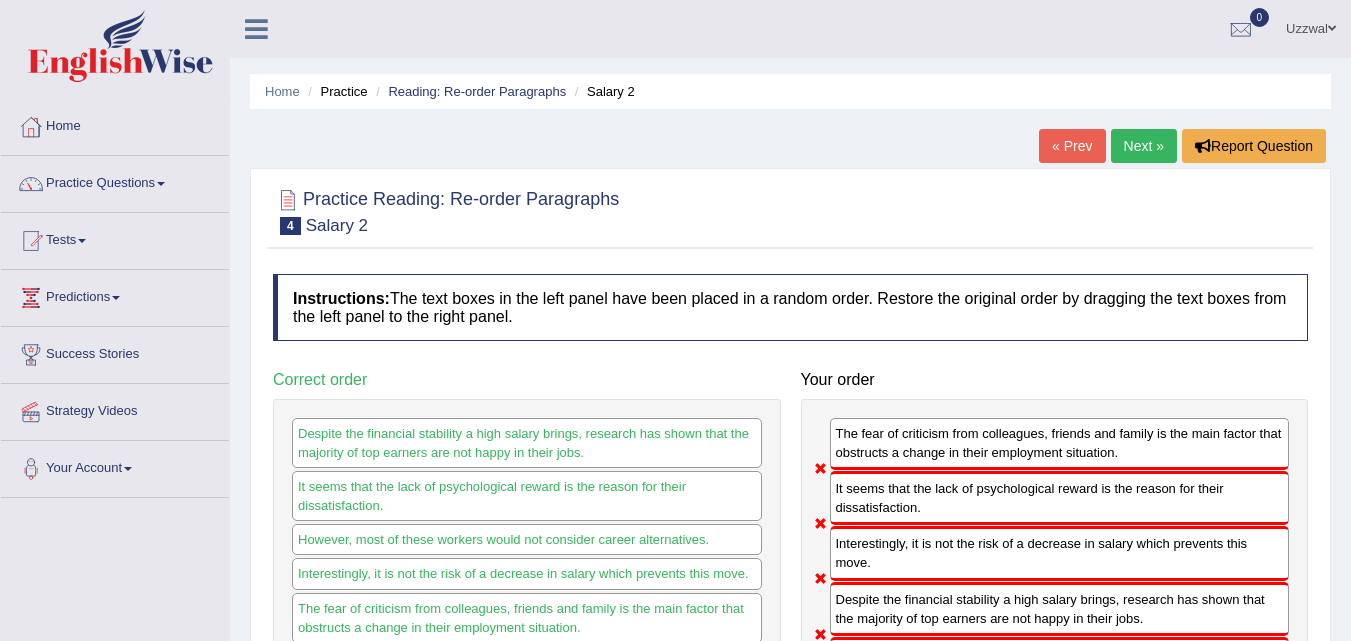 click on "Next »" at bounding box center (1144, 146) 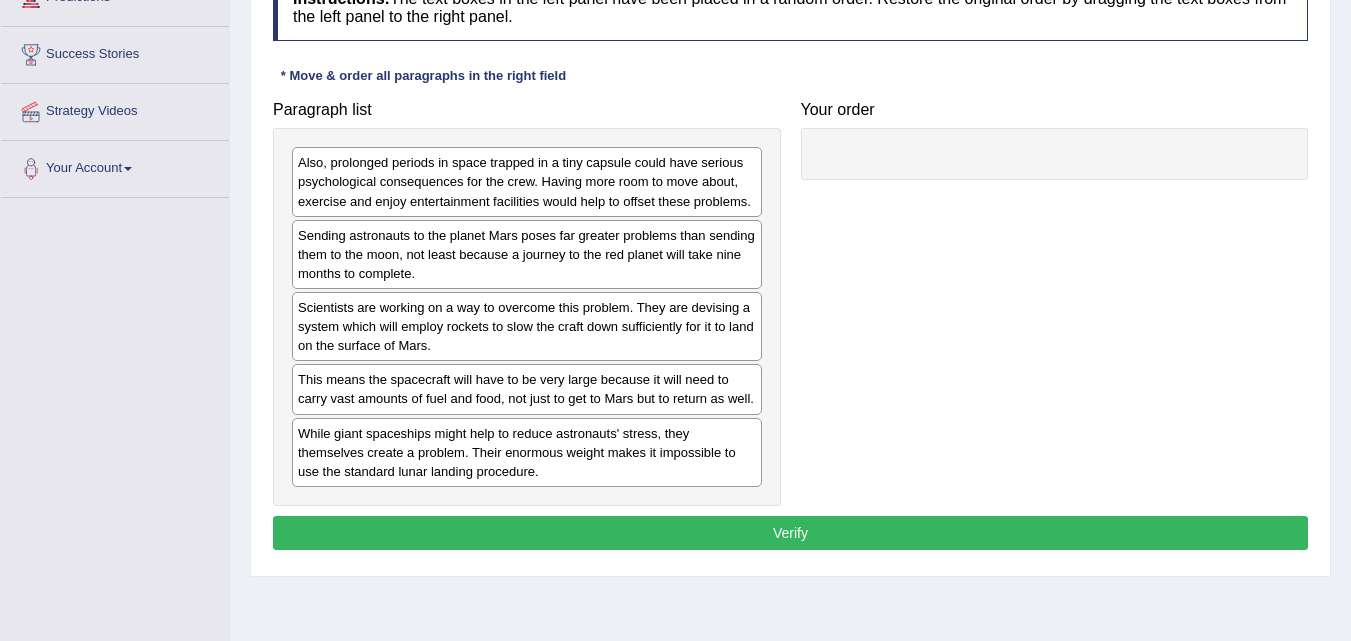 scroll, scrollTop: 300, scrollLeft: 0, axis: vertical 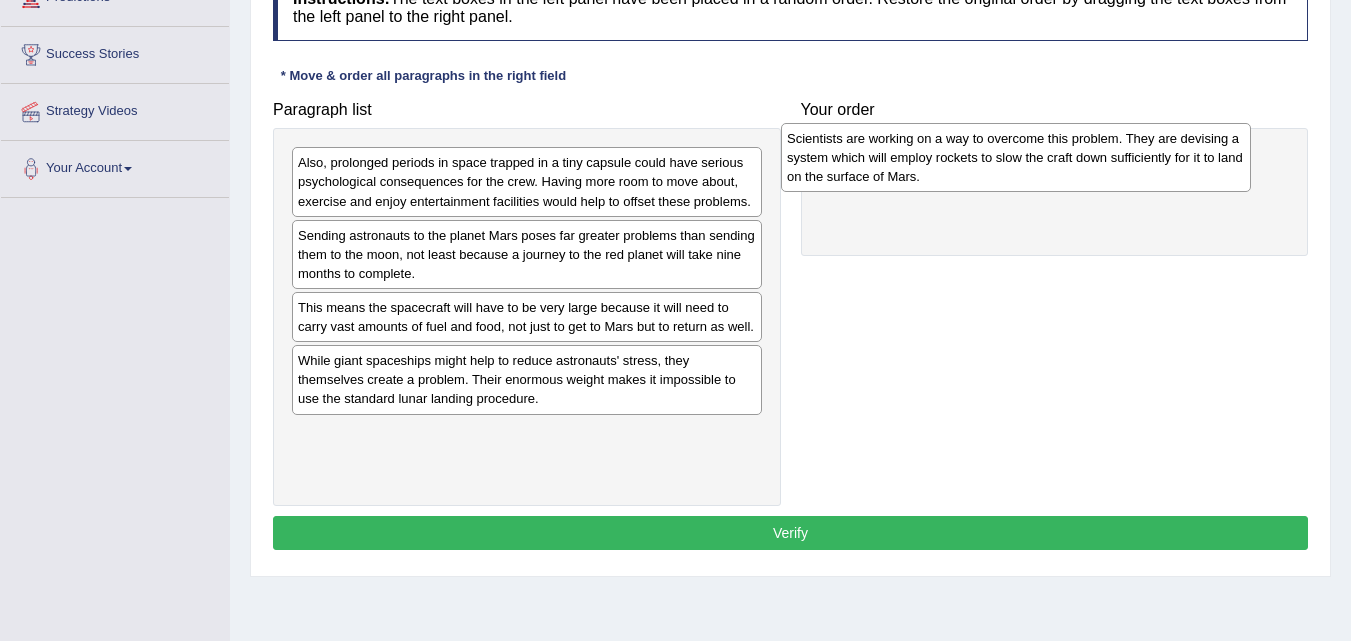 drag, startPoint x: 484, startPoint y: 340, endPoint x: 981, endPoint y: 167, distance: 526.24896 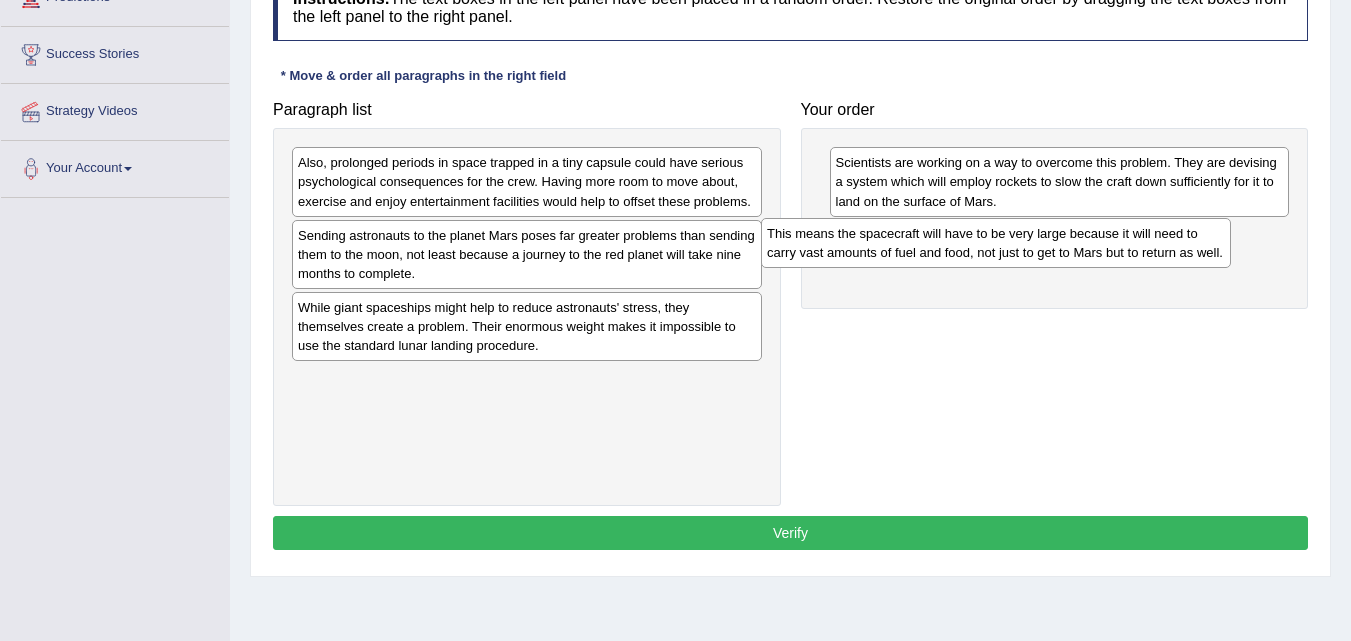 drag, startPoint x: 363, startPoint y: 329, endPoint x: 841, endPoint y: 246, distance: 485.15256 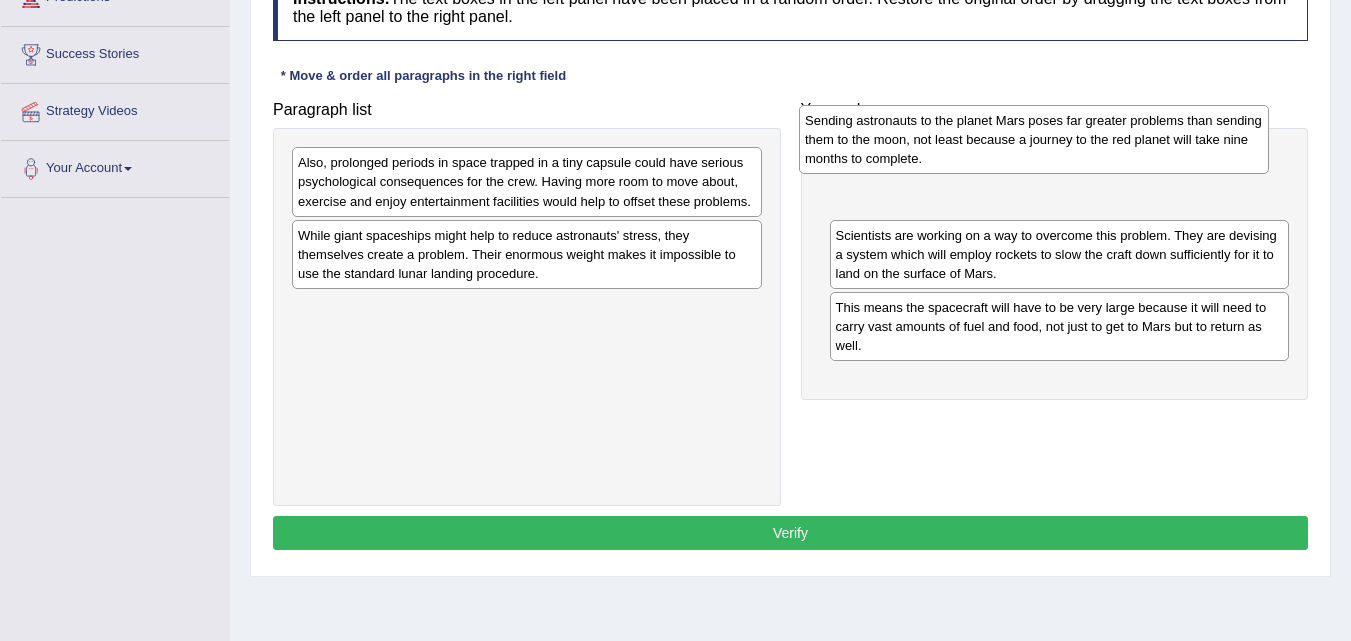 drag, startPoint x: 539, startPoint y: 281, endPoint x: 1046, endPoint y: 166, distance: 519.87885 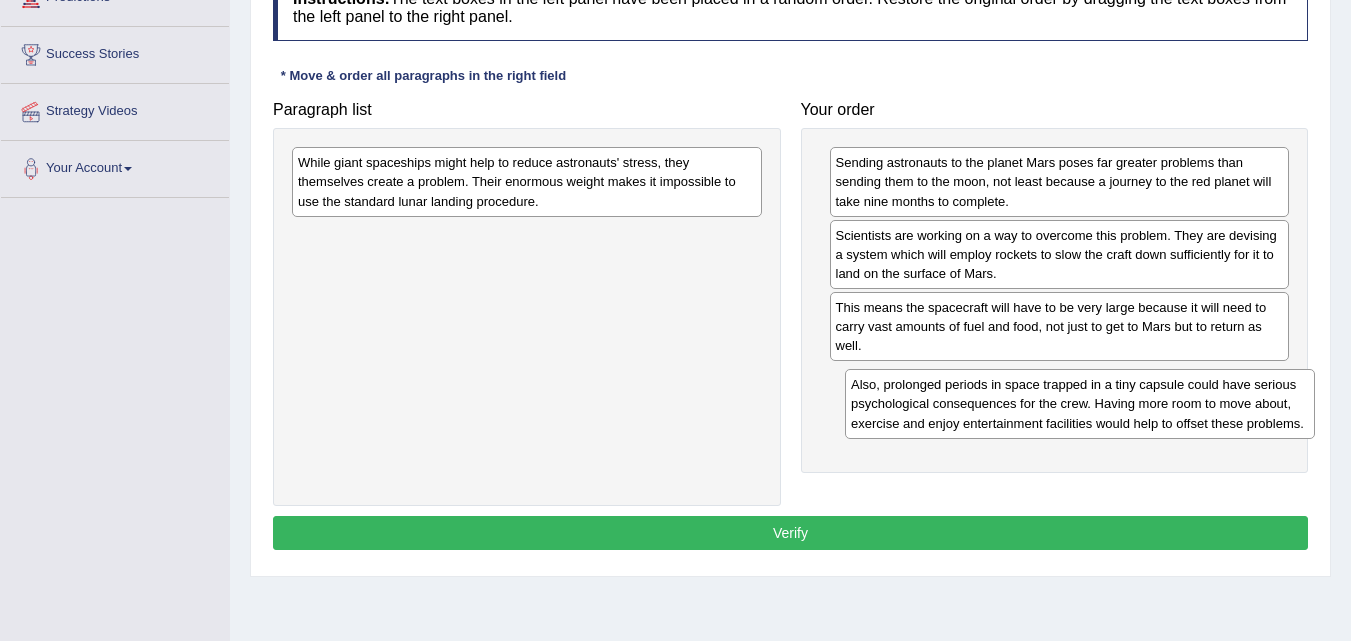 drag, startPoint x: 337, startPoint y: 179, endPoint x: 878, endPoint y: 393, distance: 581.7878 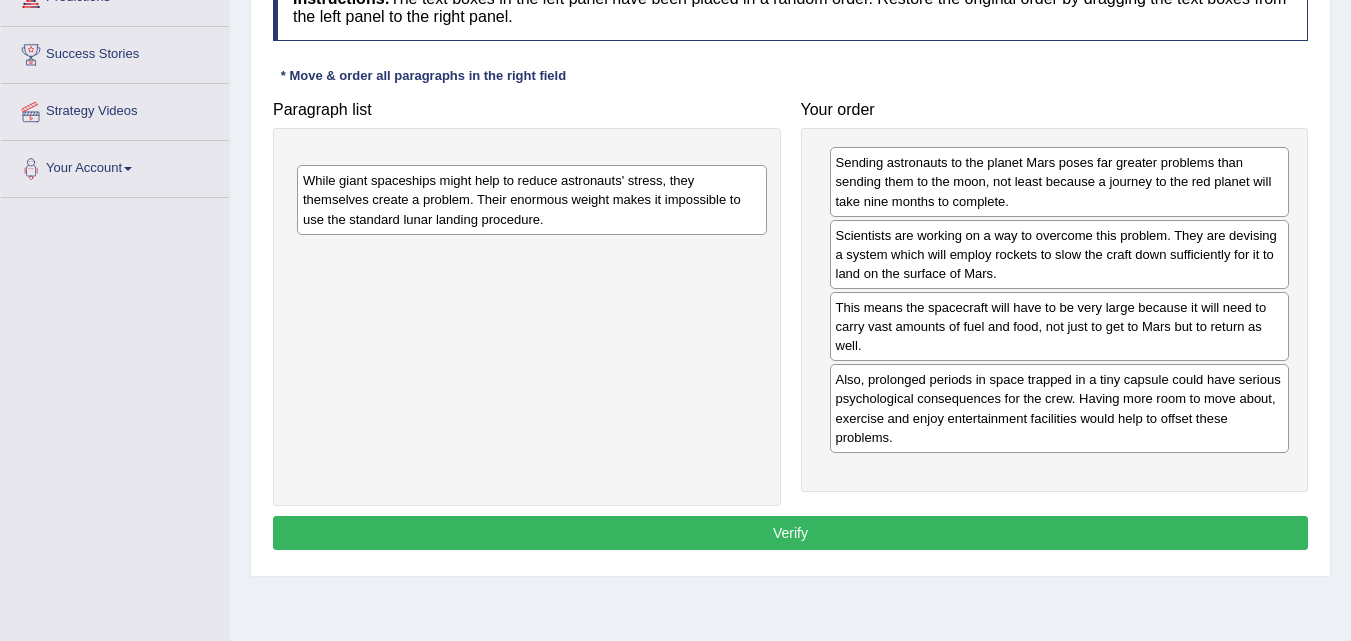 drag, startPoint x: 417, startPoint y: 181, endPoint x: 422, endPoint y: 199, distance: 18.681541 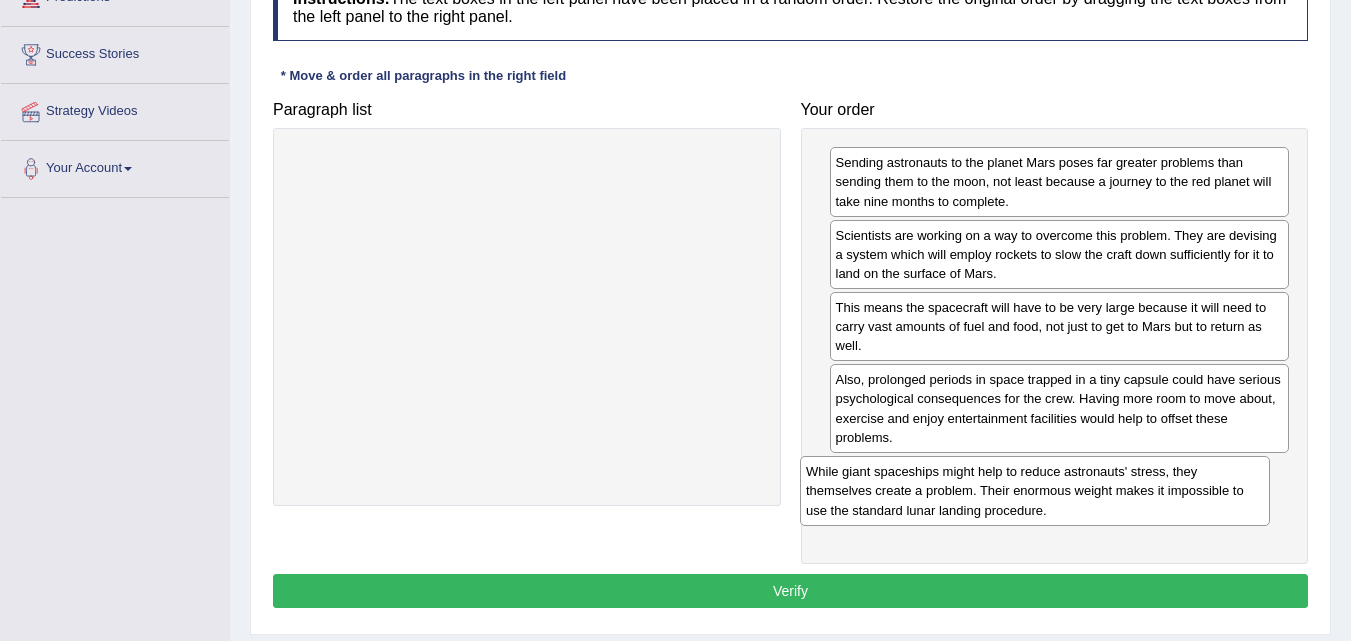 drag, startPoint x: 476, startPoint y: 198, endPoint x: 984, endPoint y: 507, distance: 594.5965 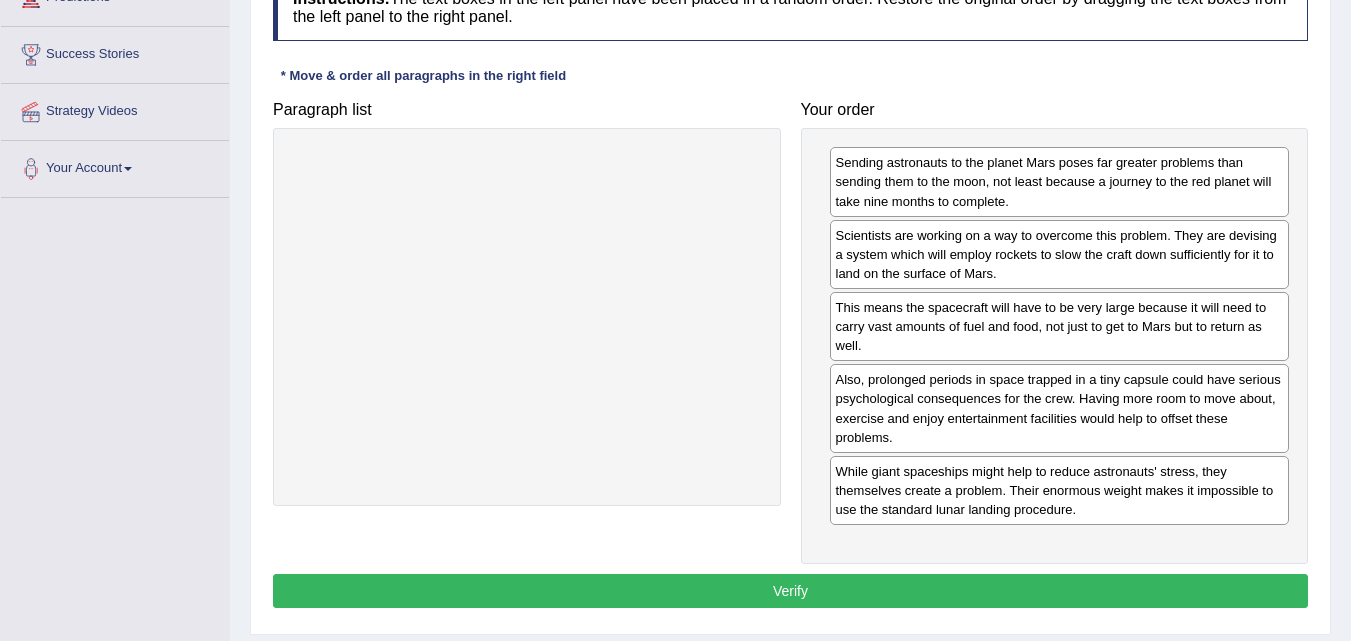 click on "Verify" at bounding box center [790, 591] 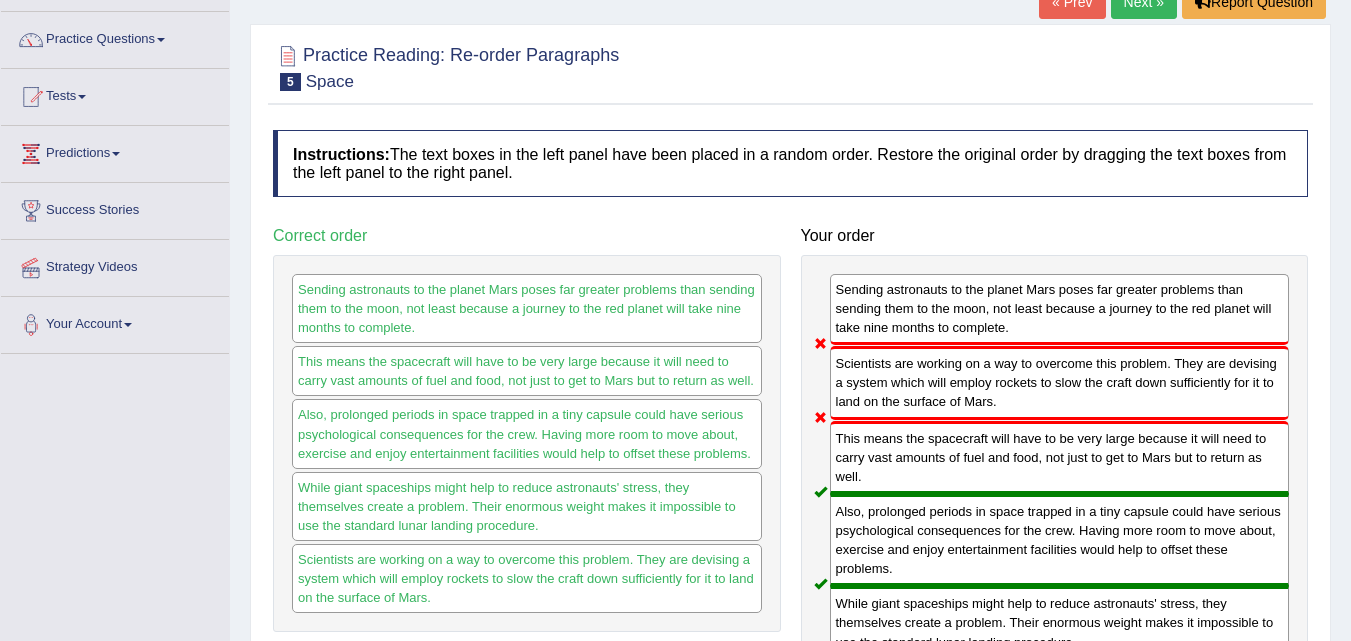 scroll, scrollTop: 0, scrollLeft: 0, axis: both 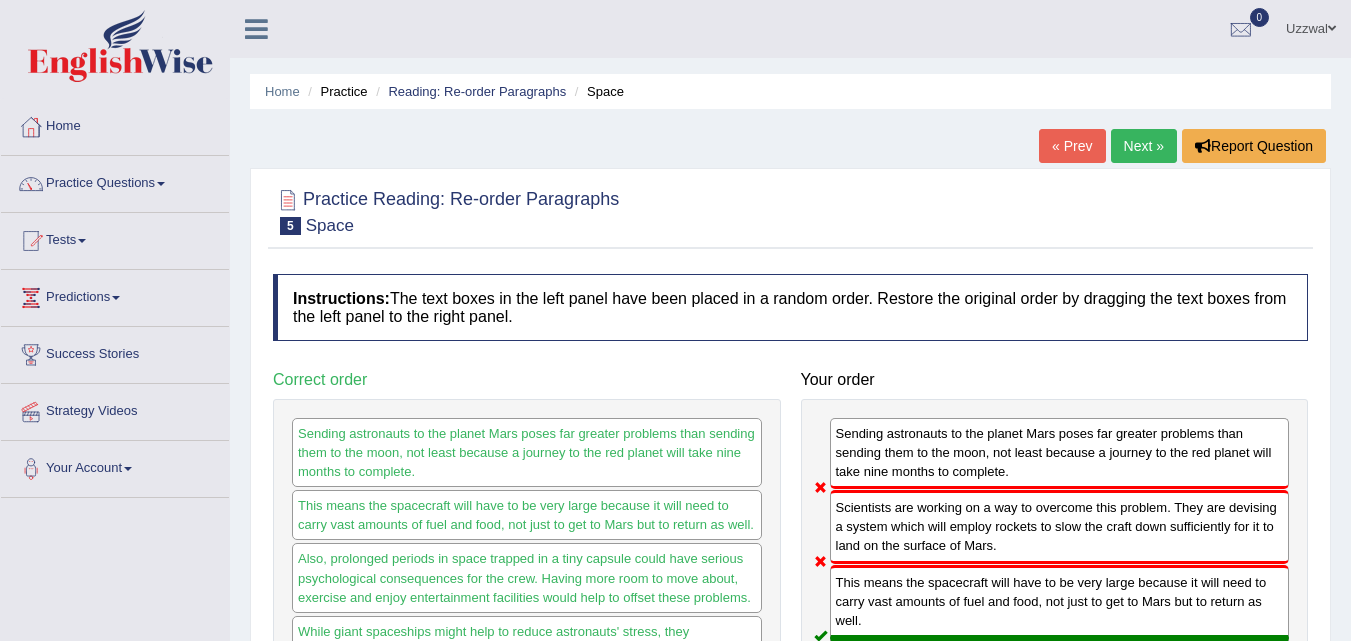 click on "Next »" at bounding box center [1144, 146] 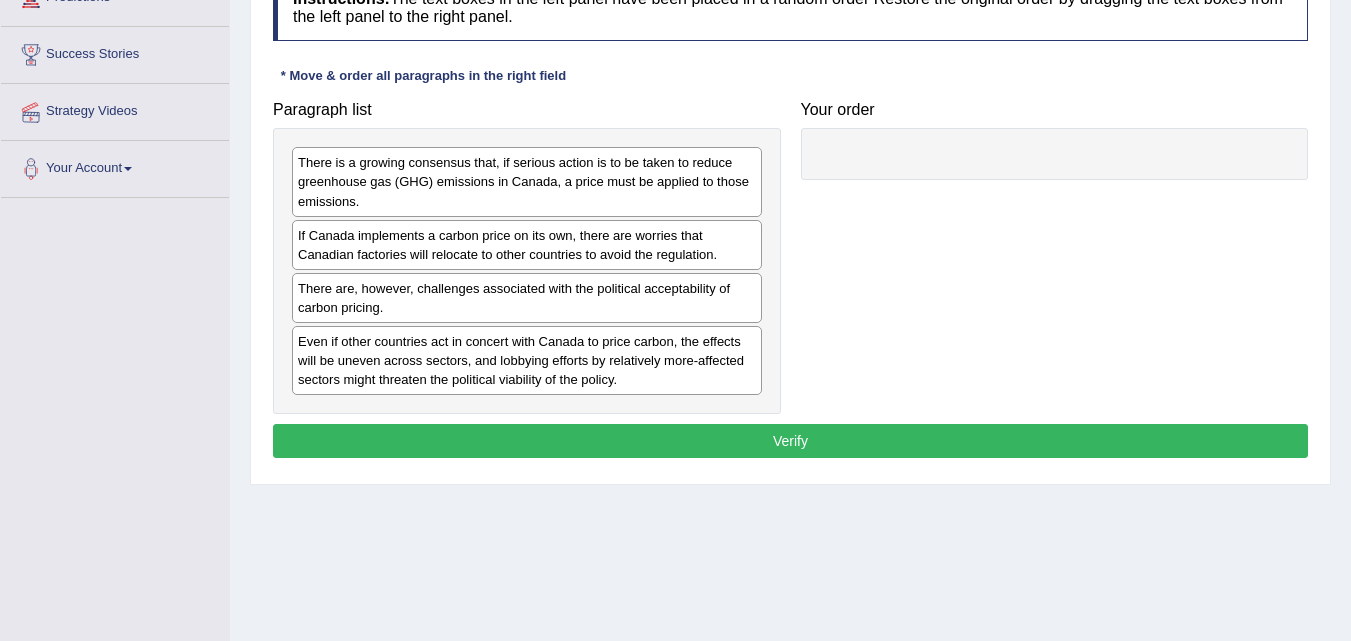 scroll, scrollTop: 0, scrollLeft: 0, axis: both 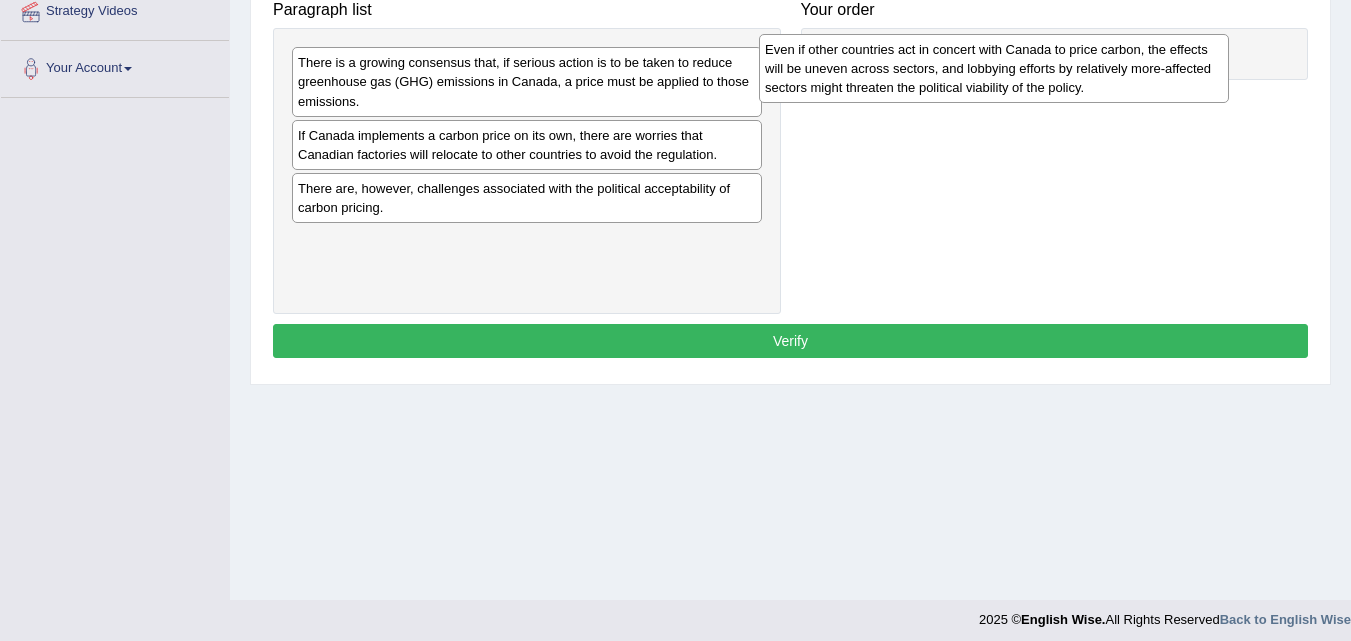 drag, startPoint x: 614, startPoint y: 275, endPoint x: 1097, endPoint y: 71, distance: 524.31384 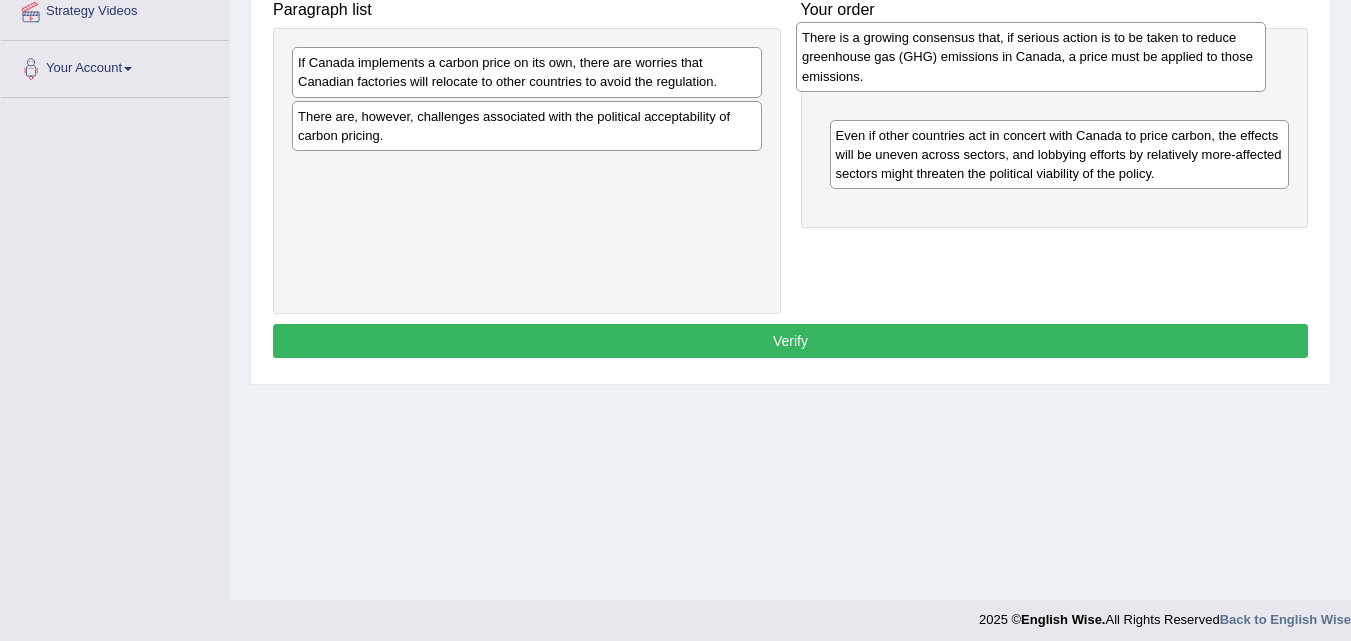 drag, startPoint x: 477, startPoint y: 97, endPoint x: 981, endPoint y: 72, distance: 504.61966 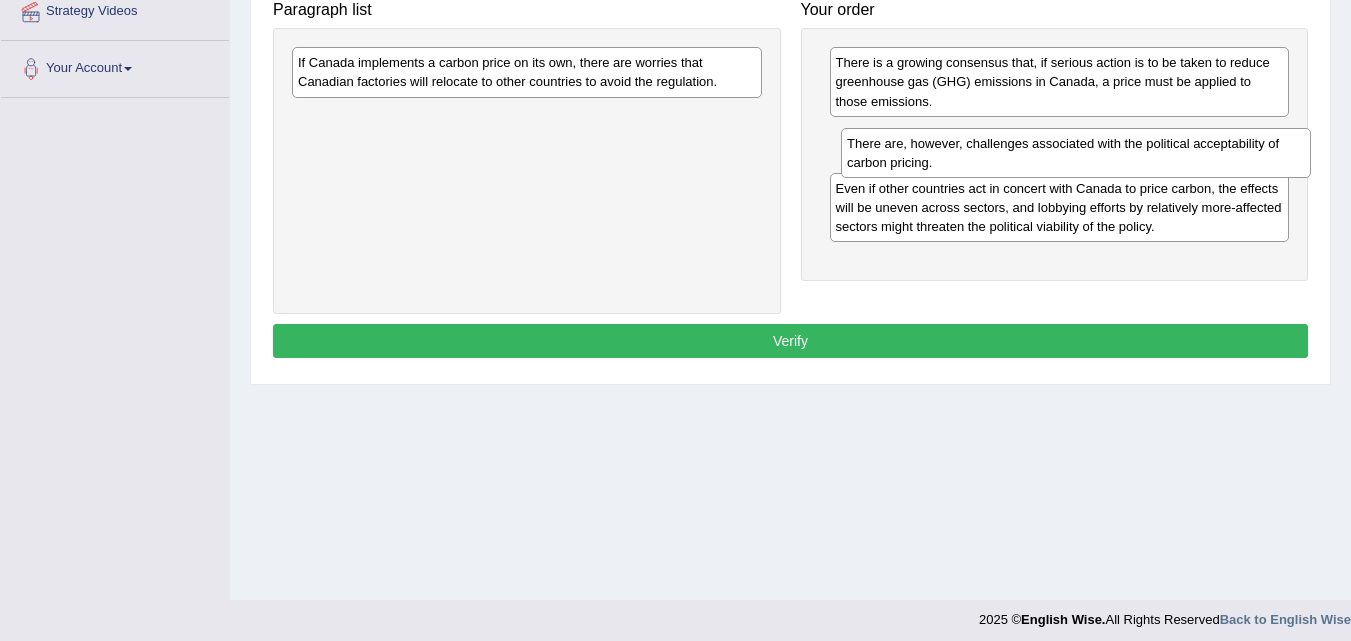 drag, startPoint x: 413, startPoint y: 138, endPoint x: 962, endPoint y: 165, distance: 549.6635 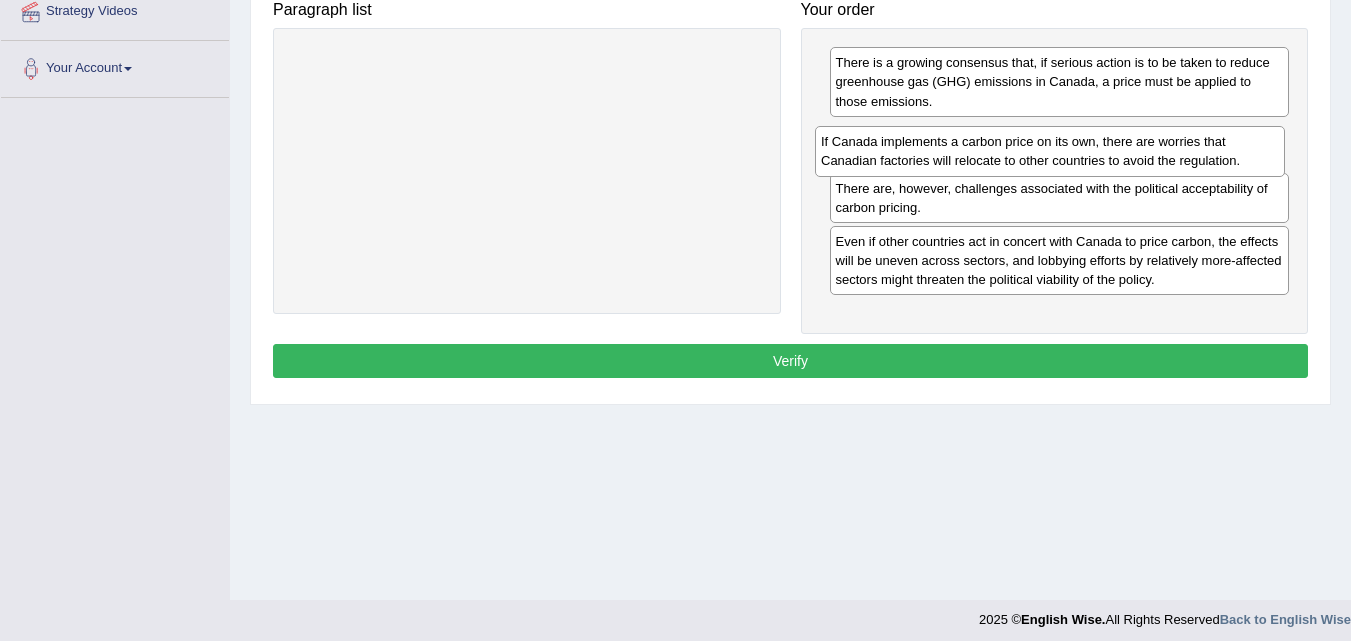 drag, startPoint x: 627, startPoint y: 61, endPoint x: 1146, endPoint y: 140, distance: 524.9781 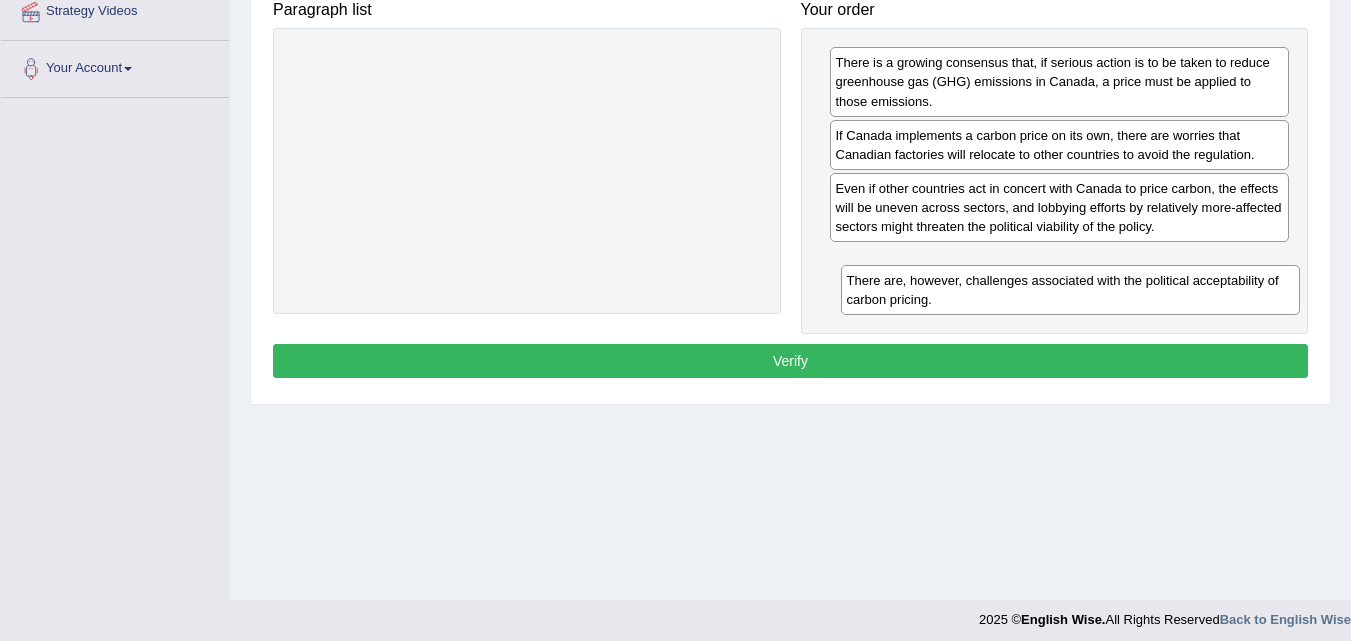 drag, startPoint x: 920, startPoint y: 187, endPoint x: 931, endPoint y: 279, distance: 92.65527 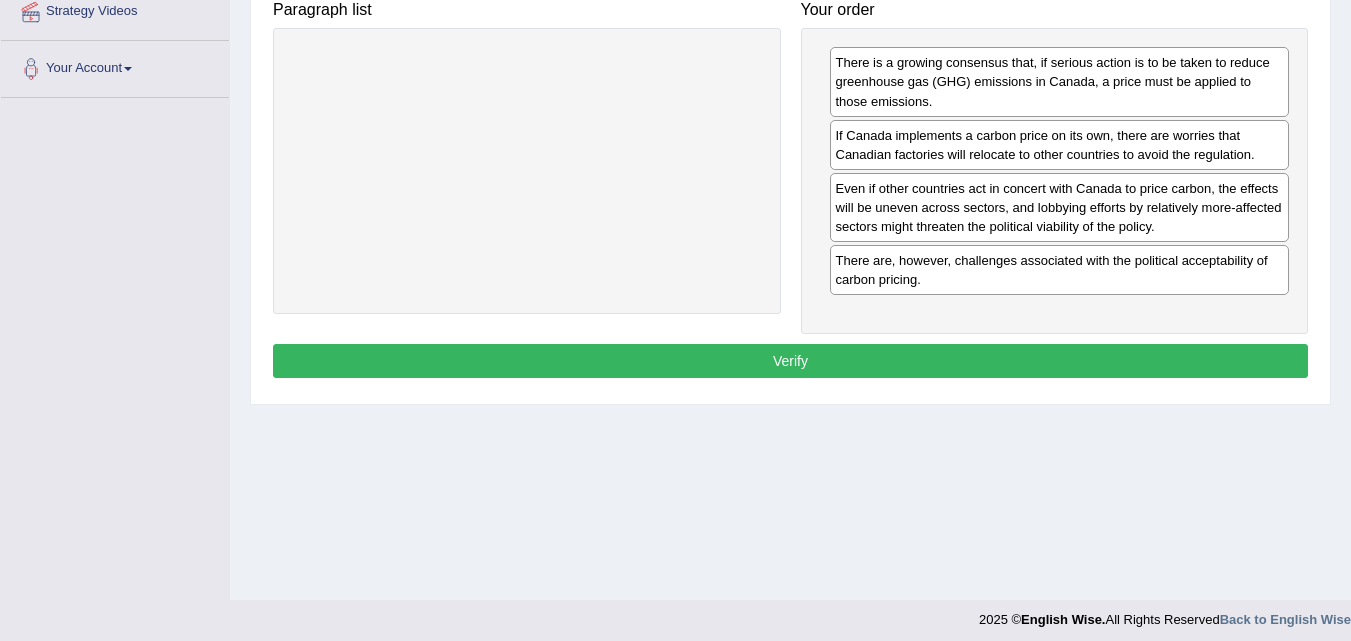 click on "Verify" at bounding box center [790, 361] 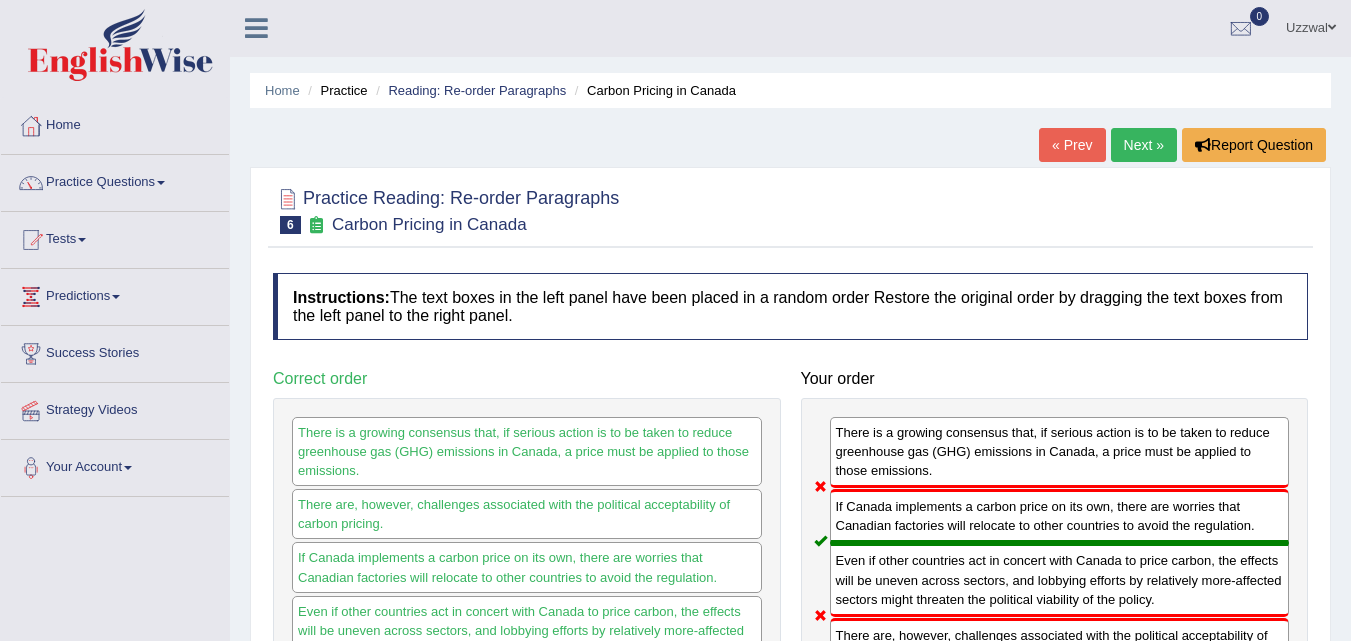 scroll, scrollTop: 0, scrollLeft: 0, axis: both 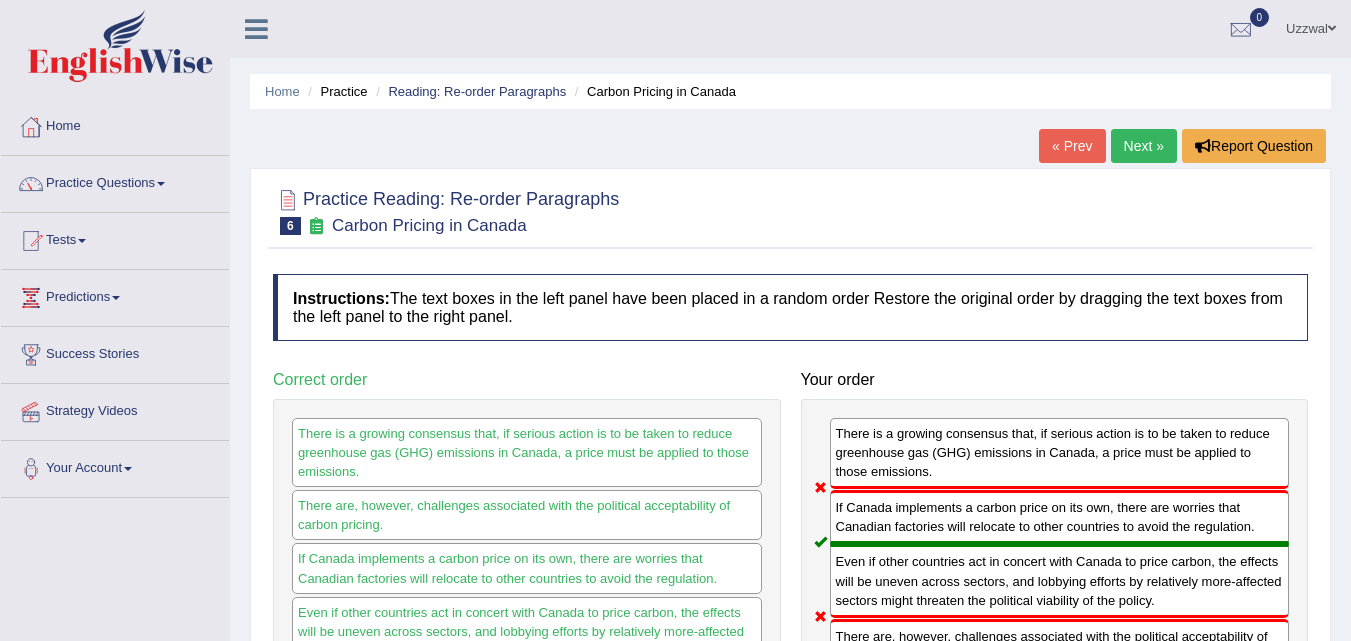 click on "Next »" at bounding box center (1144, 146) 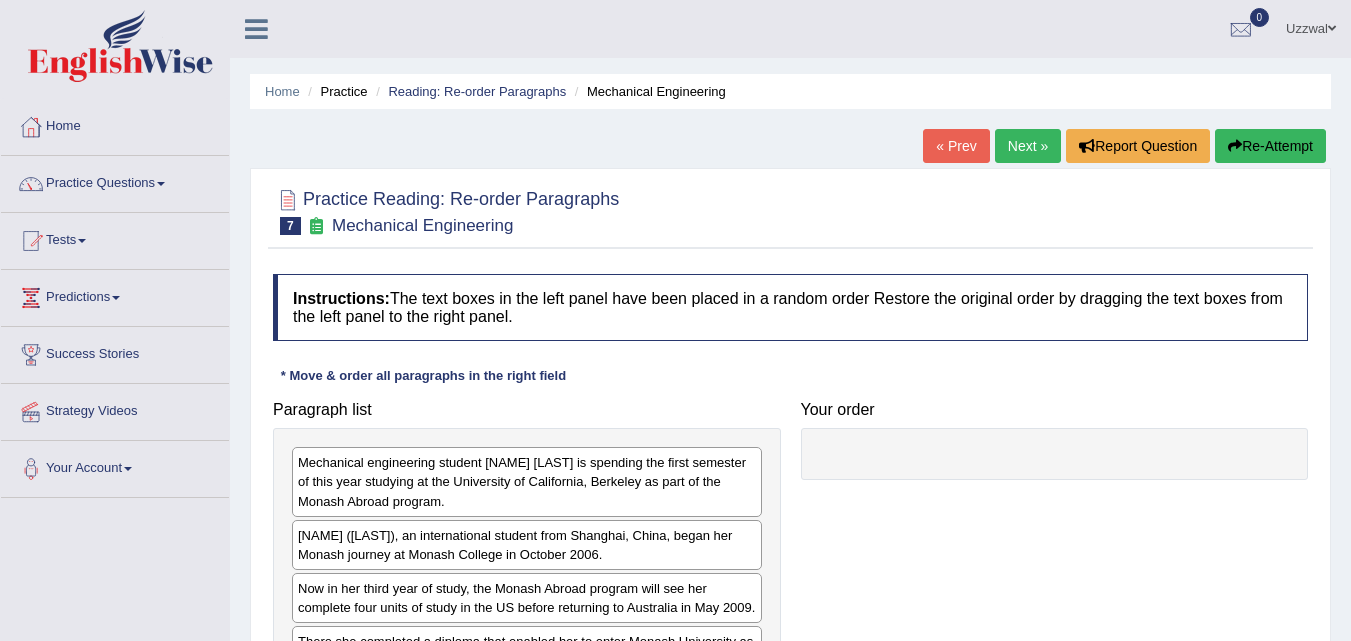 scroll, scrollTop: 300, scrollLeft: 0, axis: vertical 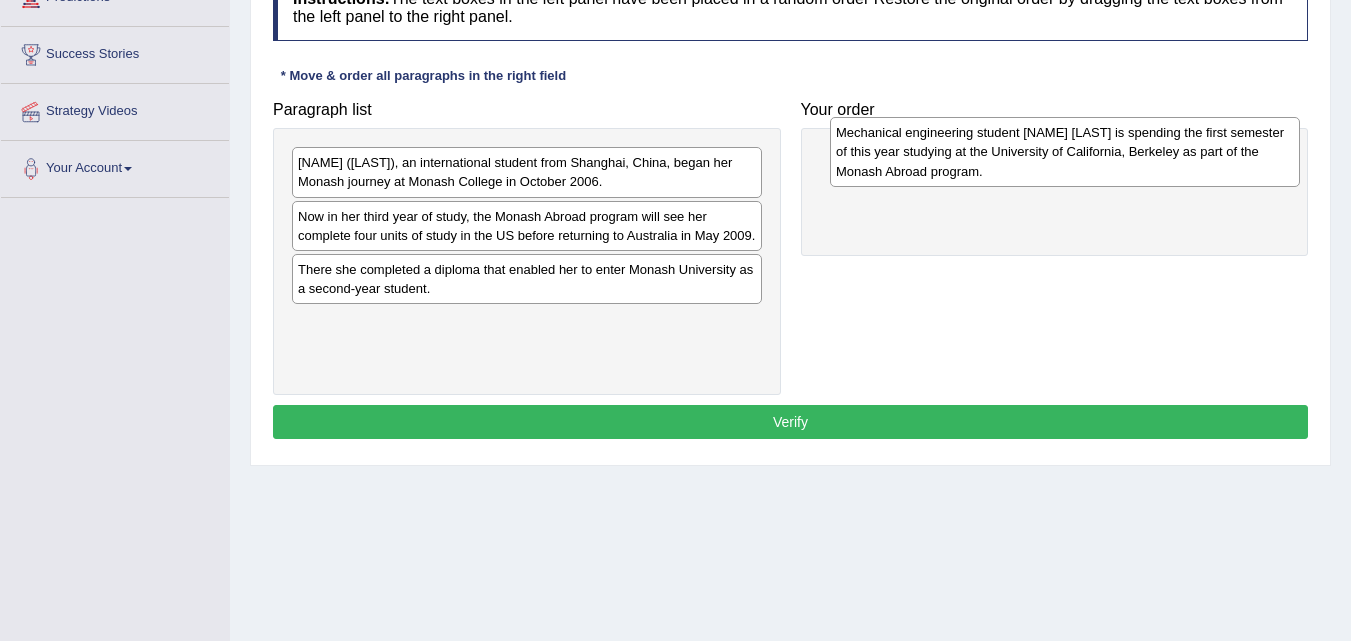 drag, startPoint x: 341, startPoint y: 190, endPoint x: 879, endPoint y: 160, distance: 538.83575 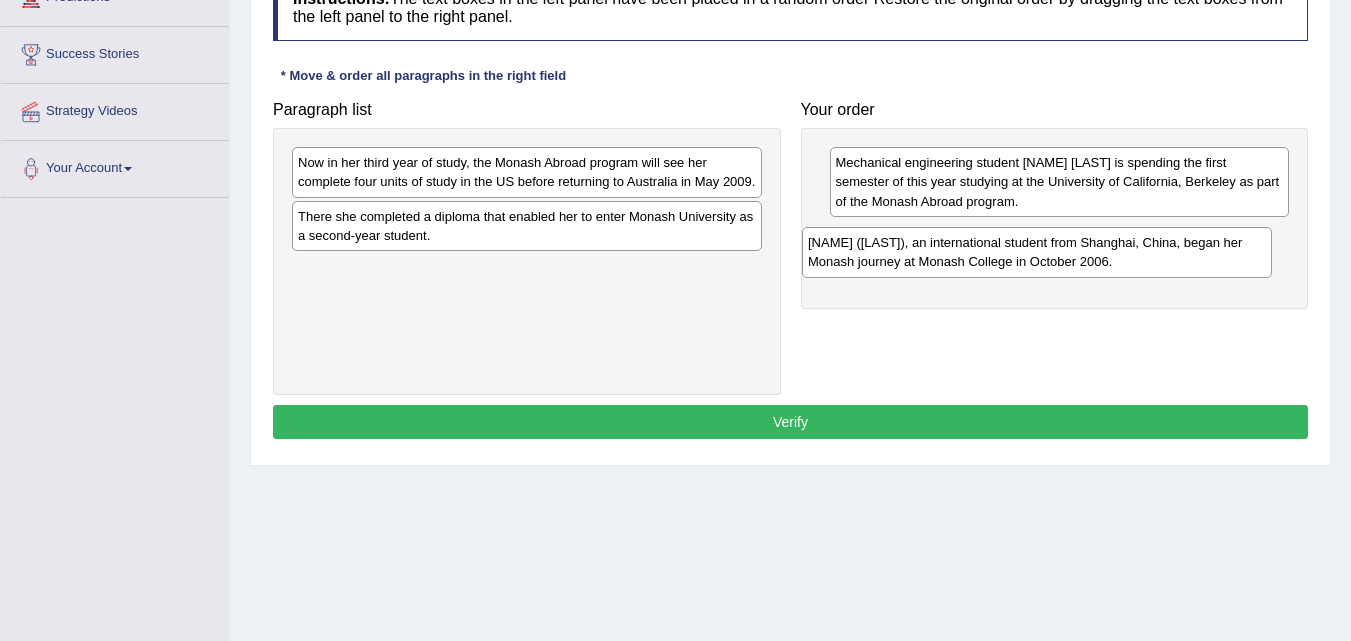 drag, startPoint x: 543, startPoint y: 191, endPoint x: 1053, endPoint y: 271, distance: 516.2364 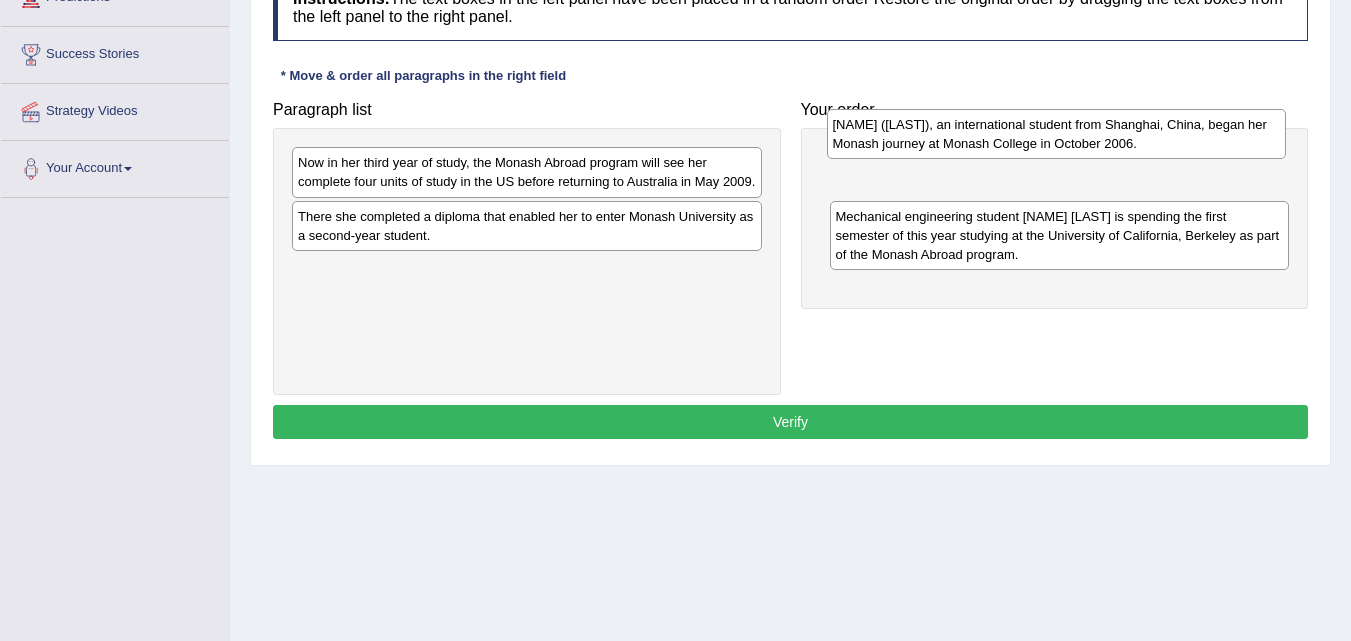 drag, startPoint x: 965, startPoint y: 255, endPoint x: 1000, endPoint y: 164, distance: 97.49872 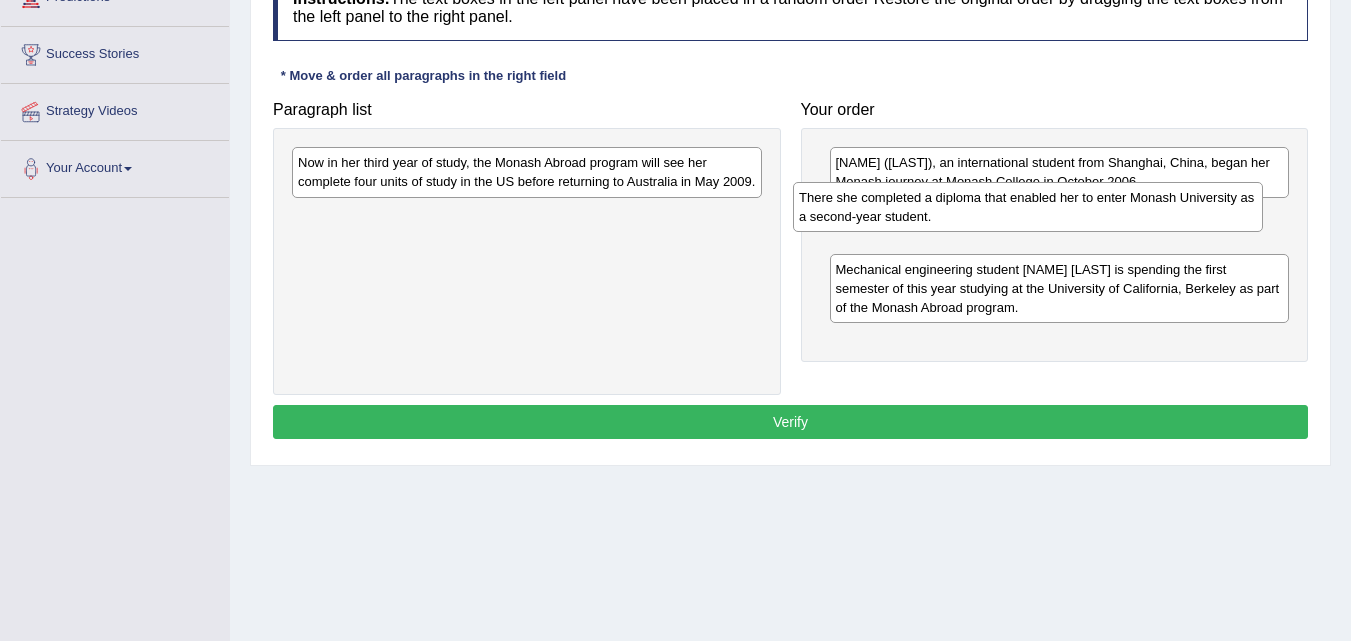 drag, startPoint x: 644, startPoint y: 242, endPoint x: 1145, endPoint y: 223, distance: 501.36014 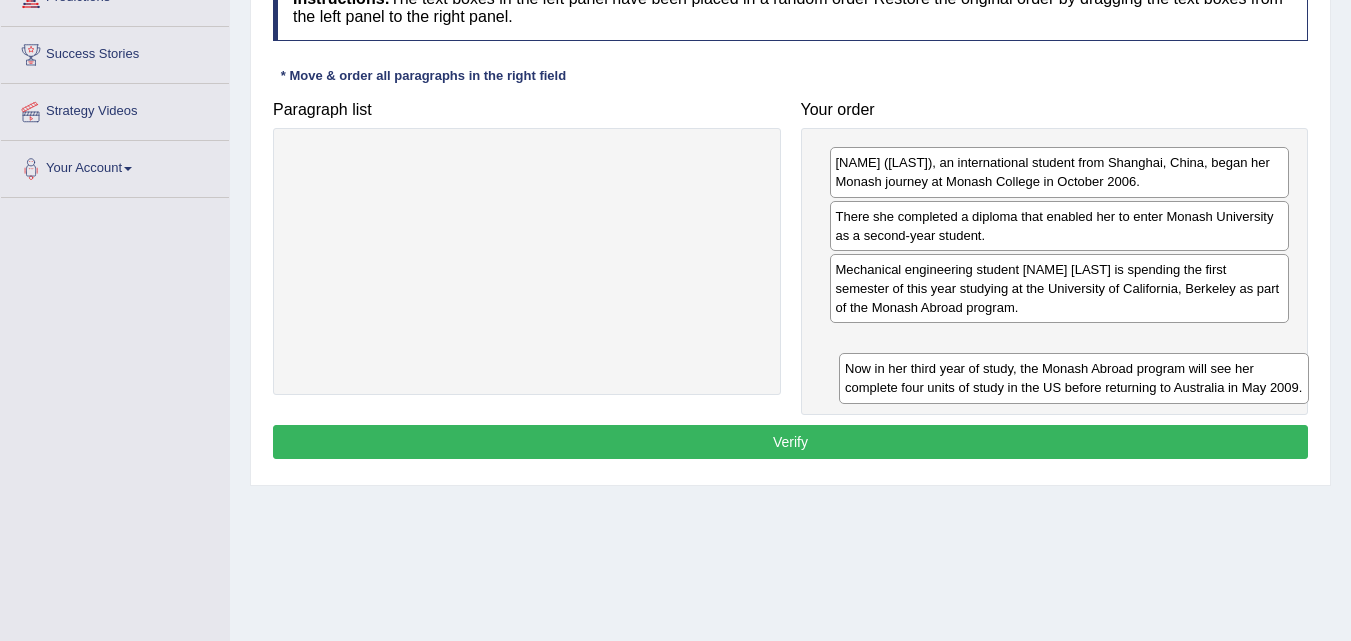 drag, startPoint x: 564, startPoint y: 177, endPoint x: 1111, endPoint y: 383, distance: 584.5041 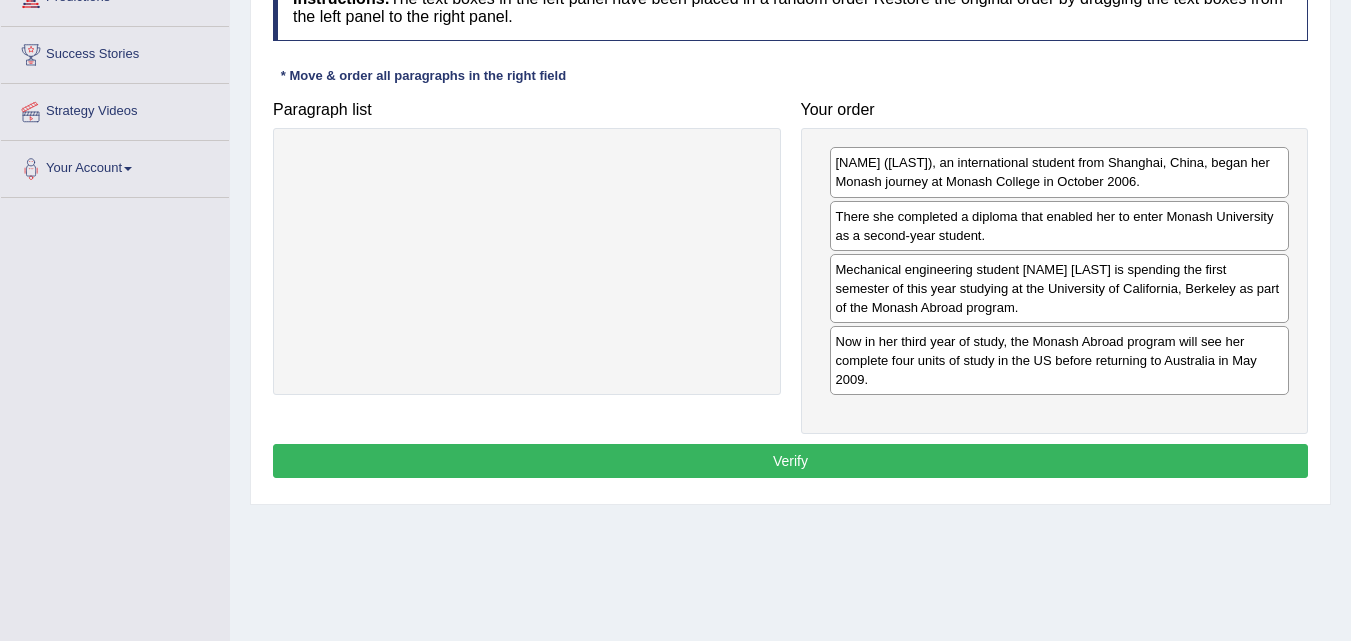 click on "Verify" at bounding box center (790, 461) 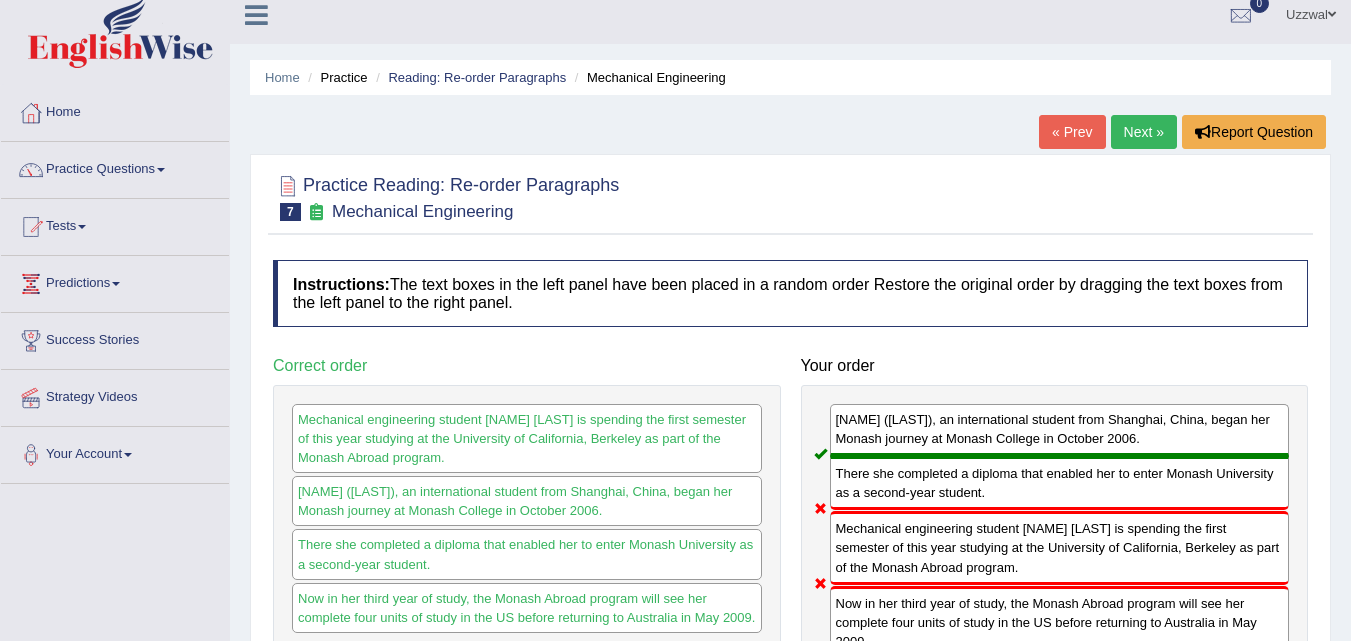 scroll, scrollTop: 0, scrollLeft: 0, axis: both 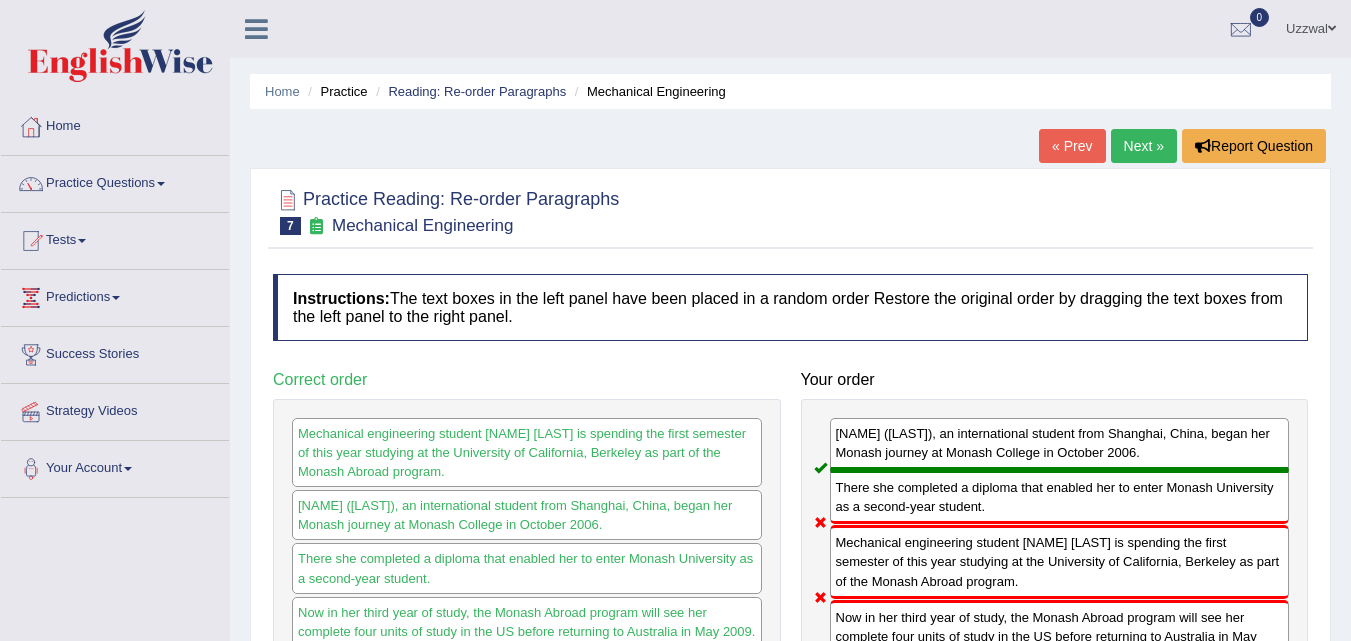 click on "Next »" at bounding box center [1144, 146] 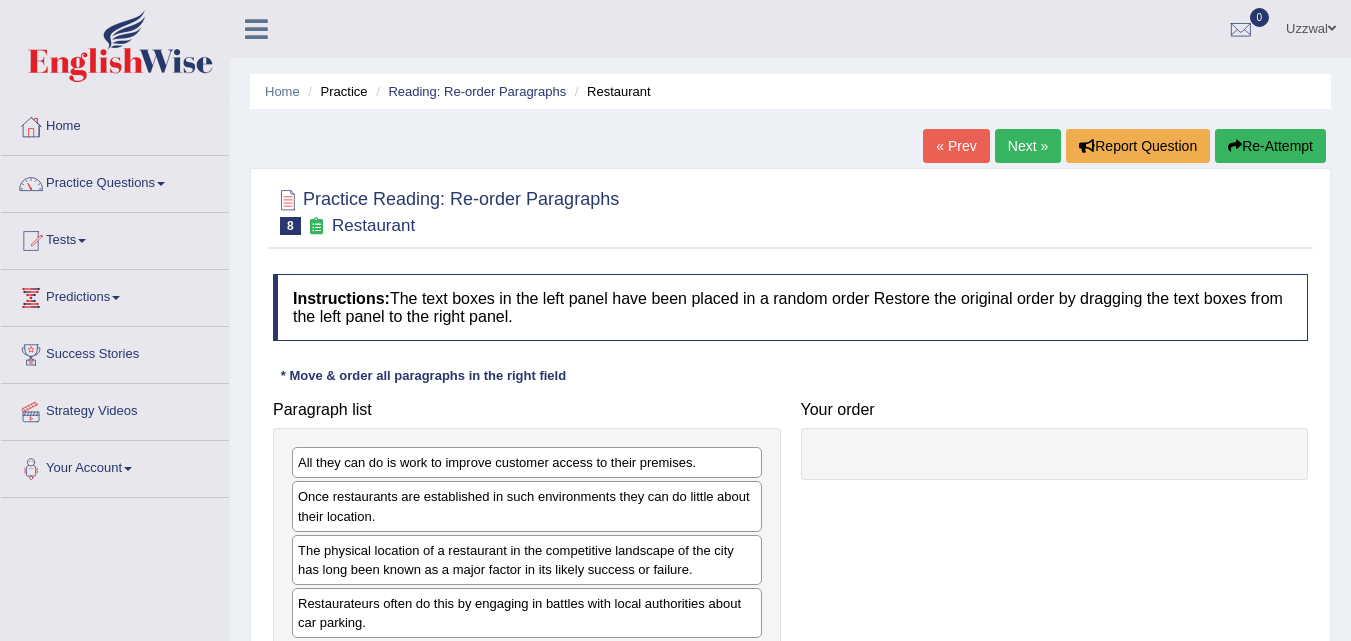scroll, scrollTop: 100, scrollLeft: 0, axis: vertical 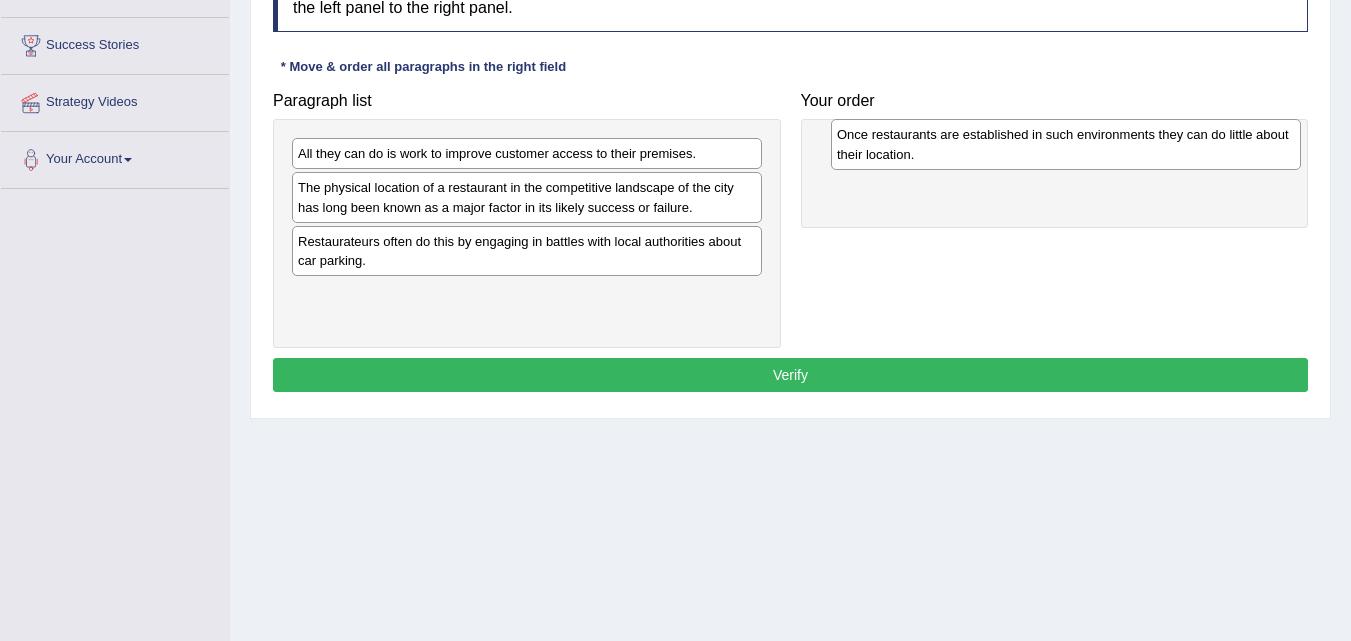 drag, startPoint x: 427, startPoint y: 205, endPoint x: 966, endPoint y: 152, distance: 541.5995 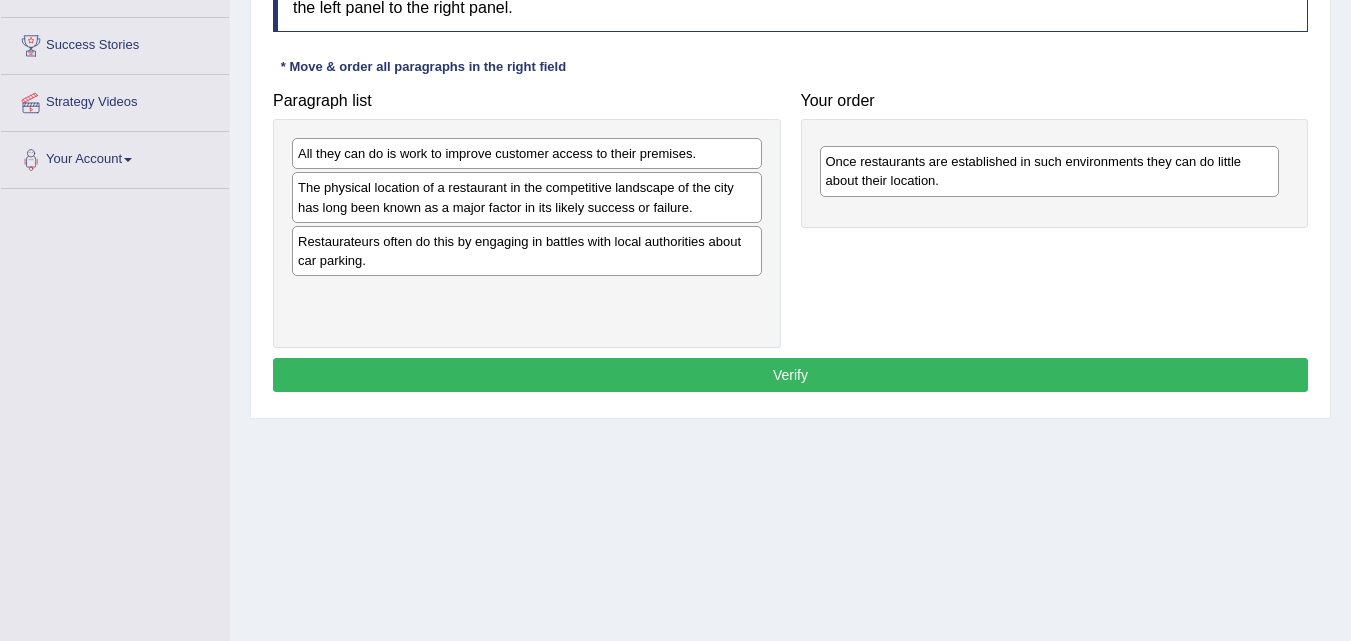 drag, startPoint x: 861, startPoint y: 173, endPoint x: 851, endPoint y: 181, distance: 12.806249 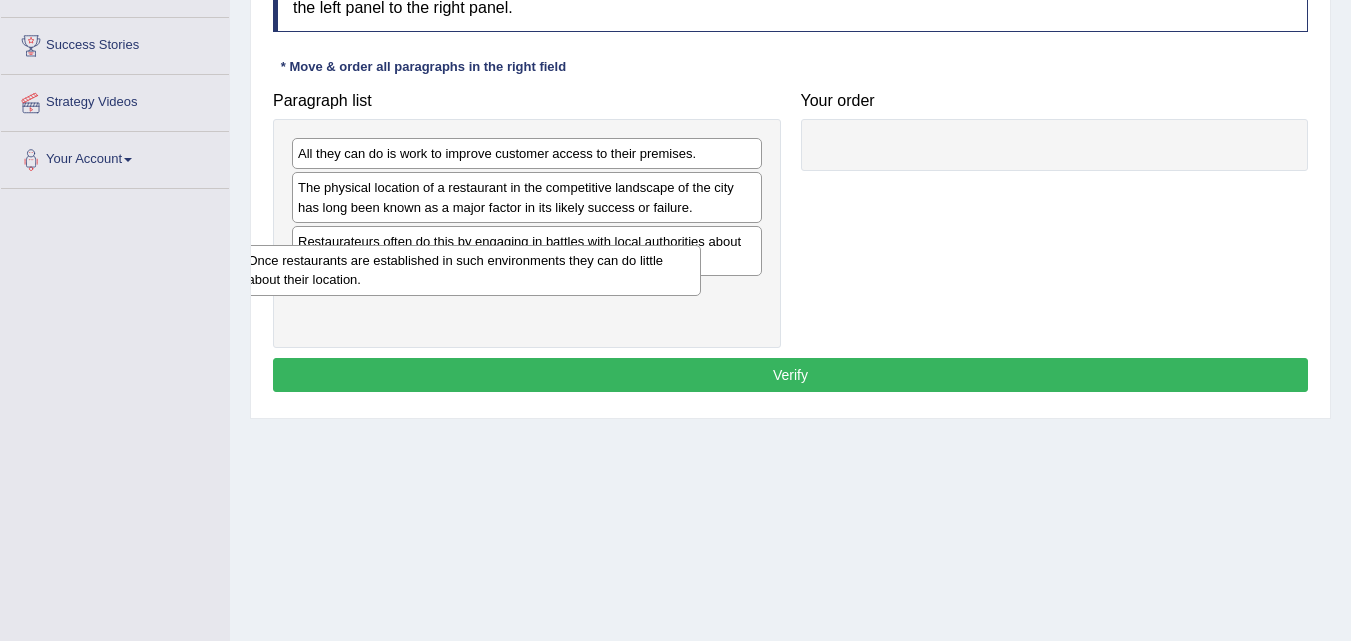 drag, startPoint x: 859, startPoint y: 166, endPoint x: 271, endPoint y: 273, distance: 597.65625 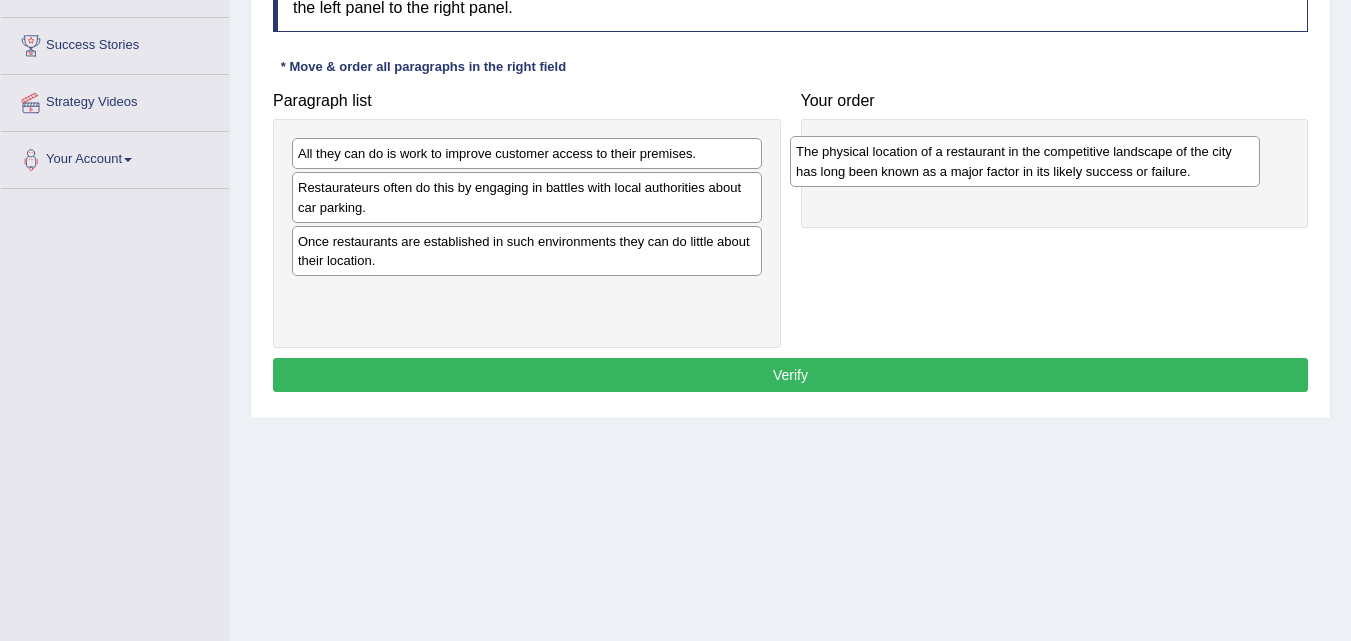 drag, startPoint x: 595, startPoint y: 218, endPoint x: 820, endPoint y: 194, distance: 226.27638 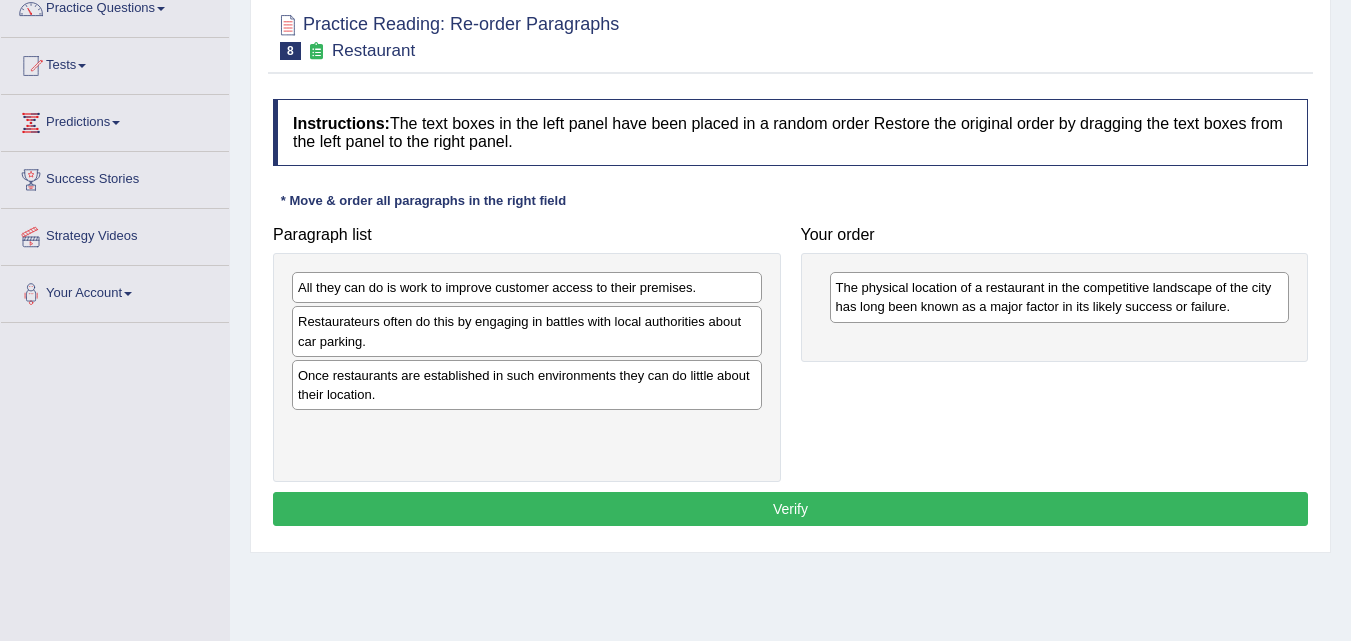 scroll, scrollTop: 209, scrollLeft: 0, axis: vertical 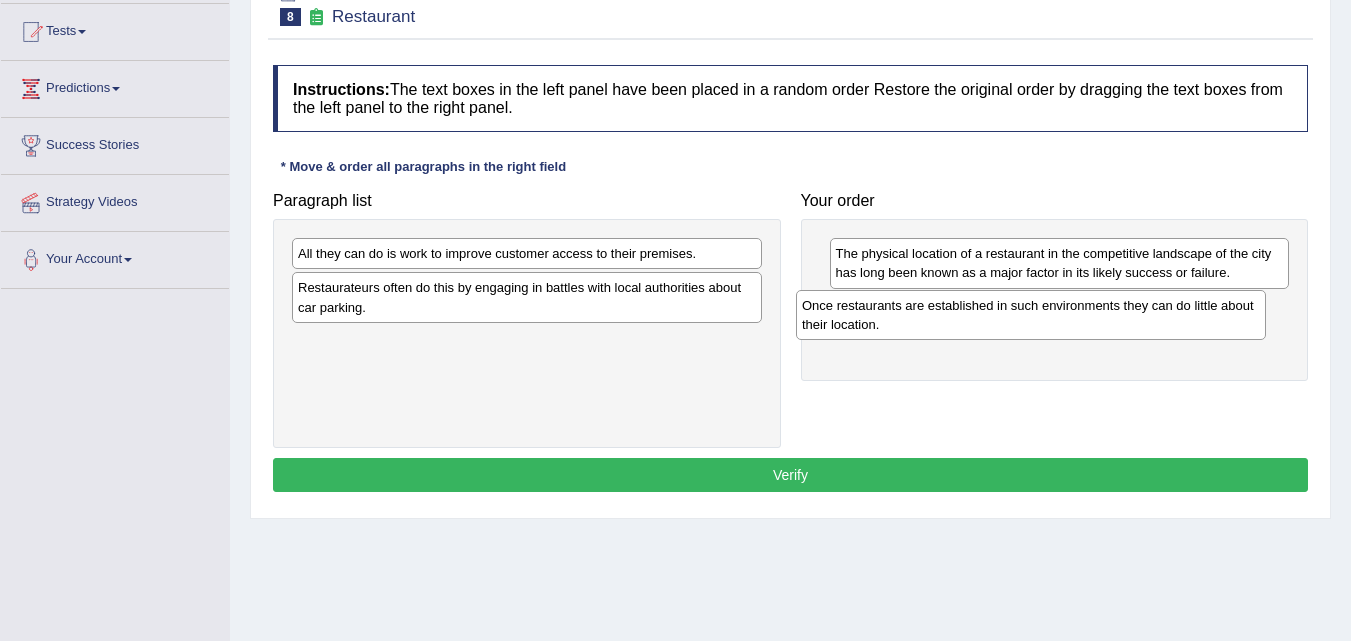 drag, startPoint x: 588, startPoint y: 361, endPoint x: 1103, endPoint y: 322, distance: 516.4746 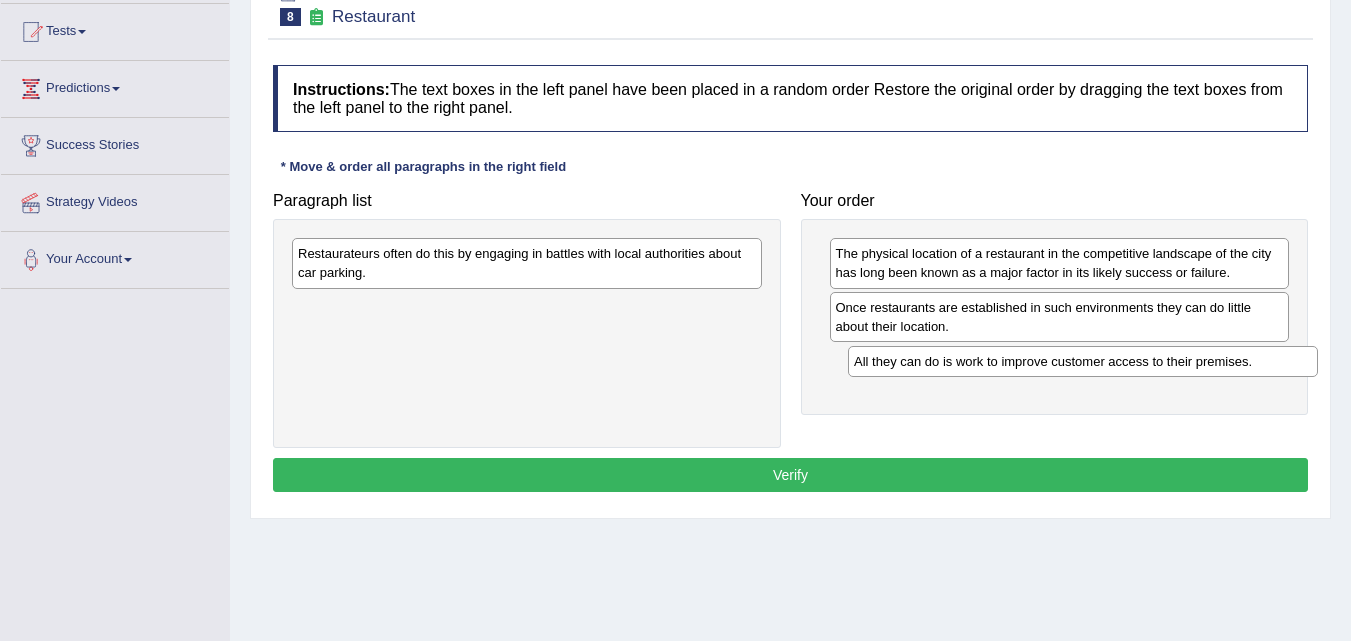 drag, startPoint x: 462, startPoint y: 256, endPoint x: 1018, endPoint y: 365, distance: 566.5836 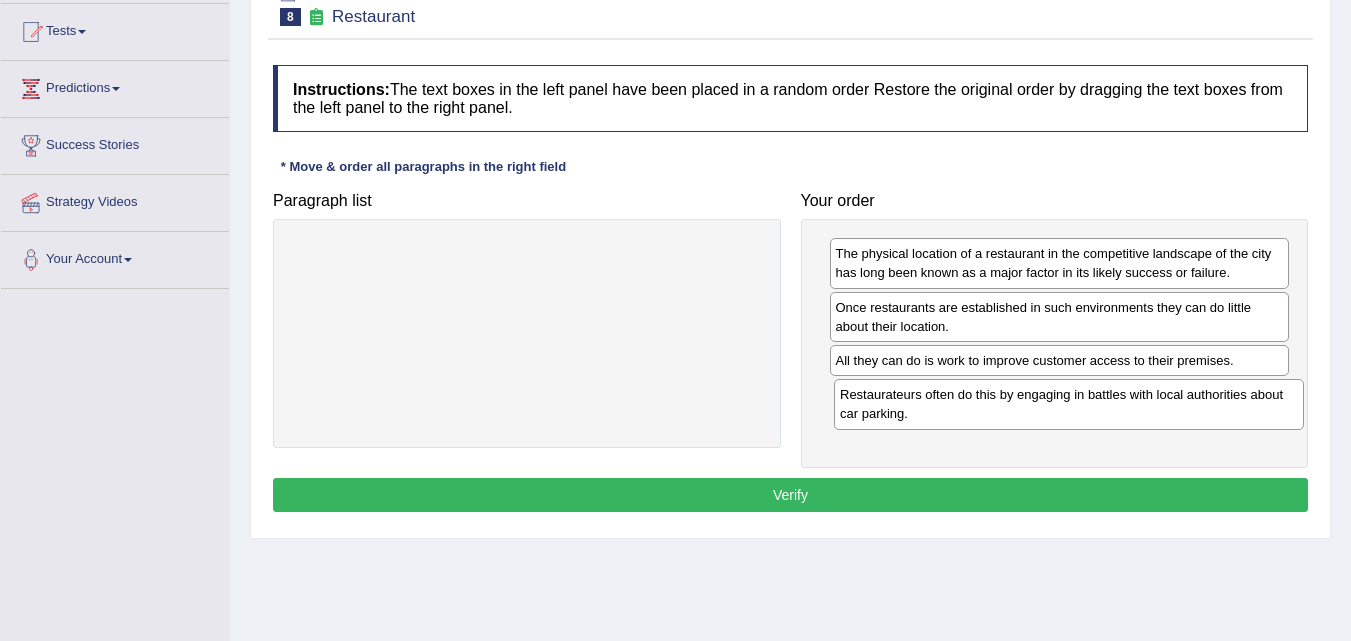drag, startPoint x: 455, startPoint y: 268, endPoint x: 994, endPoint y: 409, distance: 557.1373 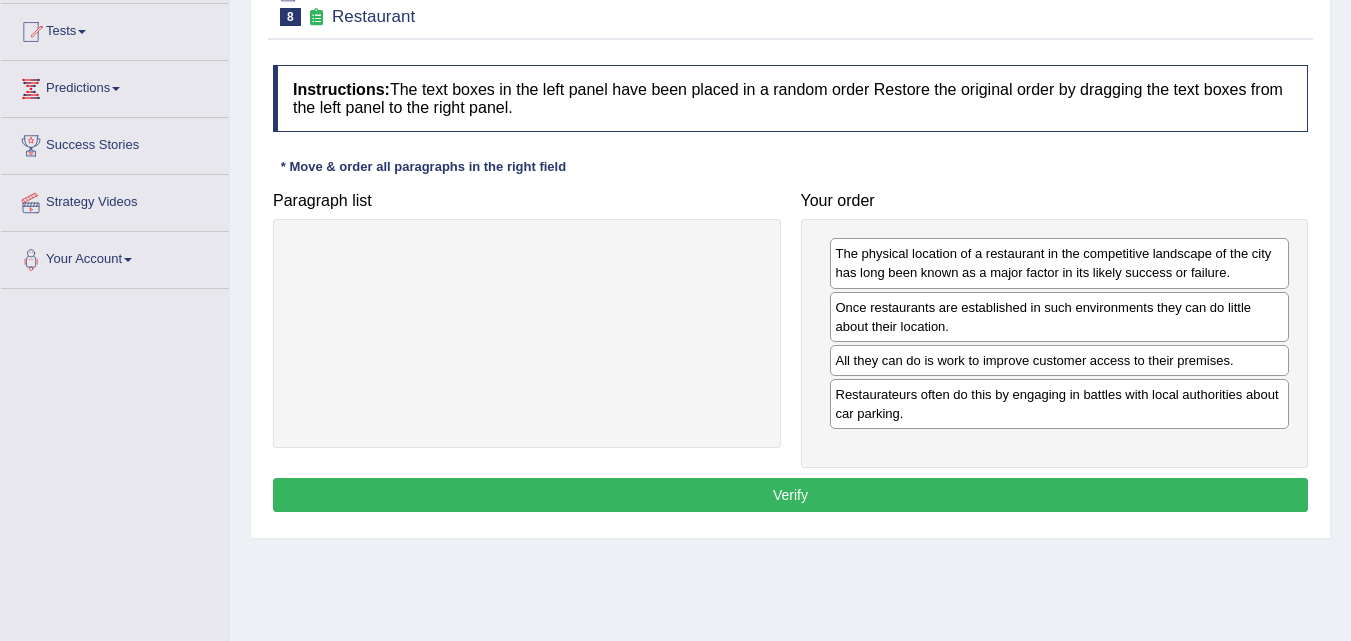 click on "Verify" at bounding box center (790, 495) 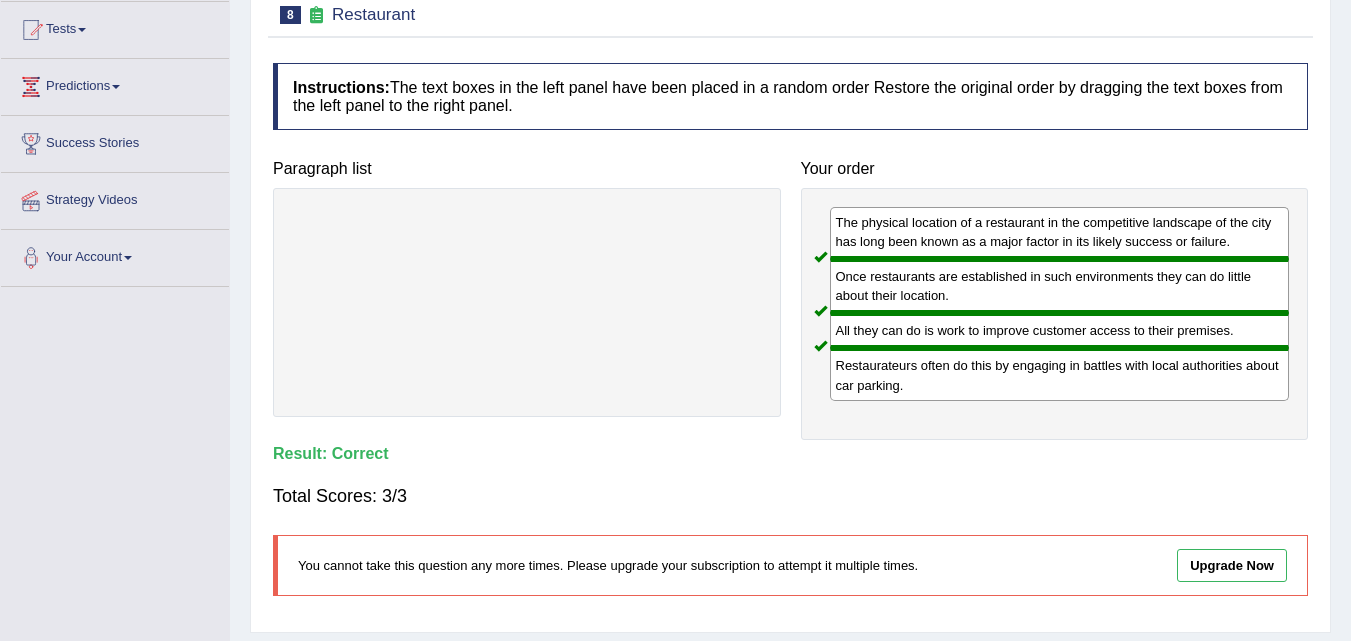 scroll, scrollTop: 209, scrollLeft: 0, axis: vertical 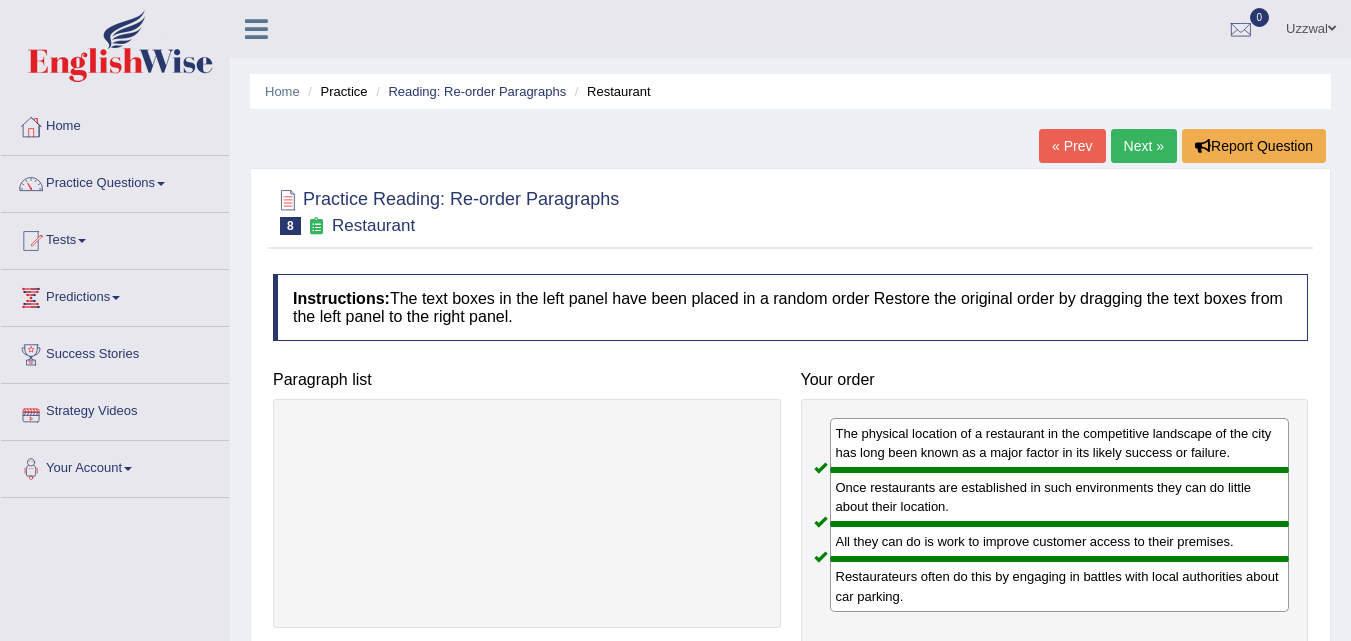 click on "« Prev" at bounding box center (1072, 146) 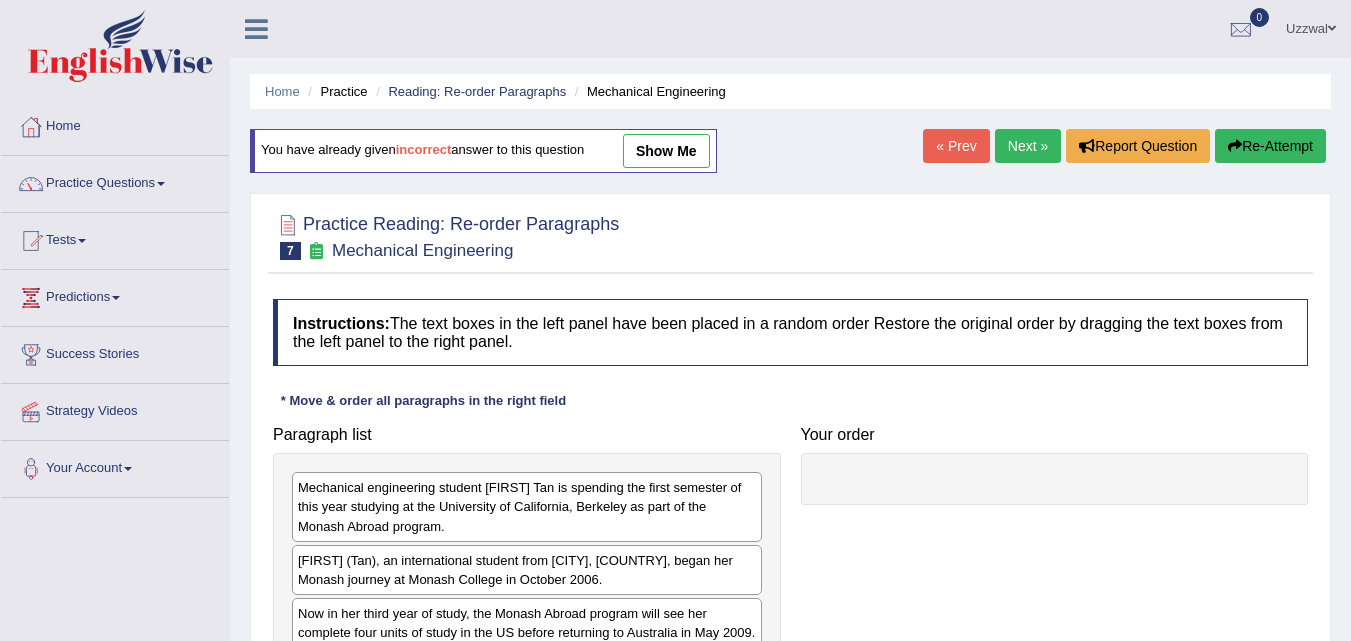 scroll, scrollTop: 109, scrollLeft: 0, axis: vertical 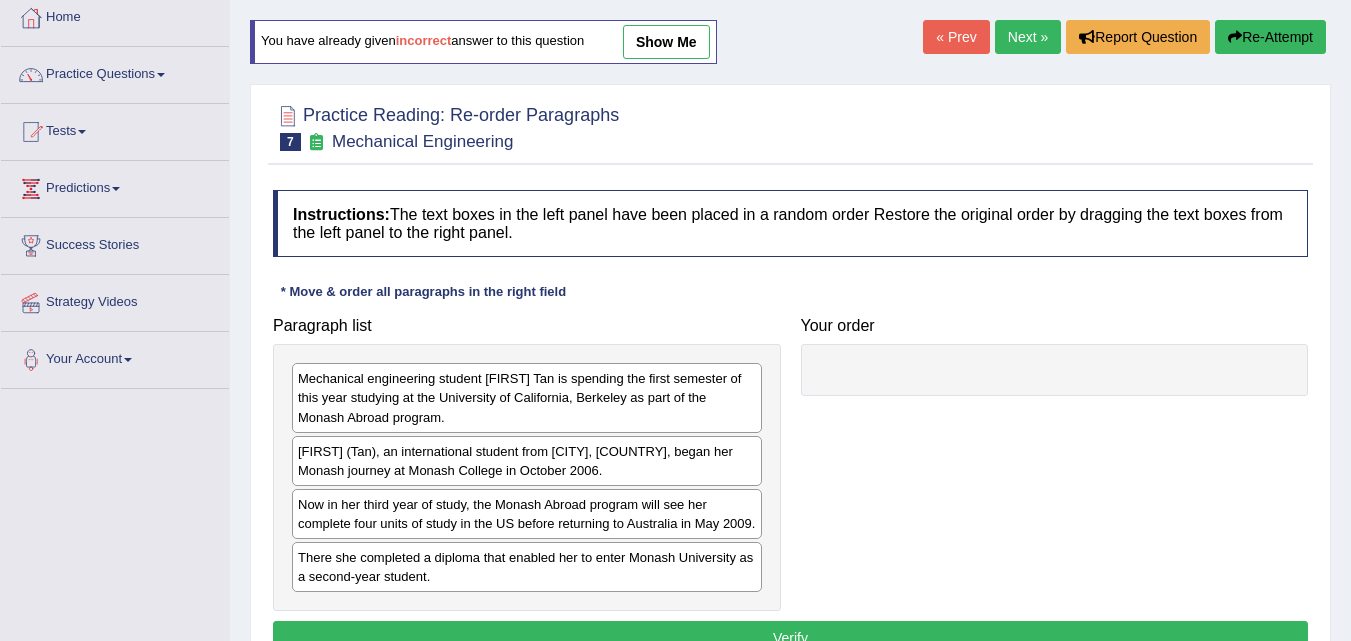 click on "show me" at bounding box center [666, 42] 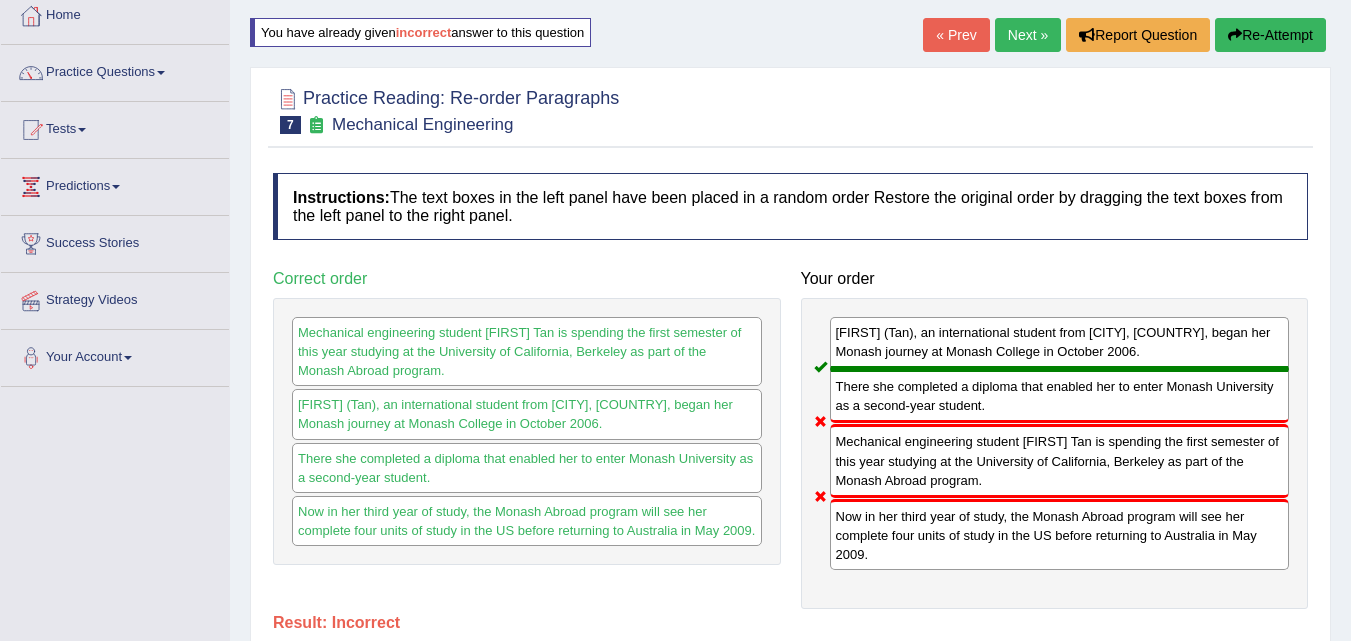scroll, scrollTop: 109, scrollLeft: 0, axis: vertical 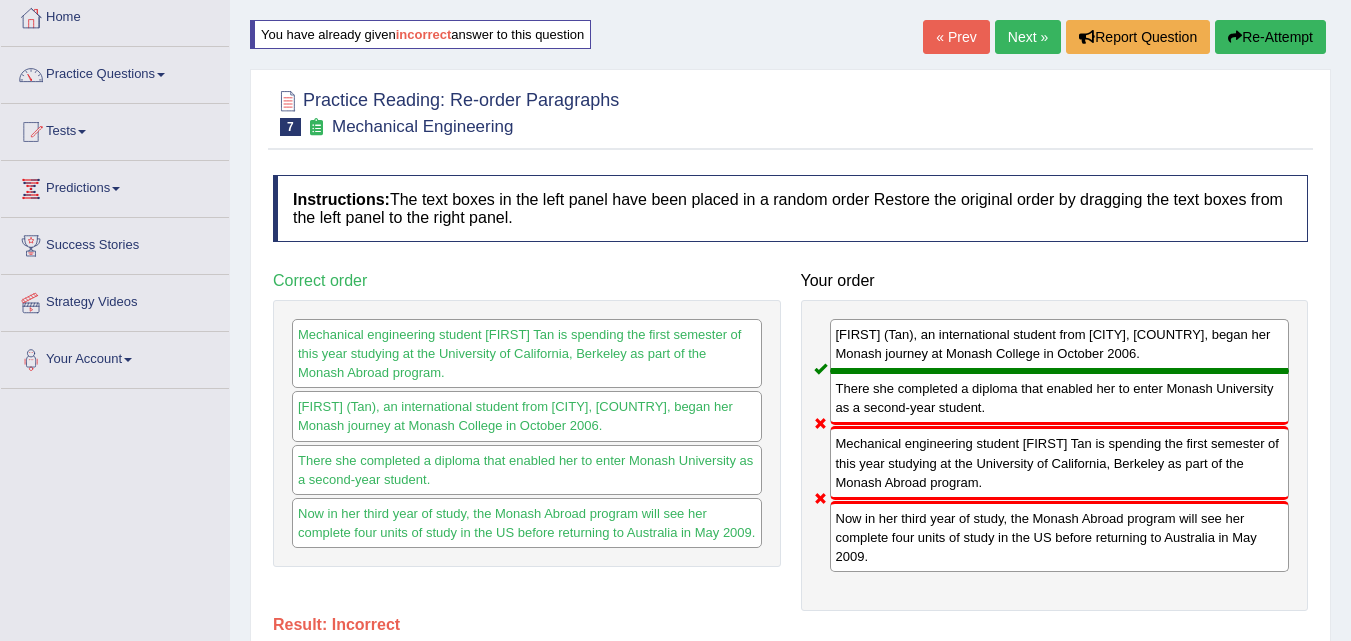 click on "Next »" at bounding box center (1028, 37) 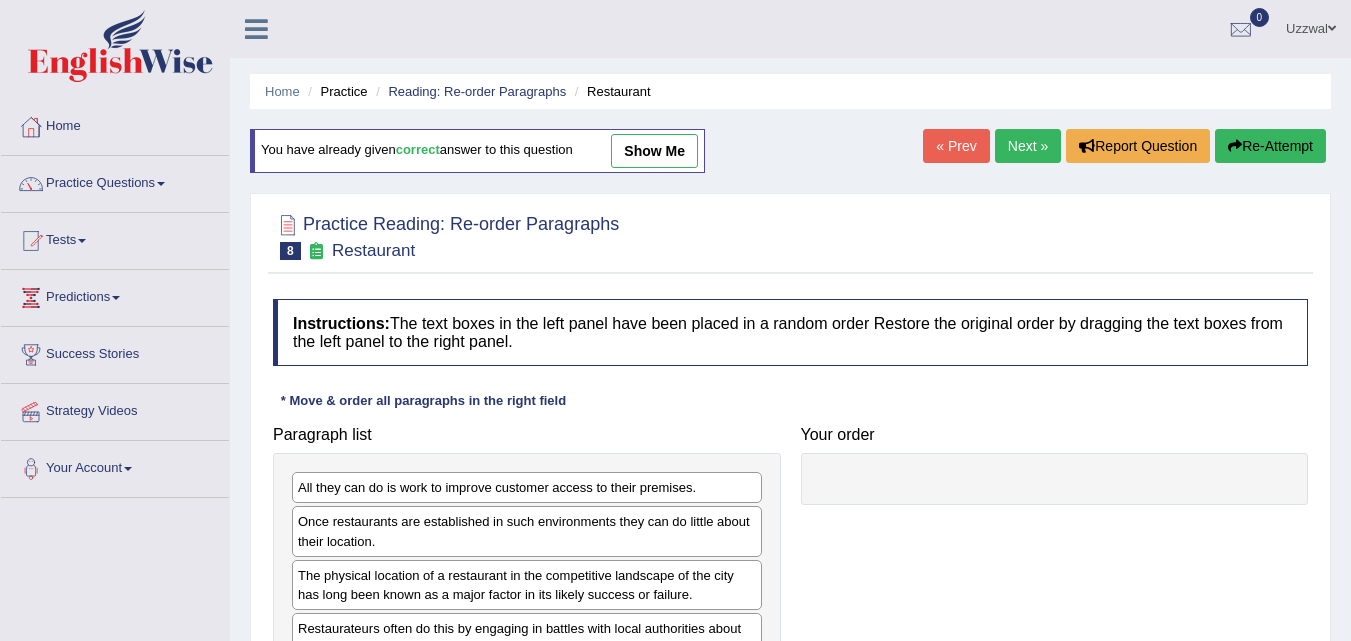 scroll, scrollTop: 0, scrollLeft: 0, axis: both 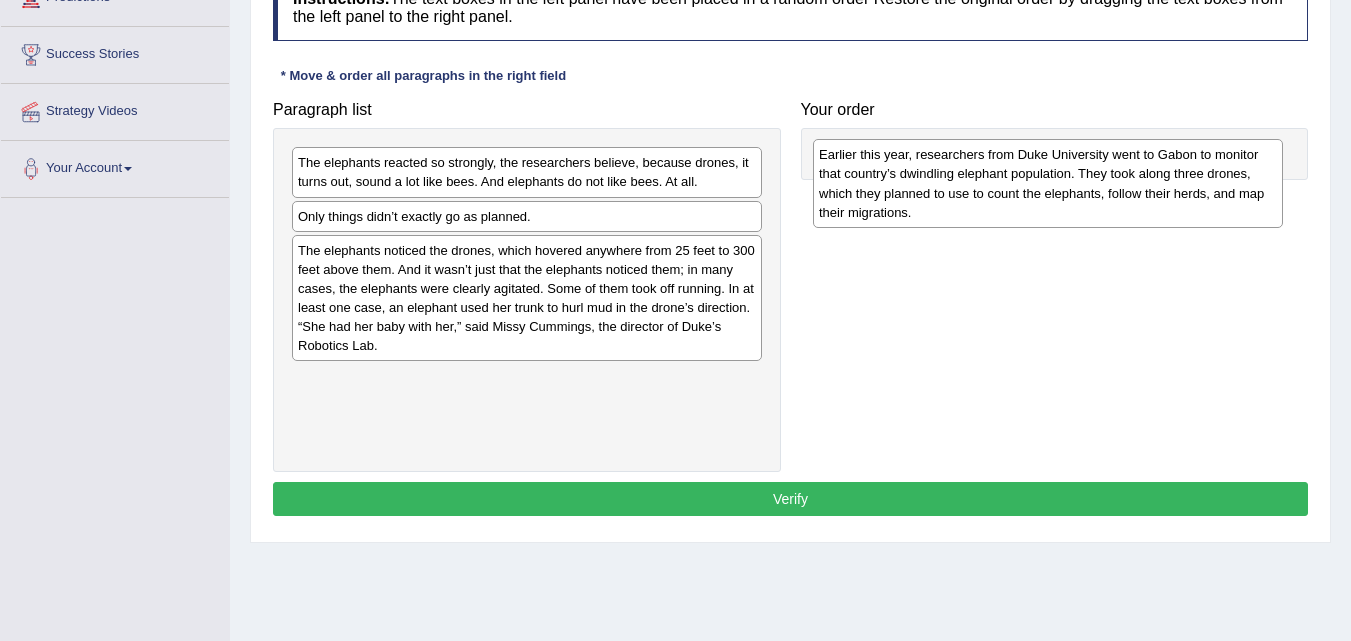 drag, startPoint x: 425, startPoint y: 419, endPoint x: 946, endPoint y: 194, distance: 567.5086 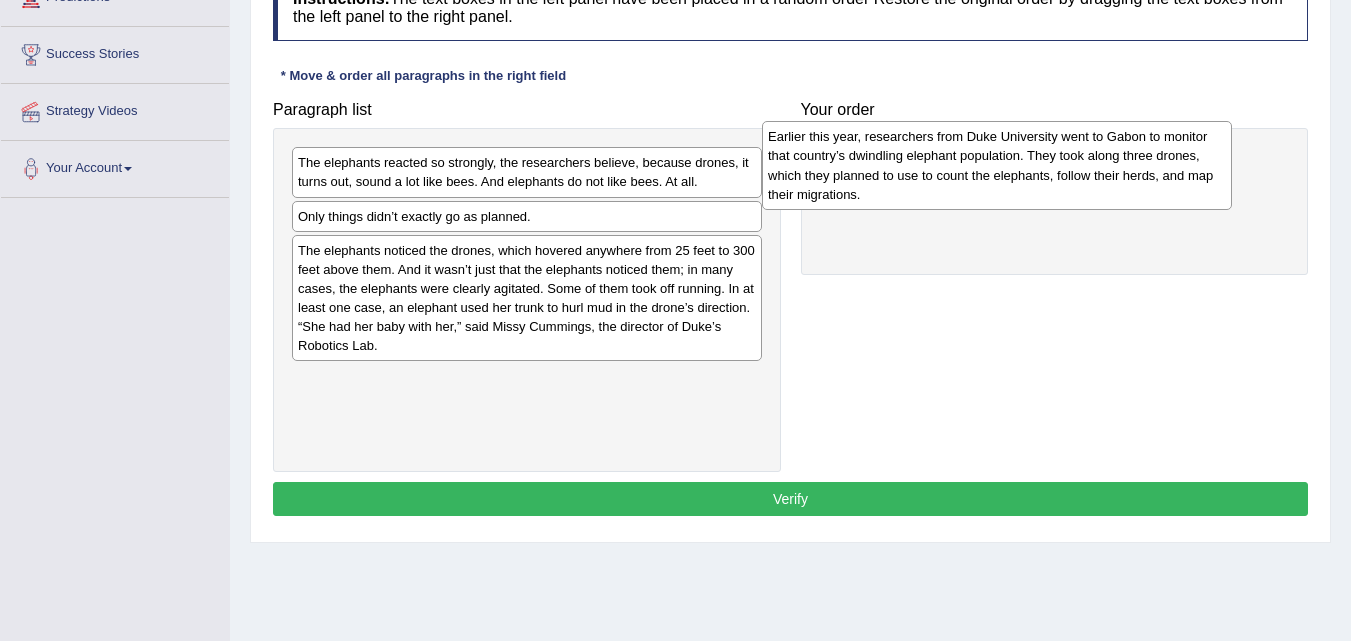 drag, startPoint x: 560, startPoint y: 392, endPoint x: 948, endPoint y: 169, distance: 447.5187 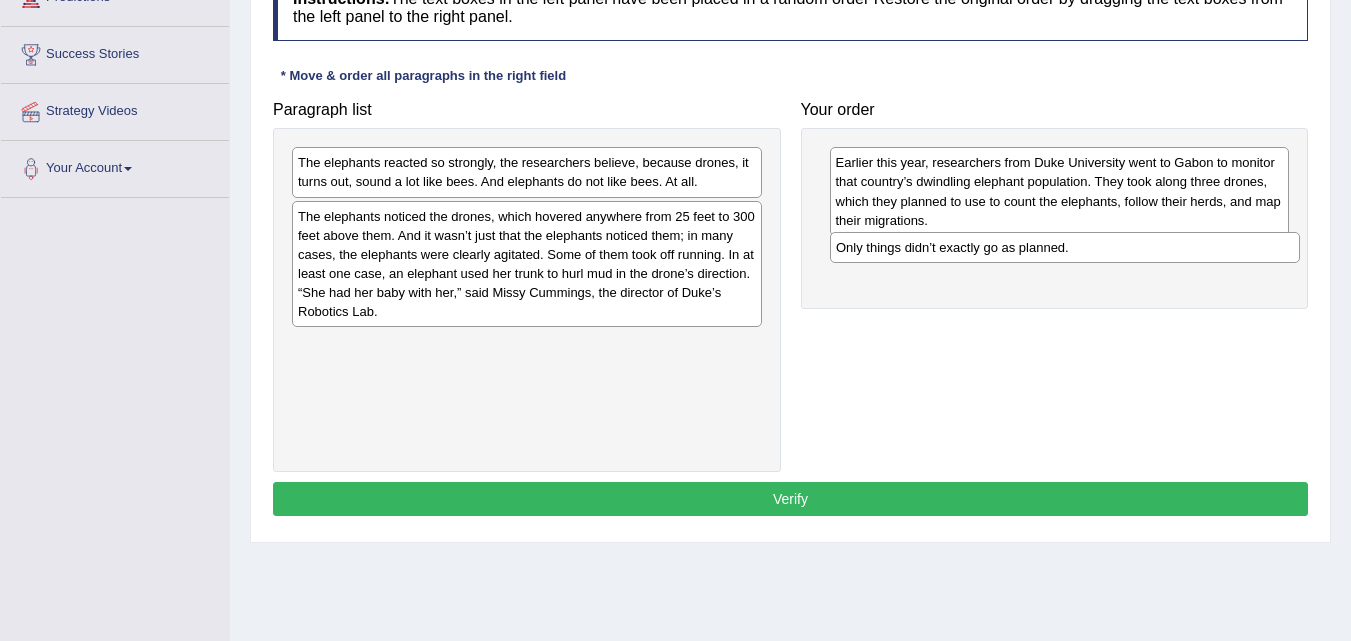 drag, startPoint x: 460, startPoint y: 219, endPoint x: 999, endPoint y: 250, distance: 539.89075 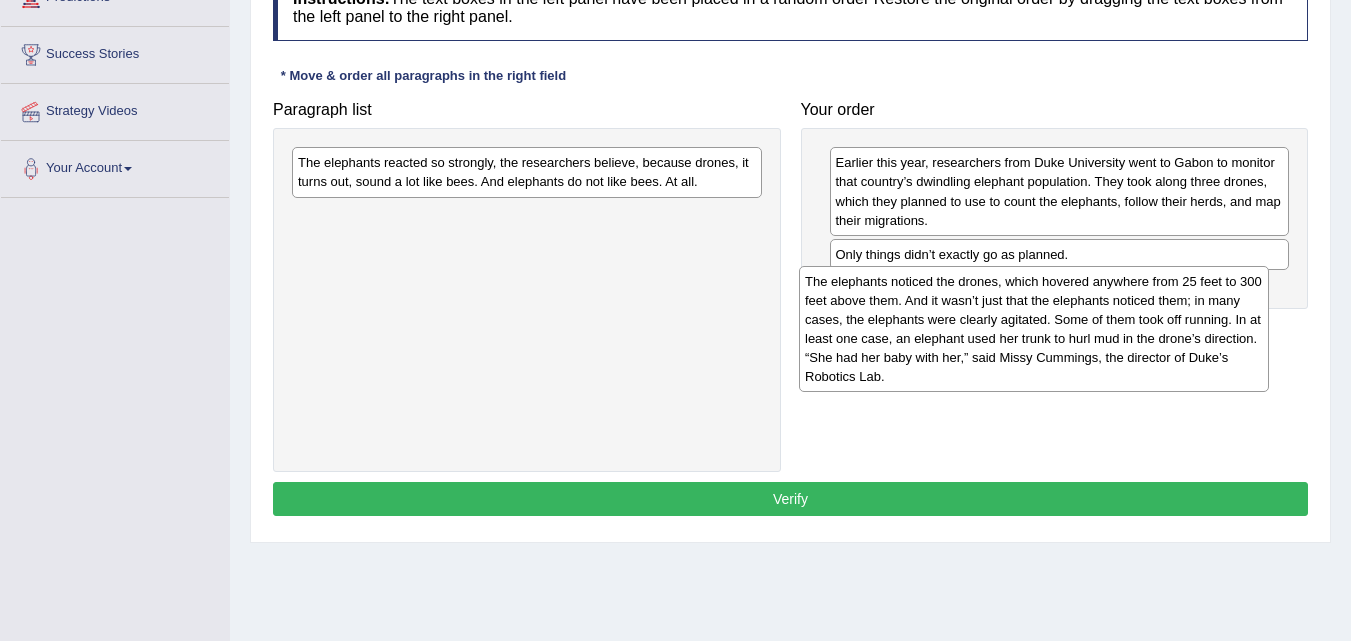 drag, startPoint x: 510, startPoint y: 262, endPoint x: 1017, endPoint y: 327, distance: 511.1497 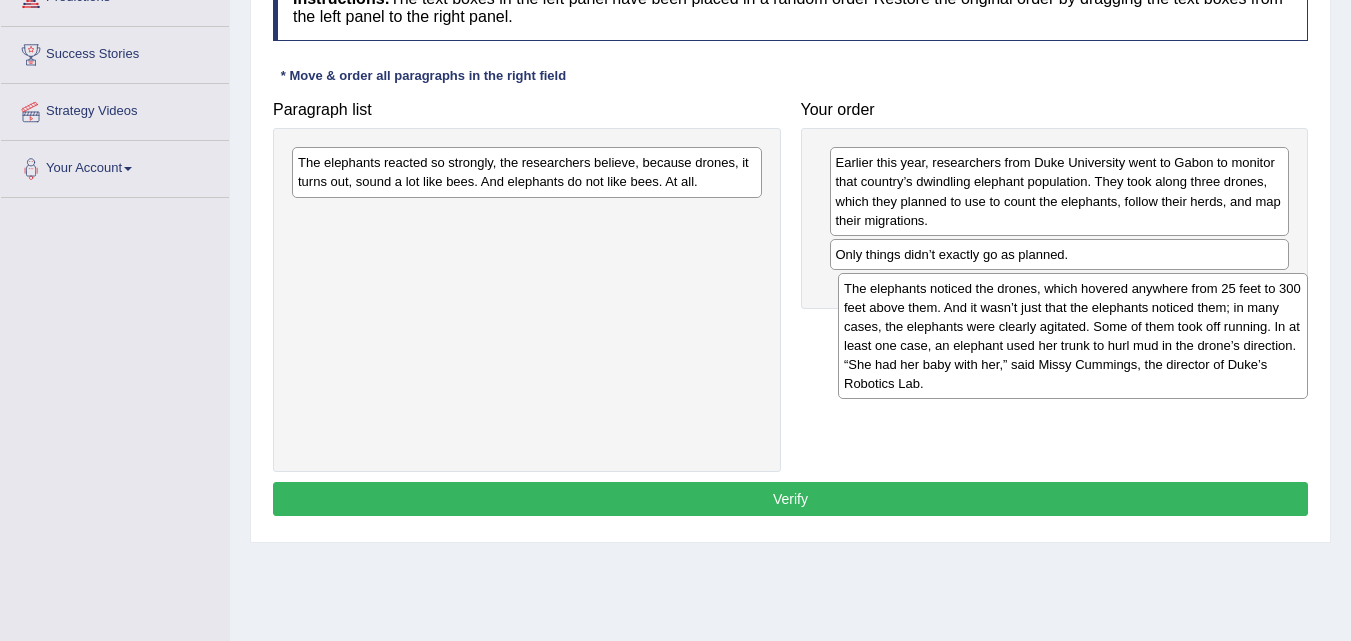 drag, startPoint x: 567, startPoint y: 286, endPoint x: 1110, endPoint y: 352, distance: 546.99634 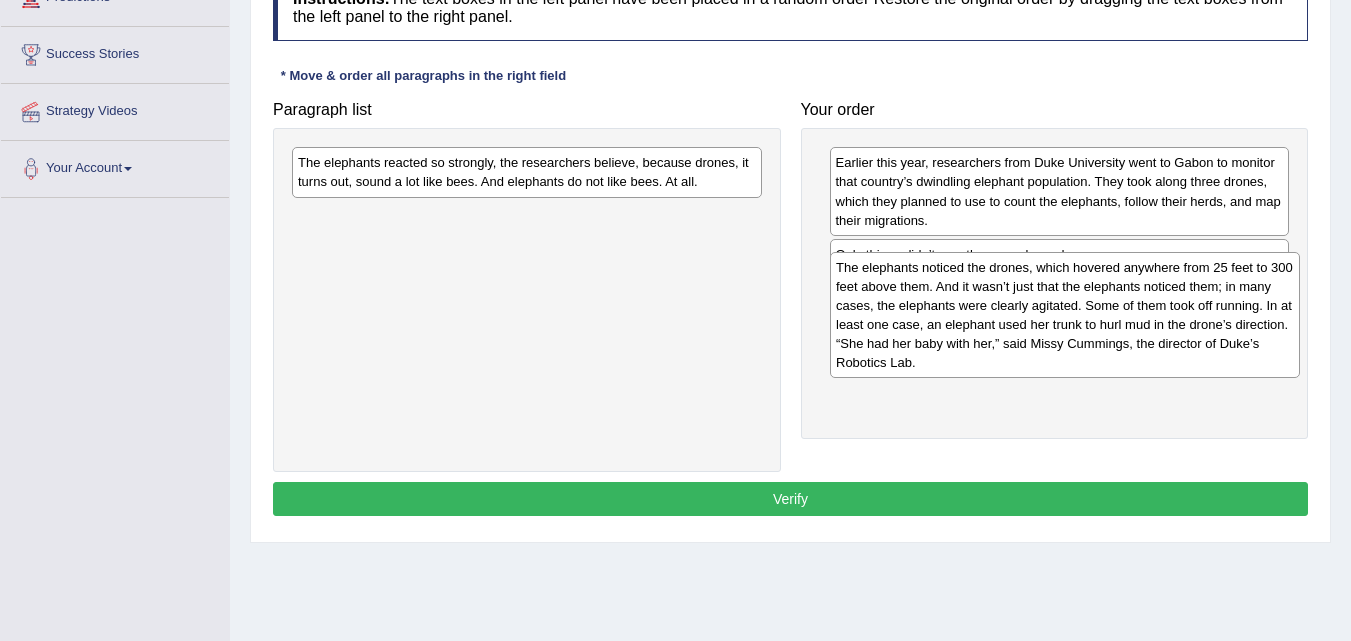 drag, startPoint x: 522, startPoint y: 245, endPoint x: 1063, endPoint y: 307, distance: 544.5411 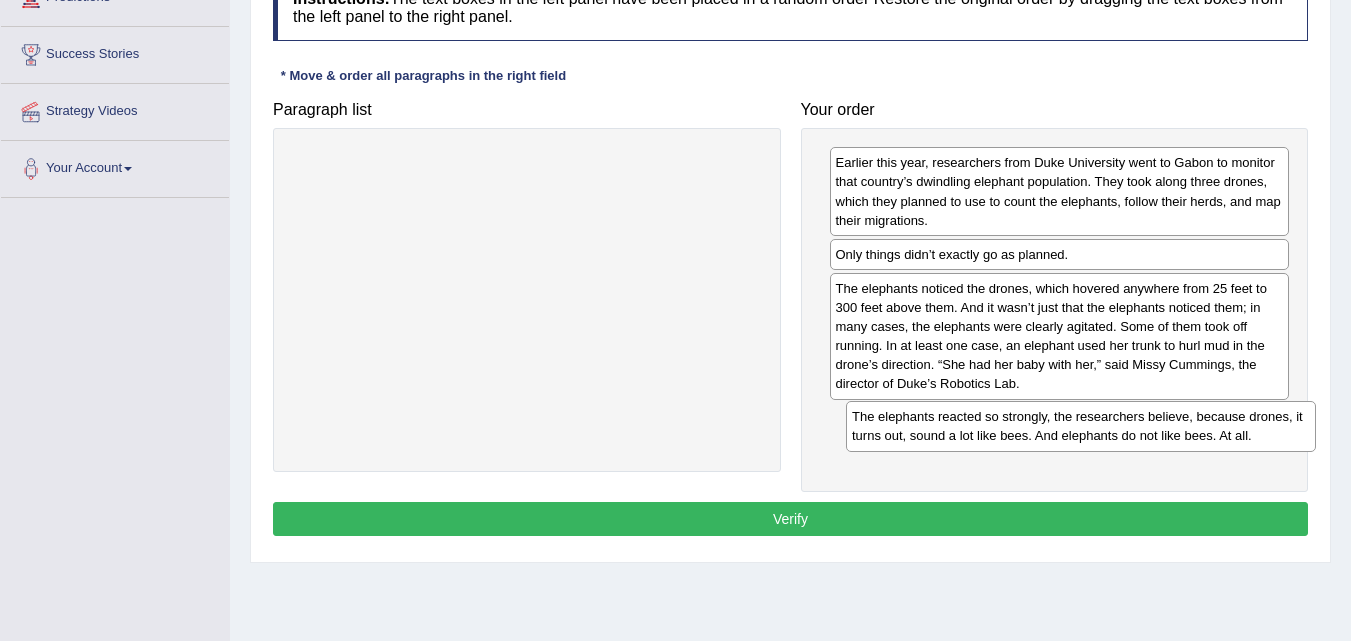 drag, startPoint x: 446, startPoint y: 173, endPoint x: 987, endPoint y: 426, distance: 597.2353 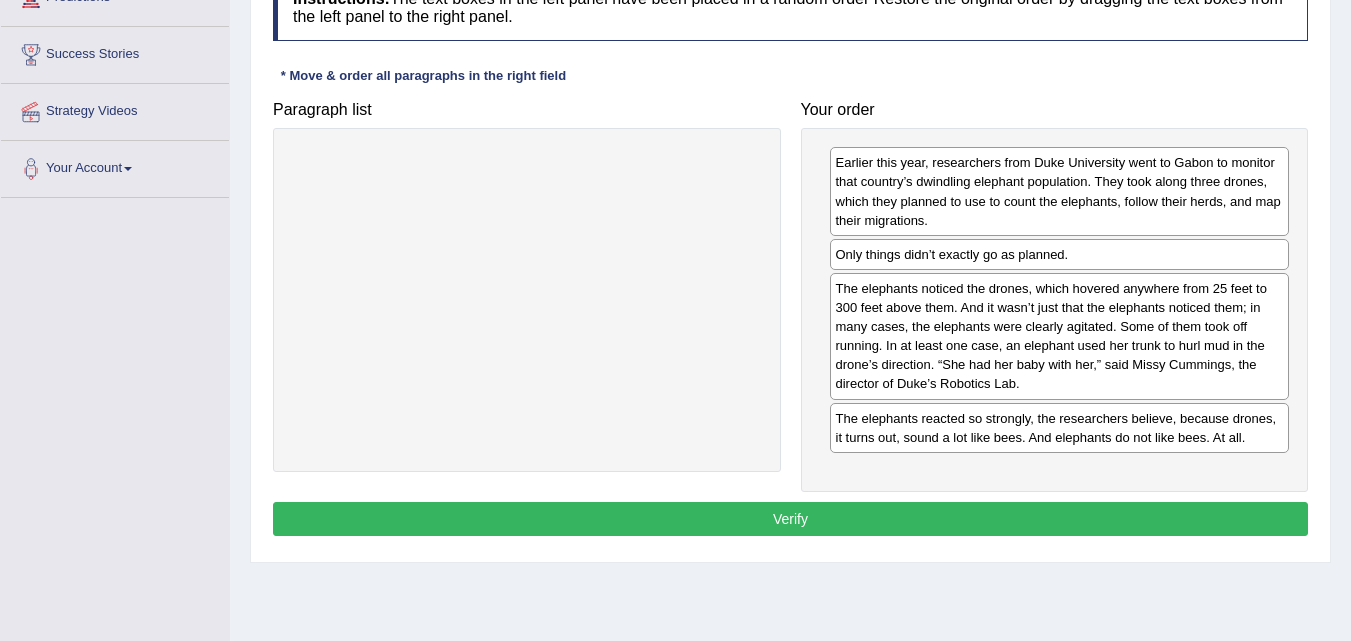 click on "Verify" at bounding box center (790, 519) 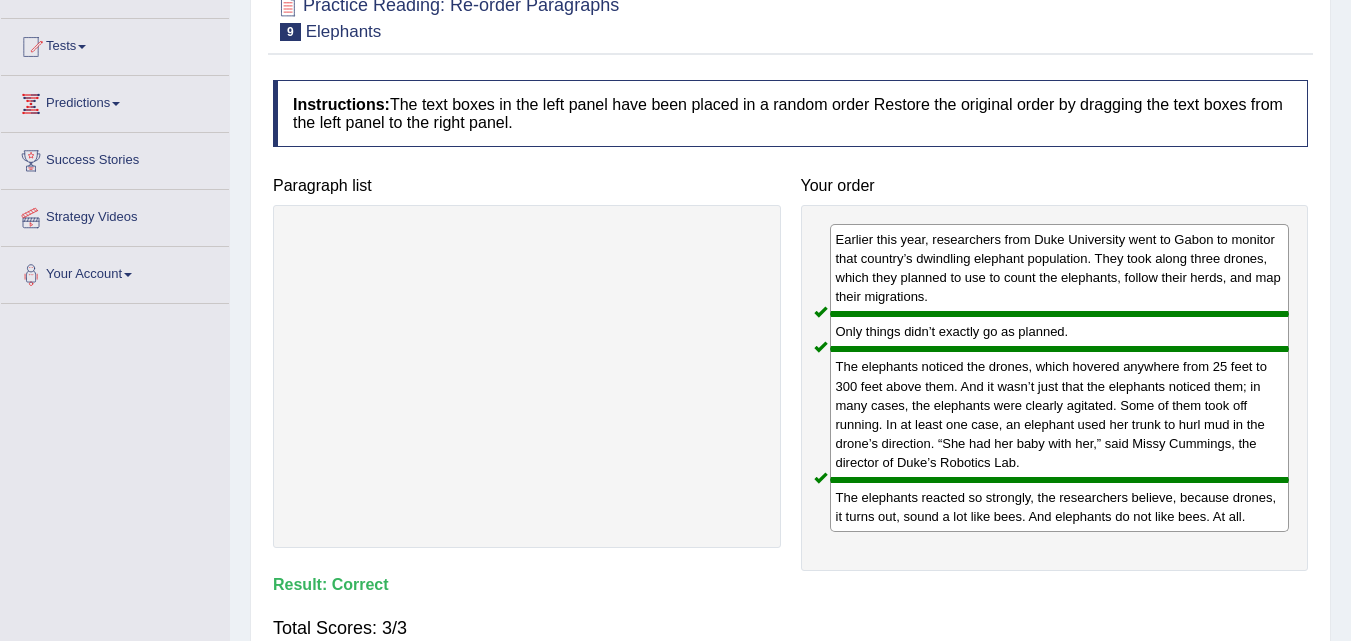 scroll, scrollTop: 0, scrollLeft: 0, axis: both 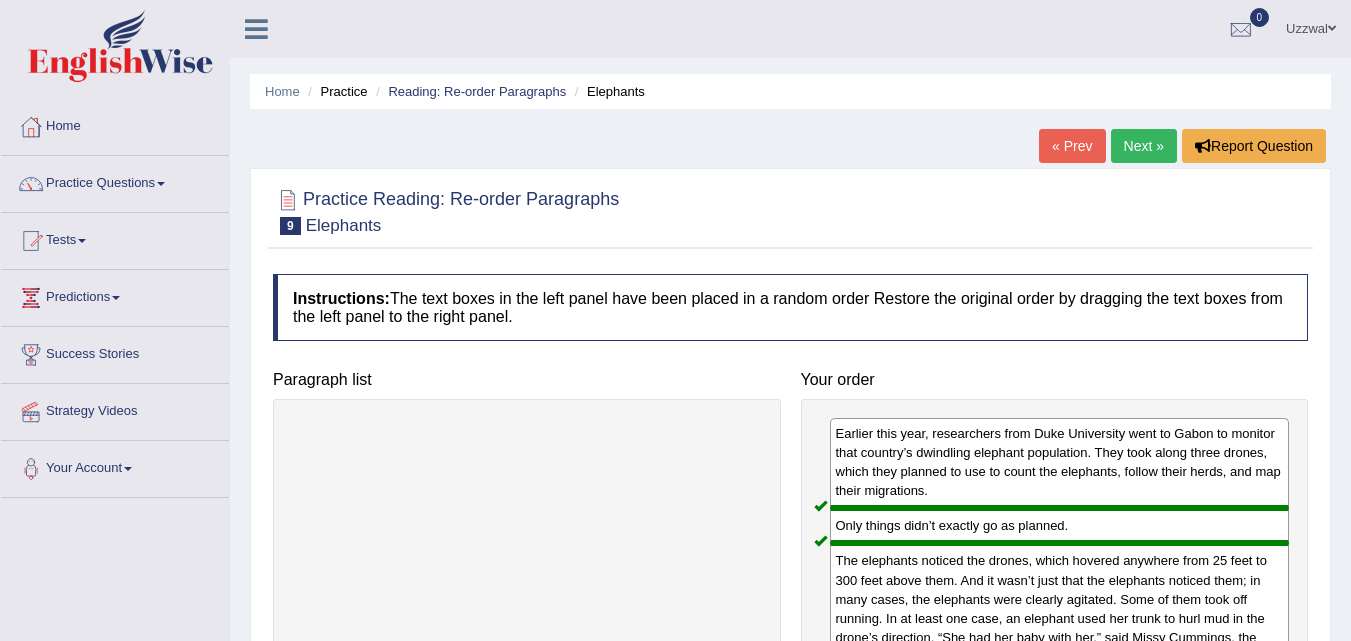 click on "Next »" at bounding box center (1144, 146) 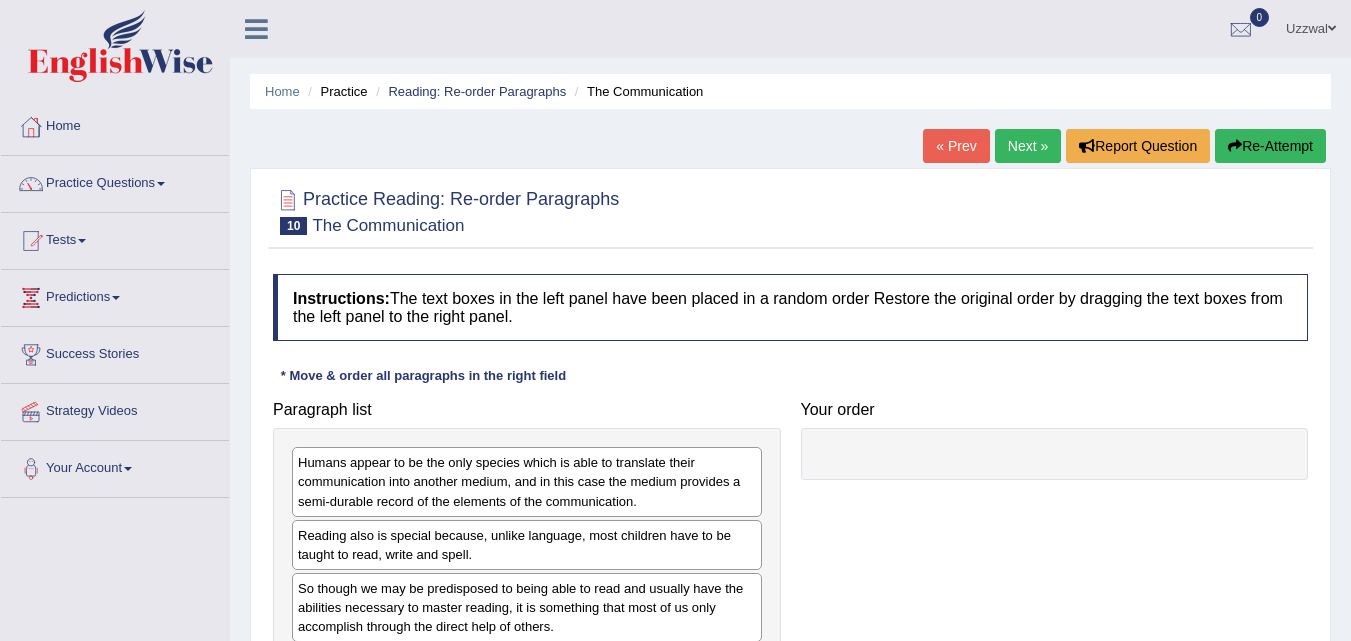 scroll, scrollTop: 226, scrollLeft: 0, axis: vertical 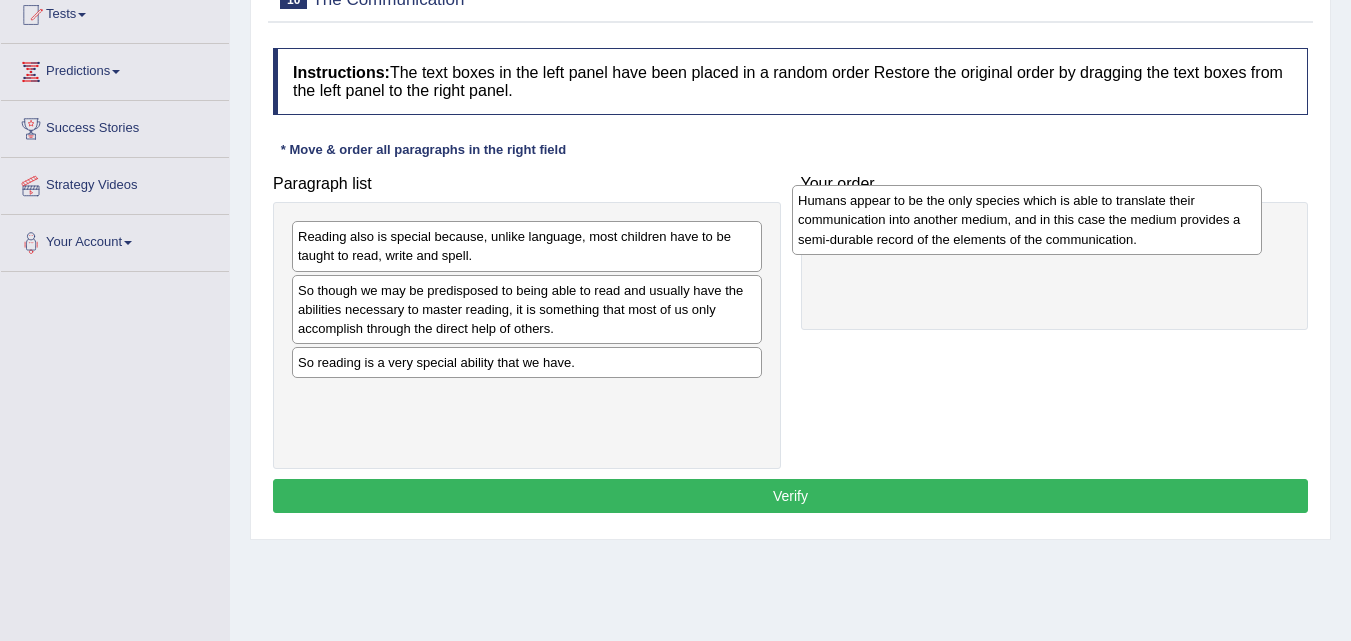 drag, startPoint x: 344, startPoint y: 265, endPoint x: 844, endPoint y: 229, distance: 501.2943 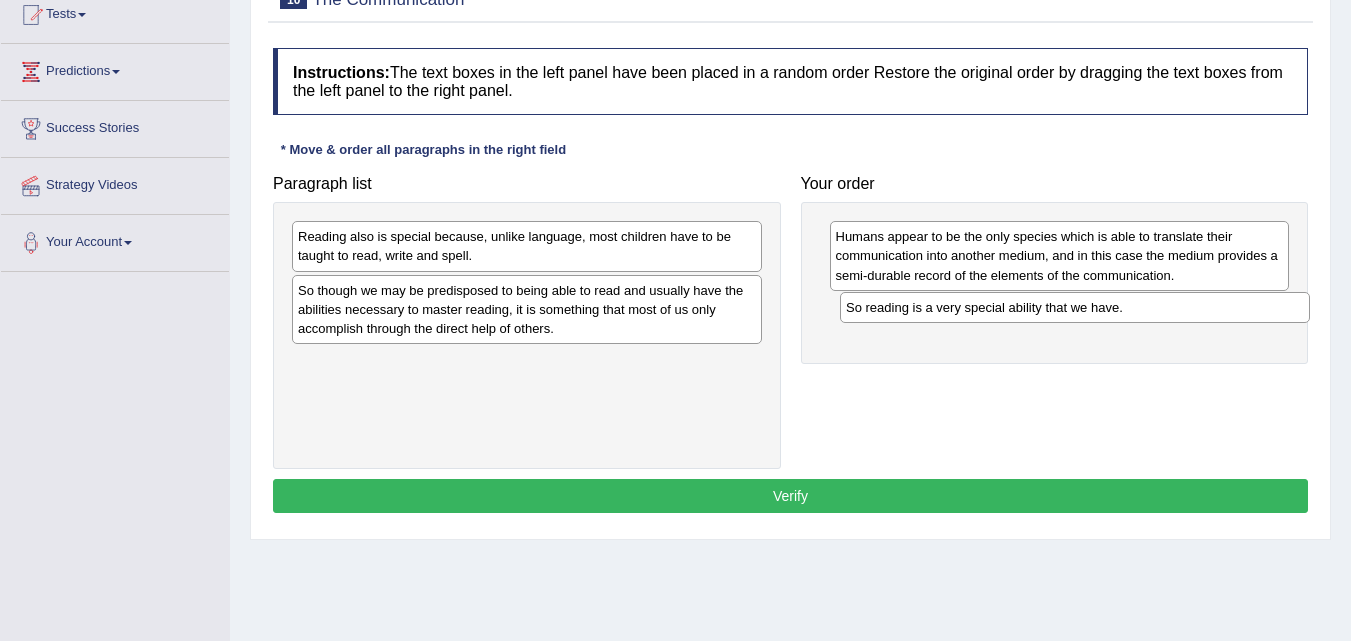 drag, startPoint x: 315, startPoint y: 368, endPoint x: 863, endPoint y: 313, distance: 550.7531 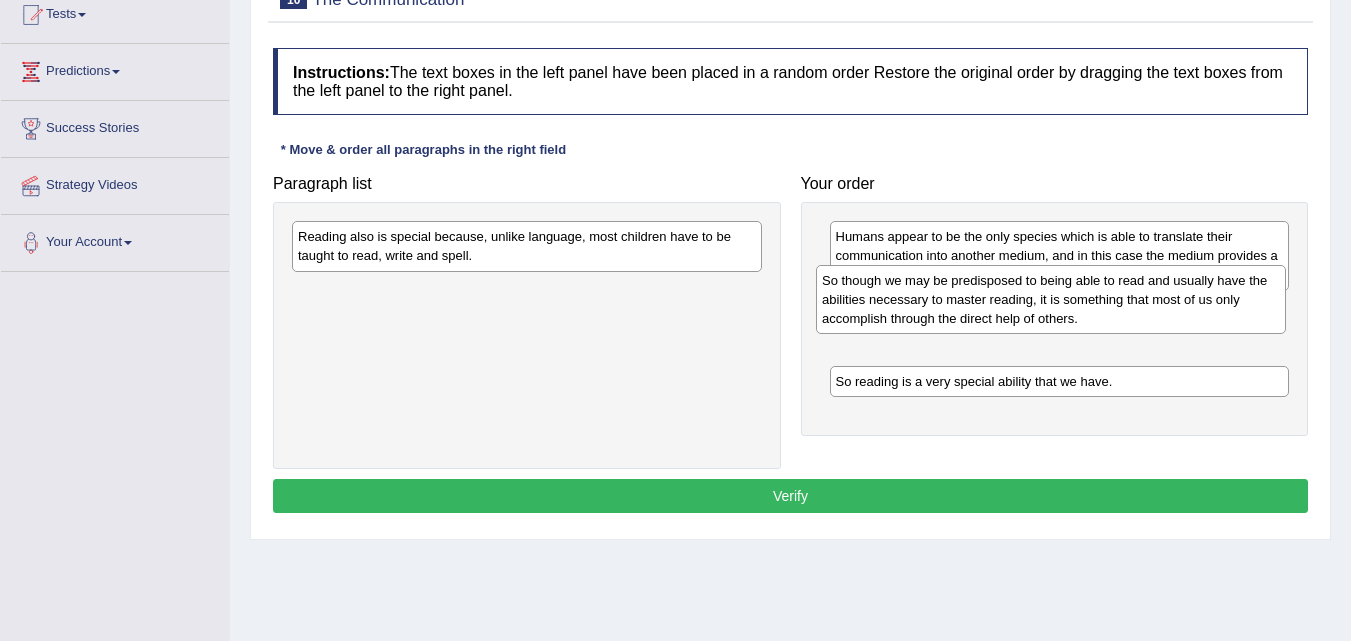 drag, startPoint x: 641, startPoint y: 310, endPoint x: 1176, endPoint y: 319, distance: 535.0757 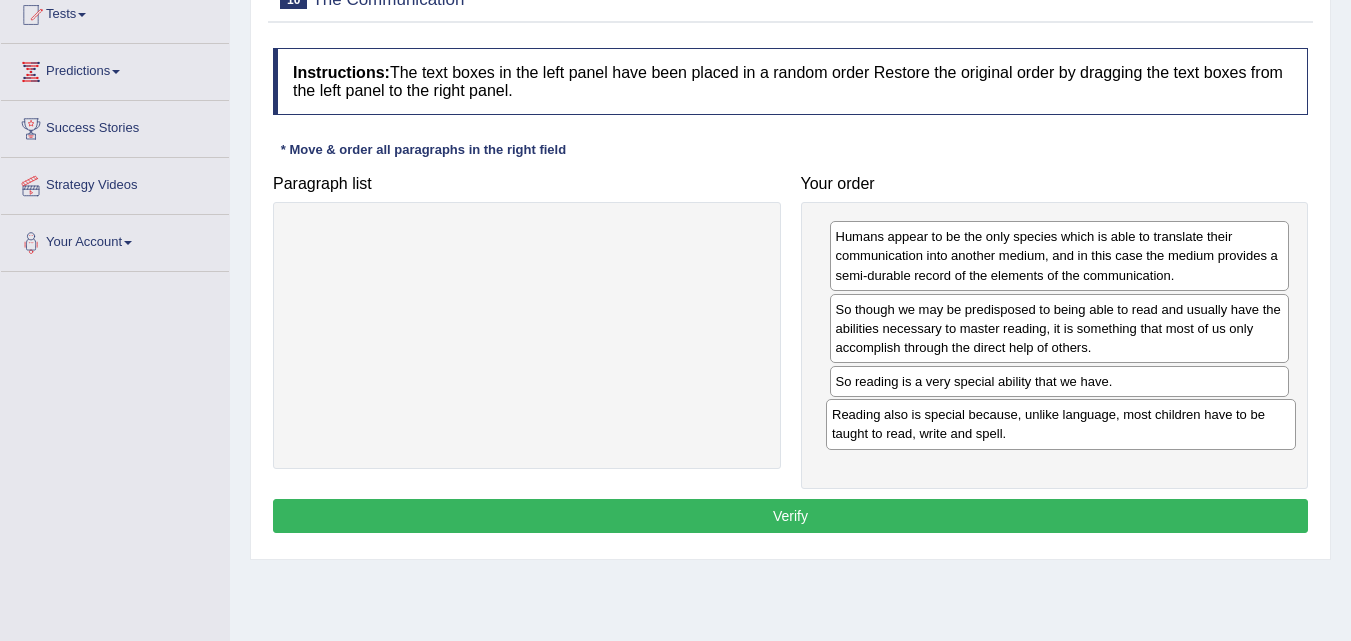 drag, startPoint x: 445, startPoint y: 241, endPoint x: 979, endPoint y: 419, distance: 562.88544 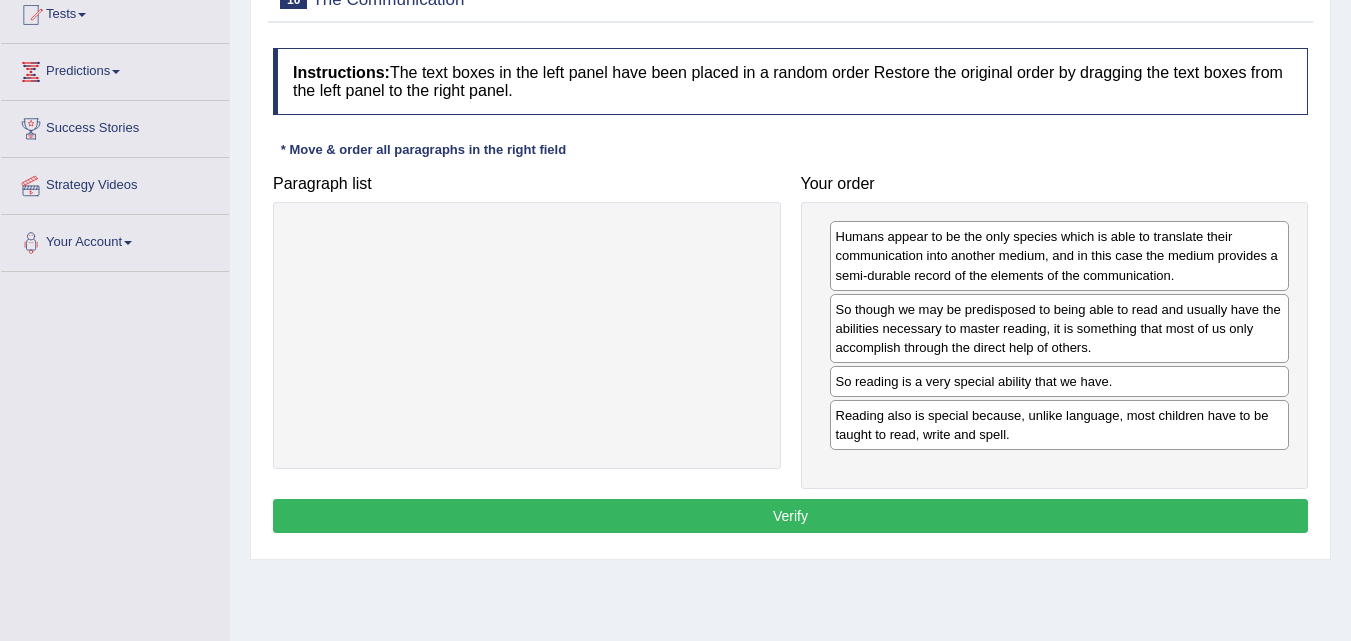 click on "Verify" at bounding box center [790, 516] 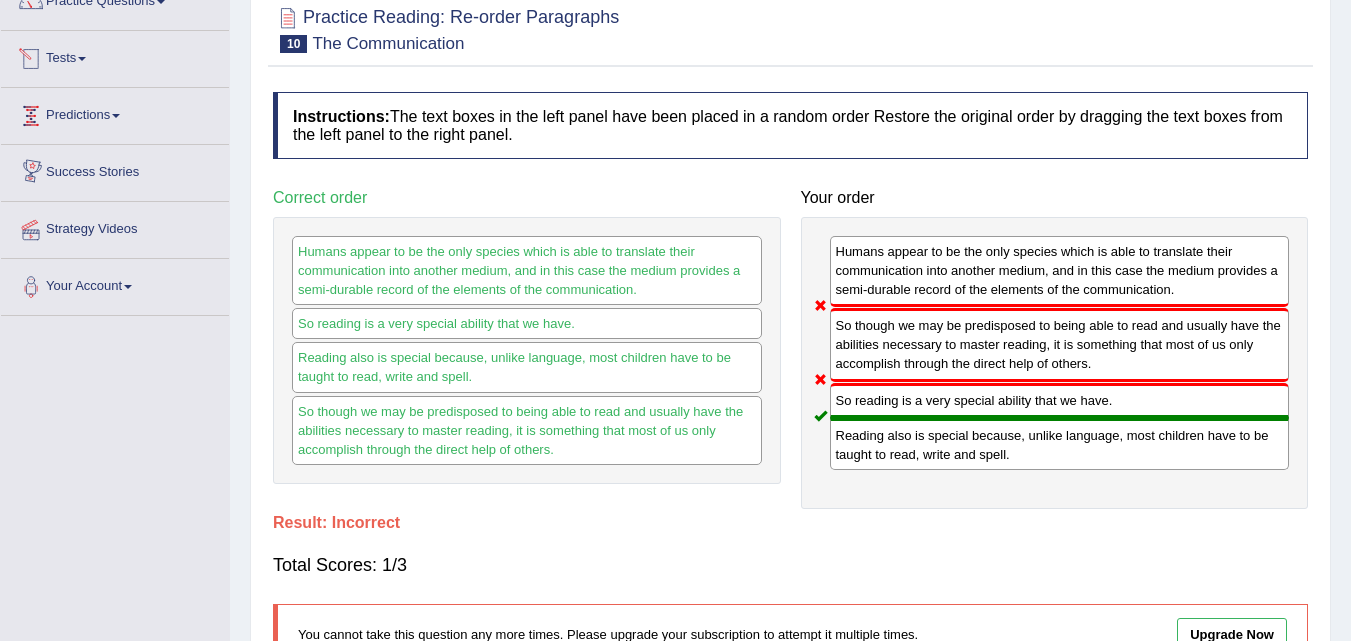 scroll, scrollTop: 309, scrollLeft: 0, axis: vertical 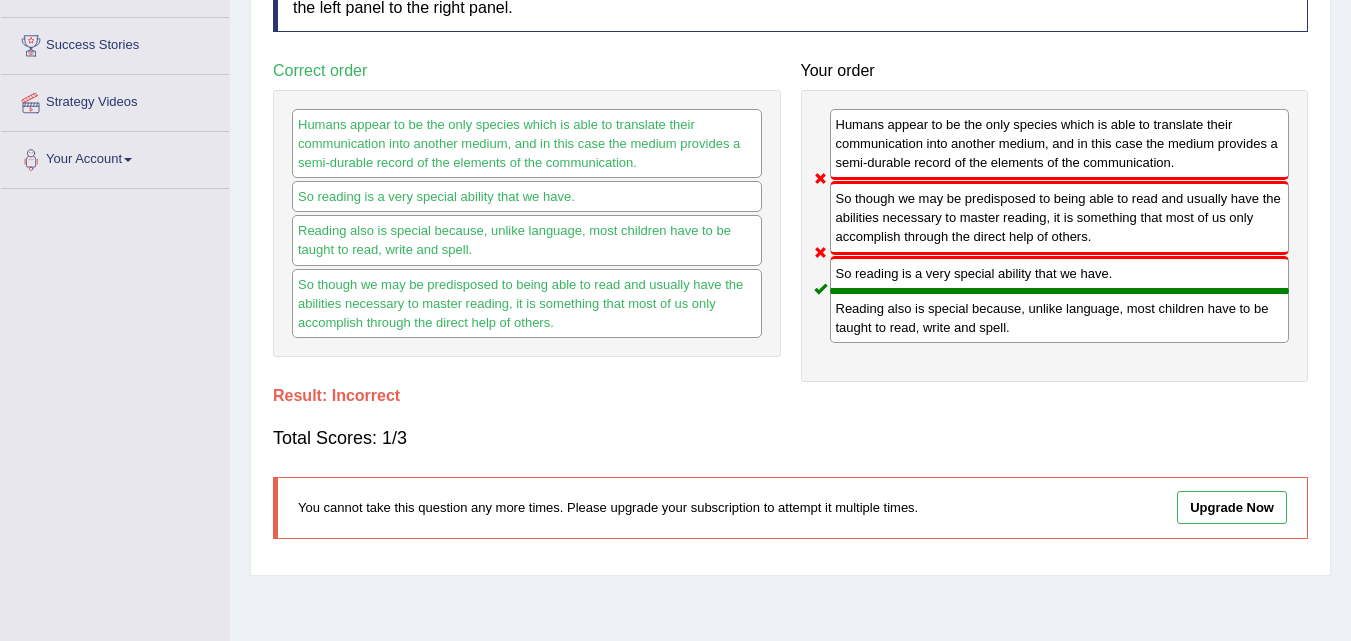 drag, startPoint x: 888, startPoint y: 279, endPoint x: 887, endPoint y: 215, distance: 64.00781 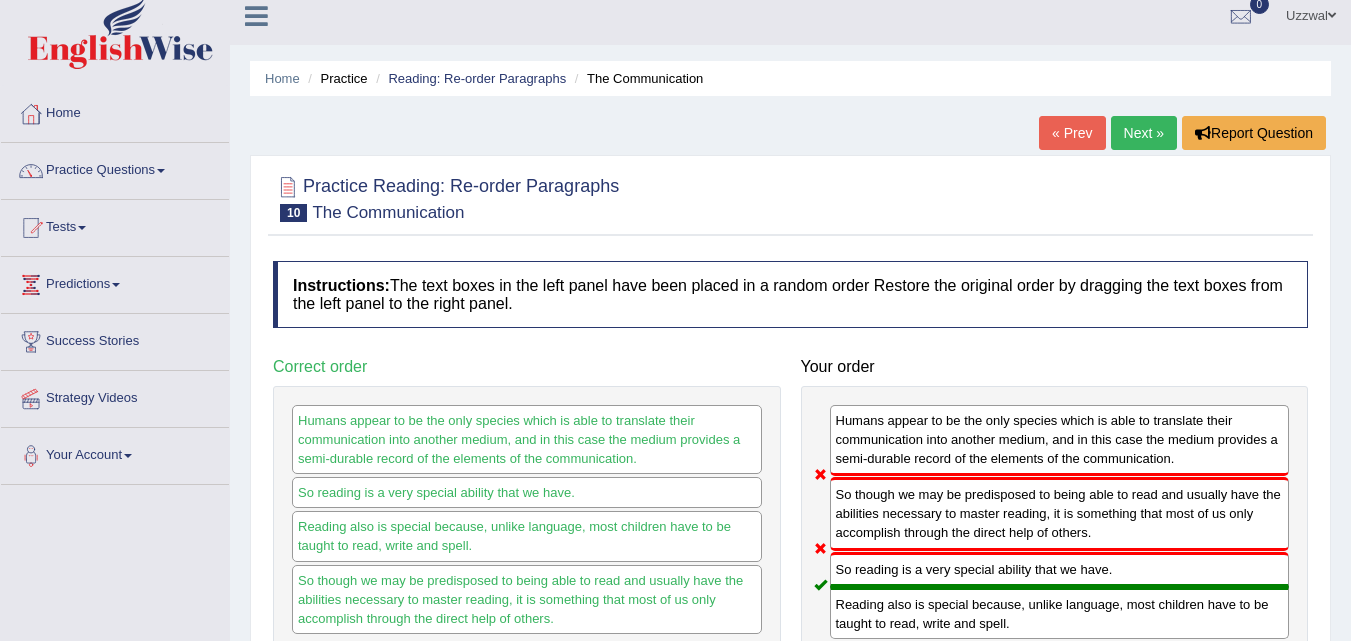 scroll, scrollTop: 9, scrollLeft: 0, axis: vertical 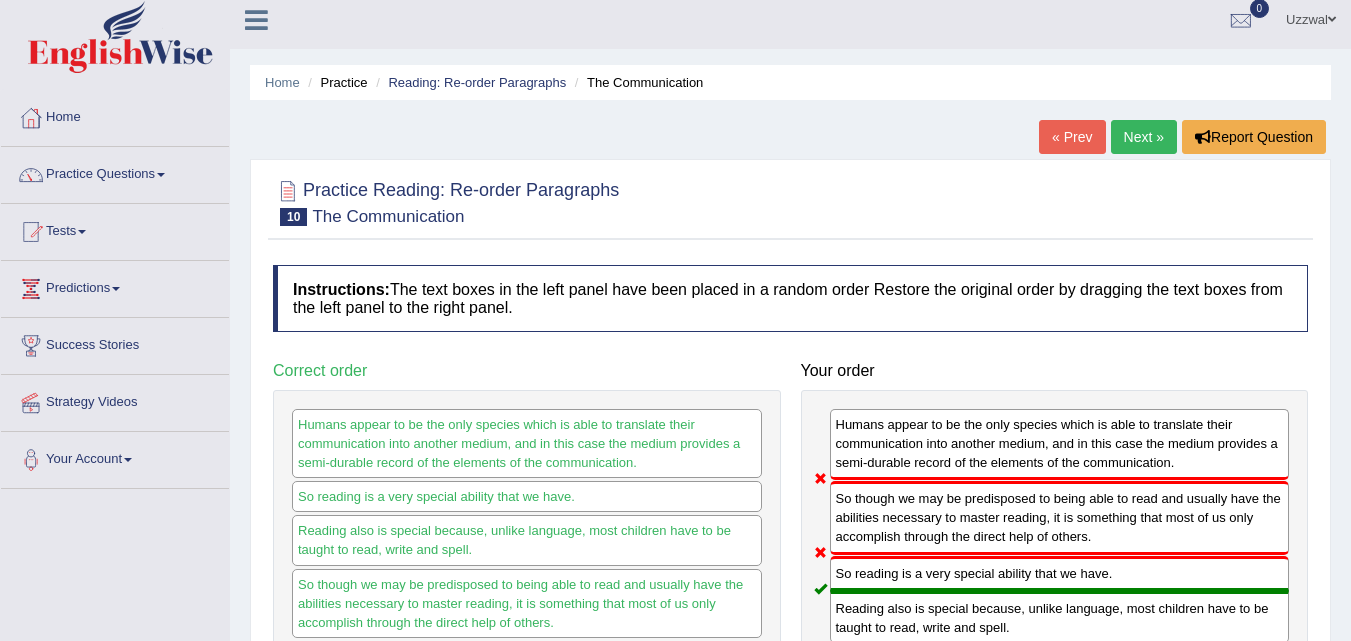 click on "Next »" at bounding box center [1144, 137] 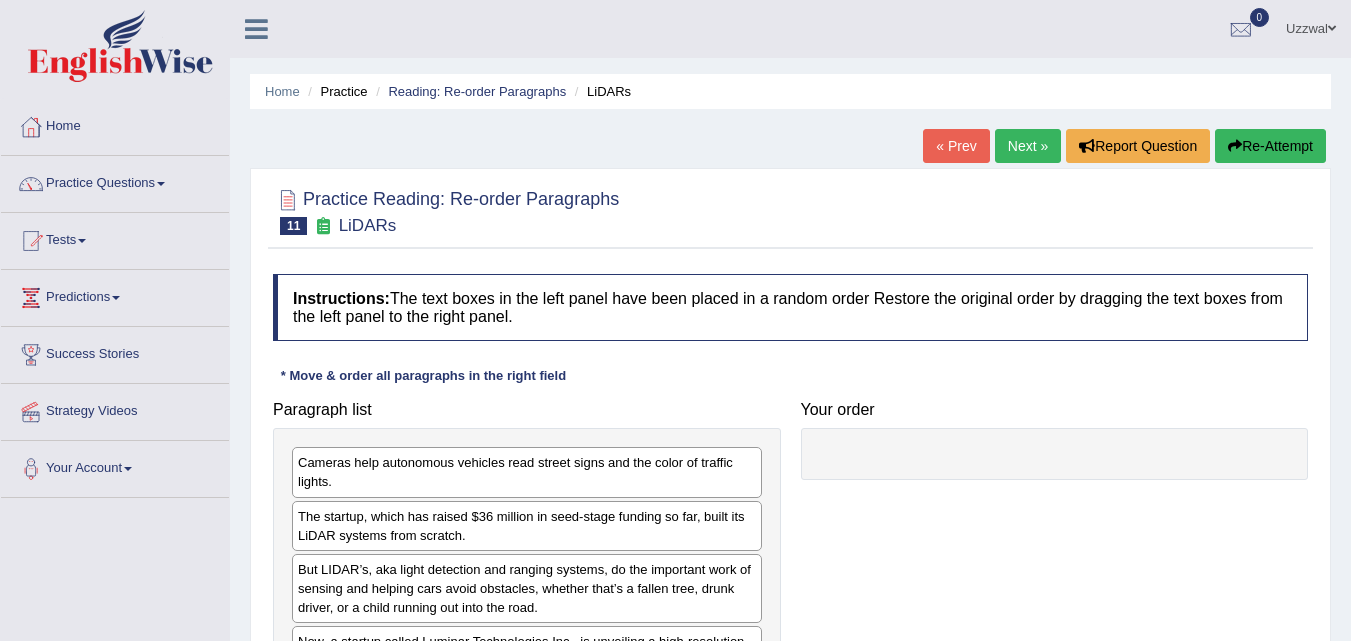 scroll, scrollTop: 0, scrollLeft: 0, axis: both 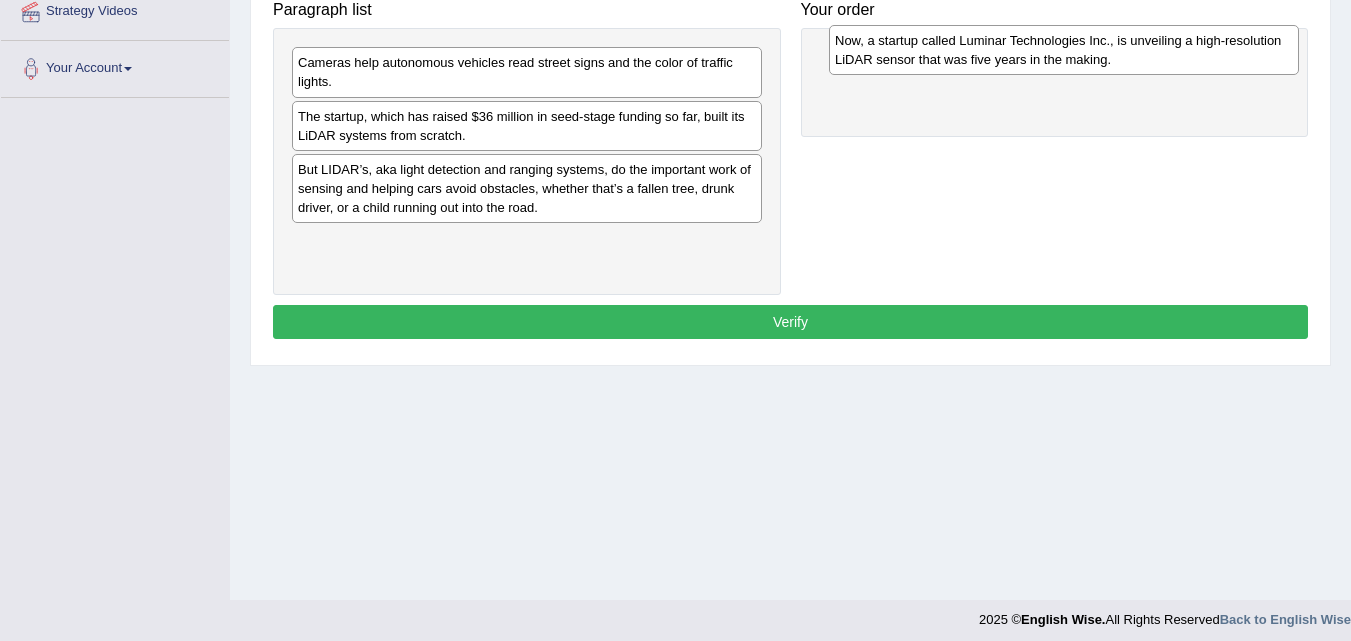 drag, startPoint x: 618, startPoint y: 238, endPoint x: 965, endPoint y: 71, distance: 385.0948 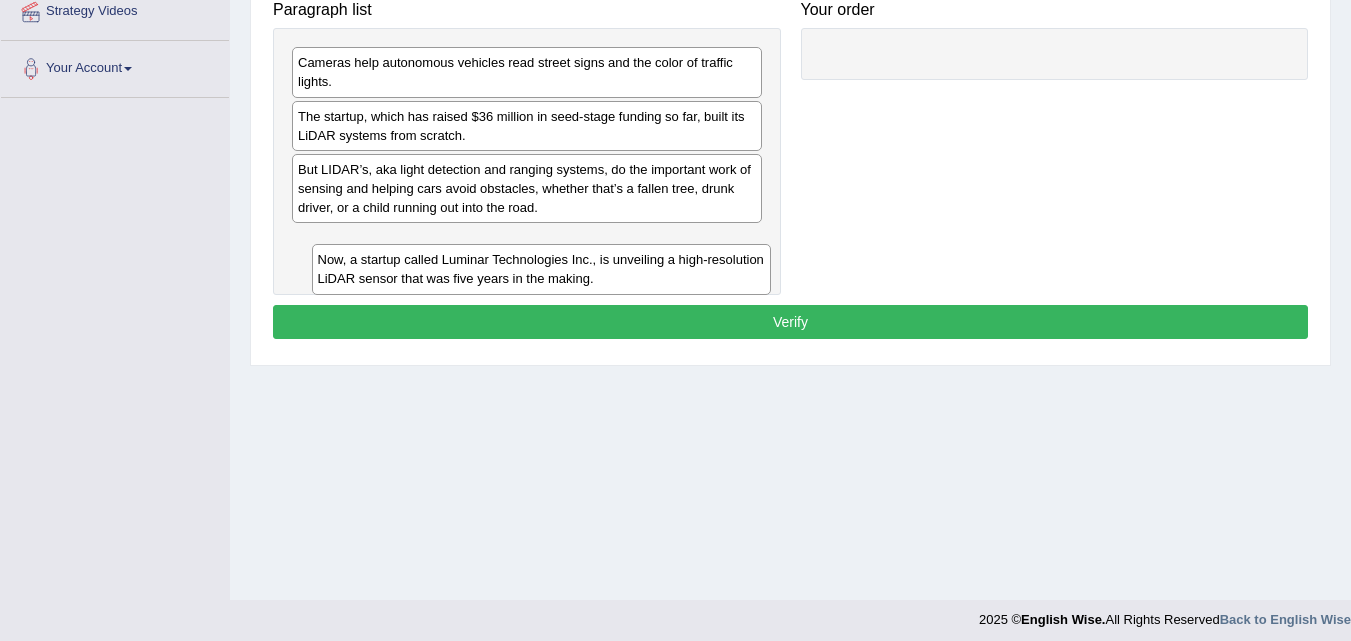 drag, startPoint x: 864, startPoint y: 108, endPoint x: 367, endPoint y: 283, distance: 526.90985 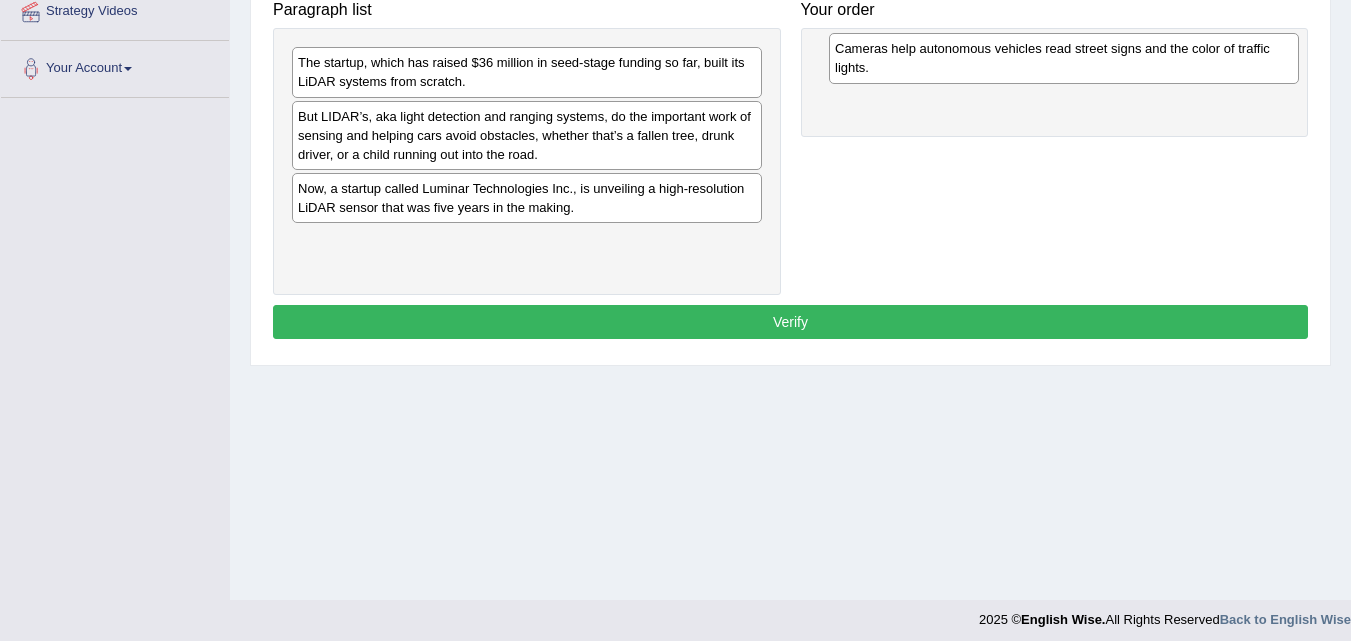 drag, startPoint x: 350, startPoint y: 80, endPoint x: 887, endPoint y: 66, distance: 537.18243 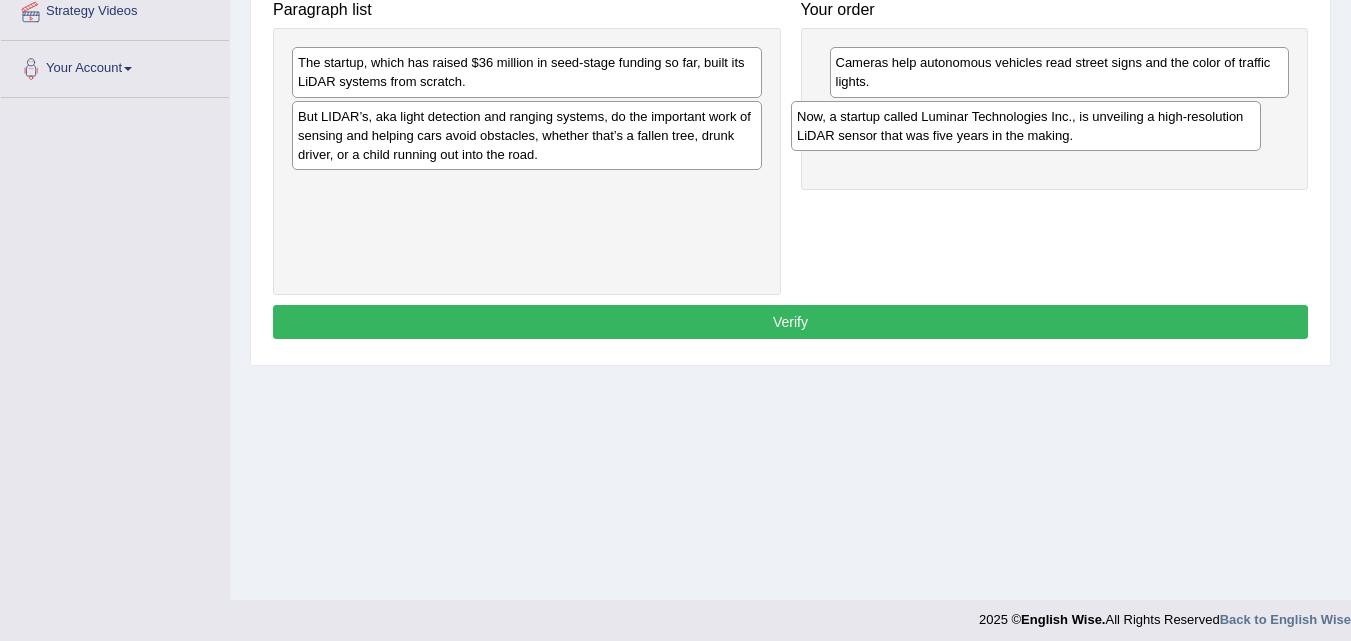 drag, startPoint x: 382, startPoint y: 210, endPoint x: 881, endPoint y: 138, distance: 504.16763 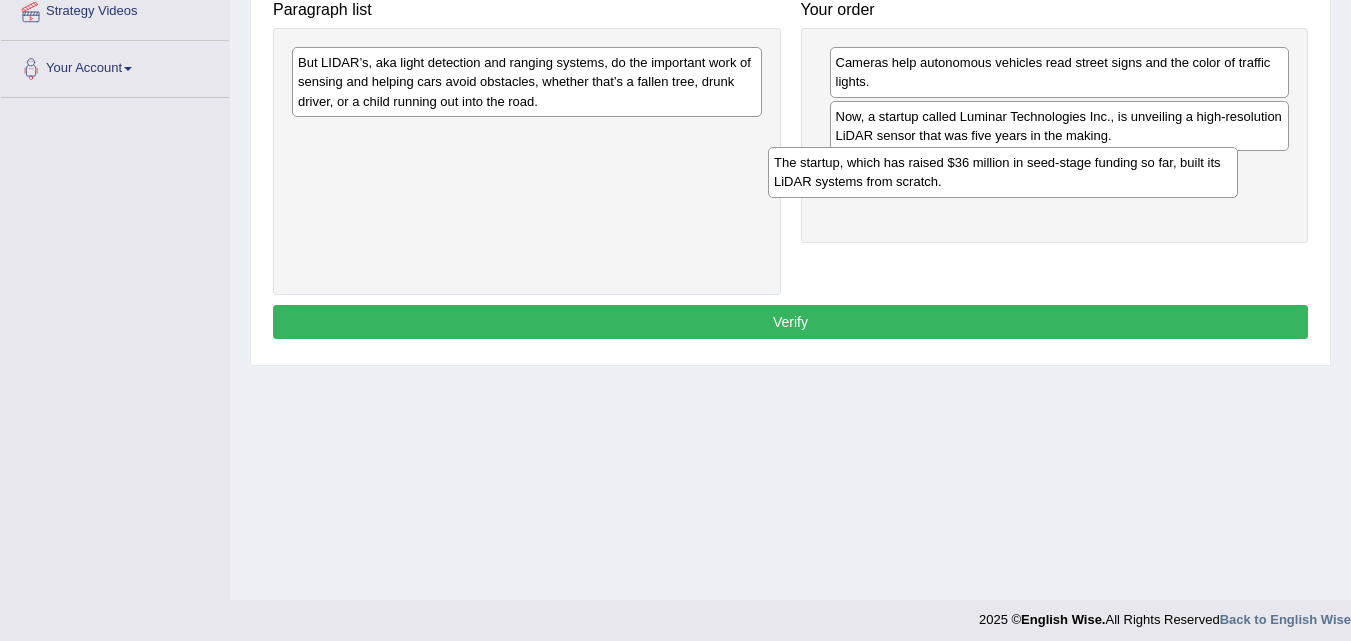drag, startPoint x: 487, startPoint y: 67, endPoint x: 1014, endPoint y: 159, distance: 534.9701 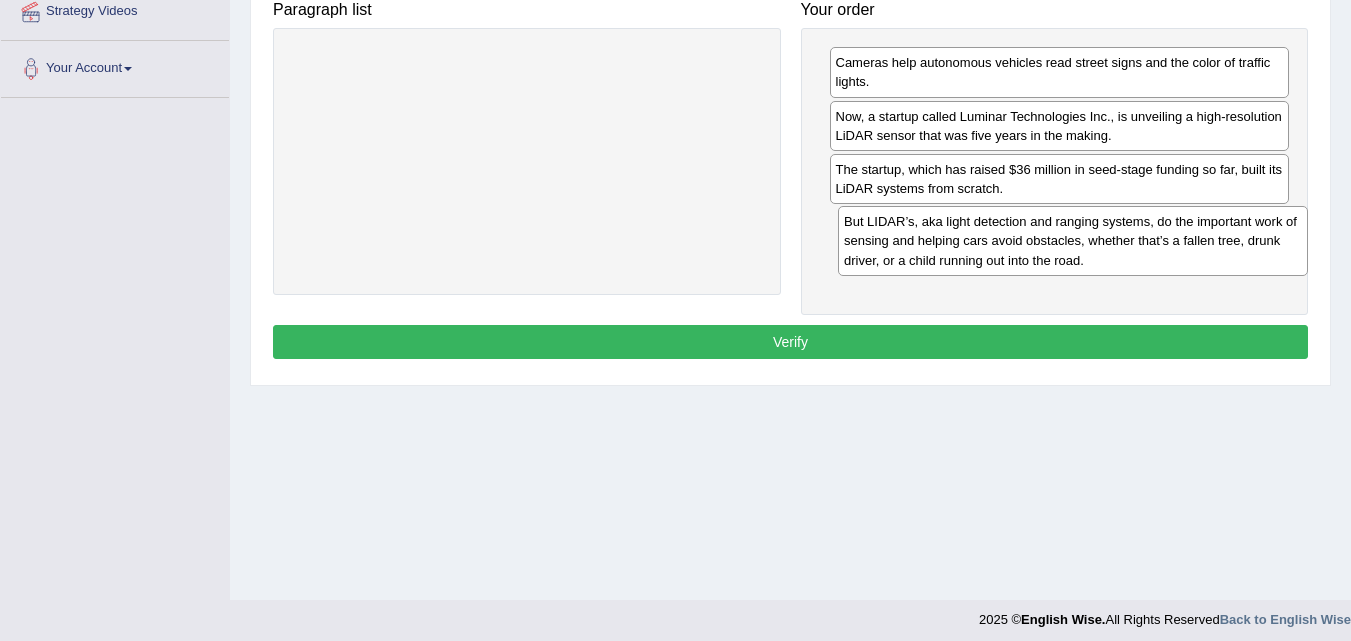 drag, startPoint x: 583, startPoint y: 96, endPoint x: 1130, endPoint y: 255, distance: 569.64026 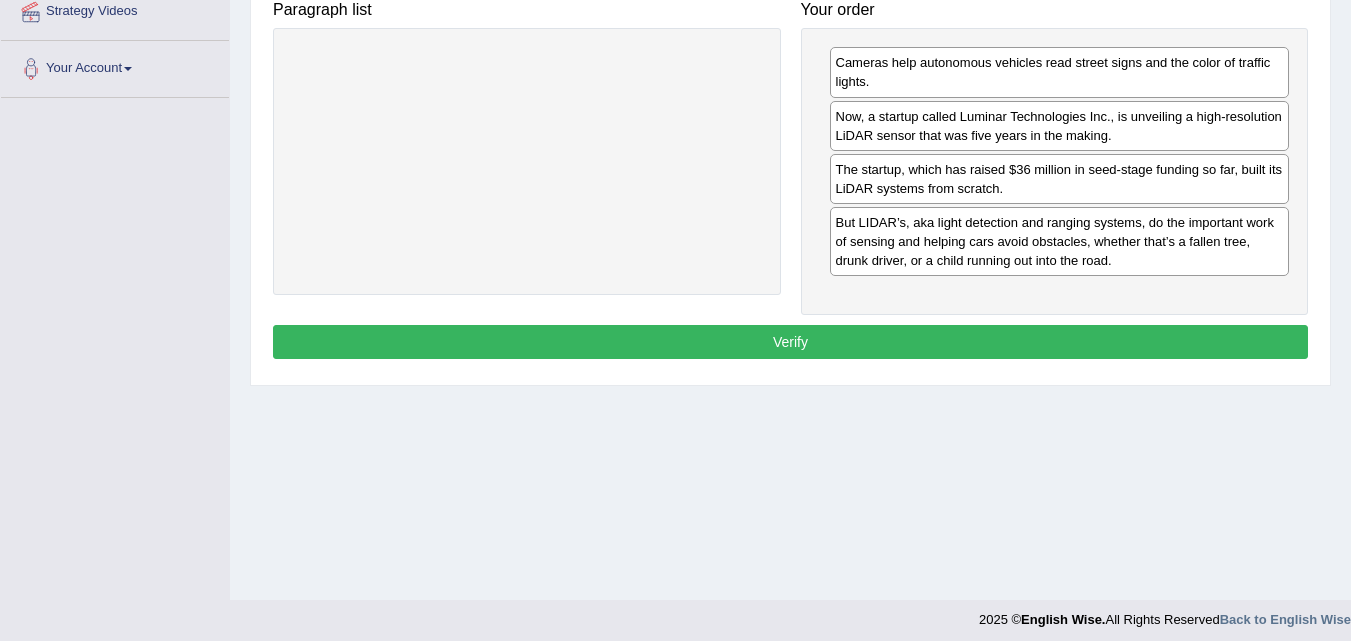 click on "Verify" at bounding box center (790, 342) 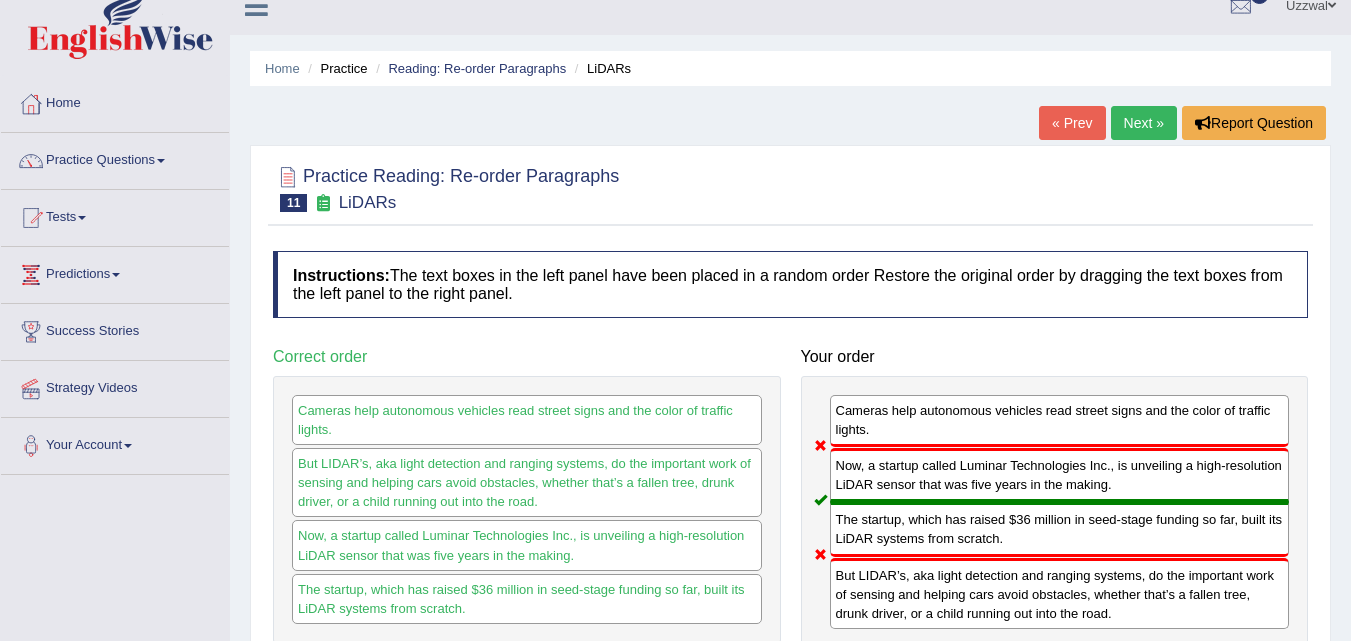 scroll, scrollTop: 9, scrollLeft: 0, axis: vertical 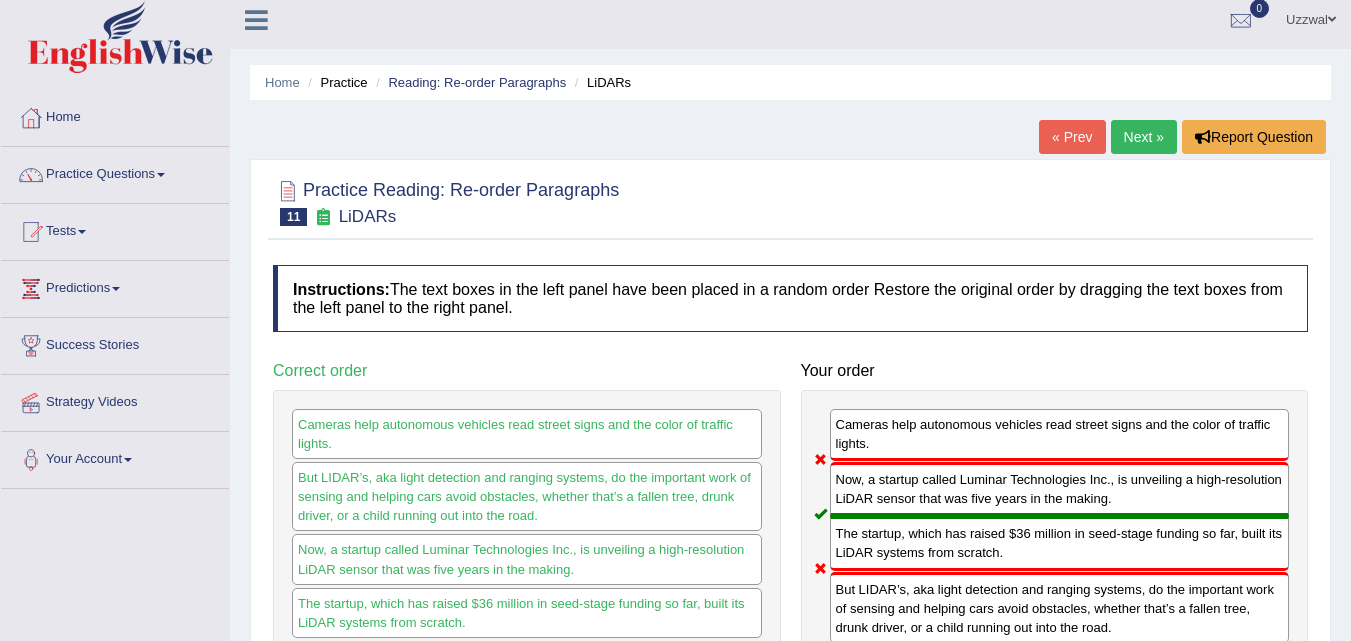 click on "Next »" at bounding box center (1144, 137) 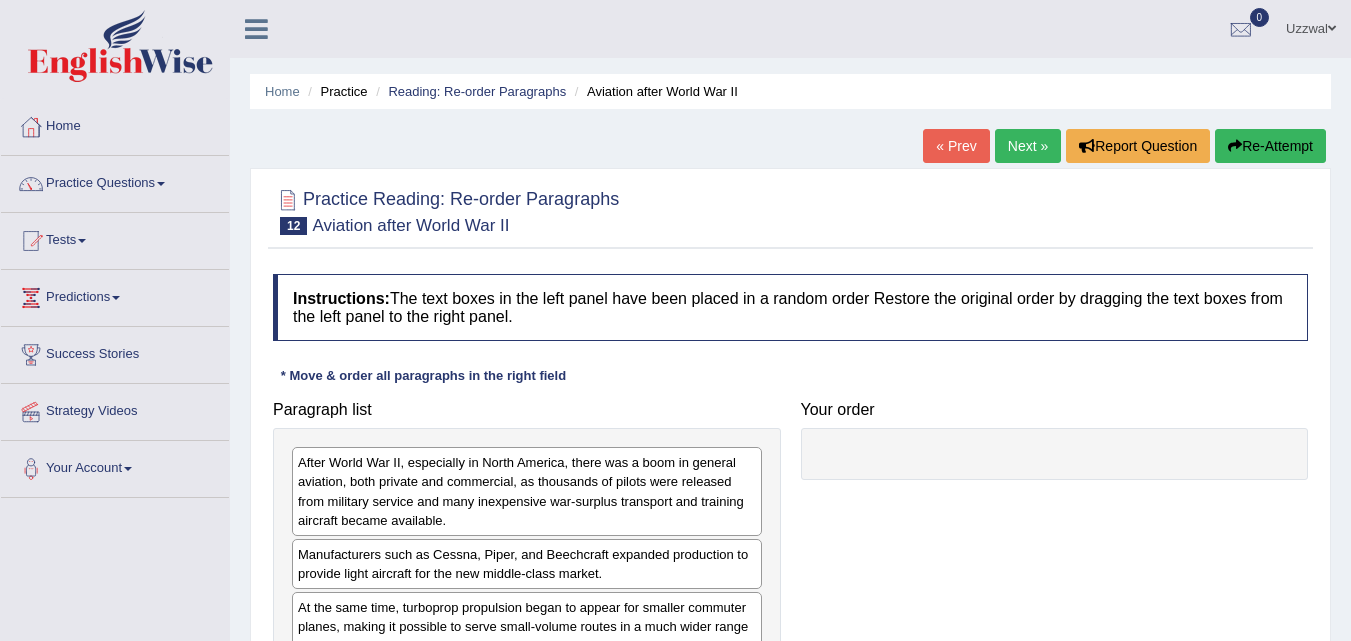 scroll, scrollTop: 300, scrollLeft: 0, axis: vertical 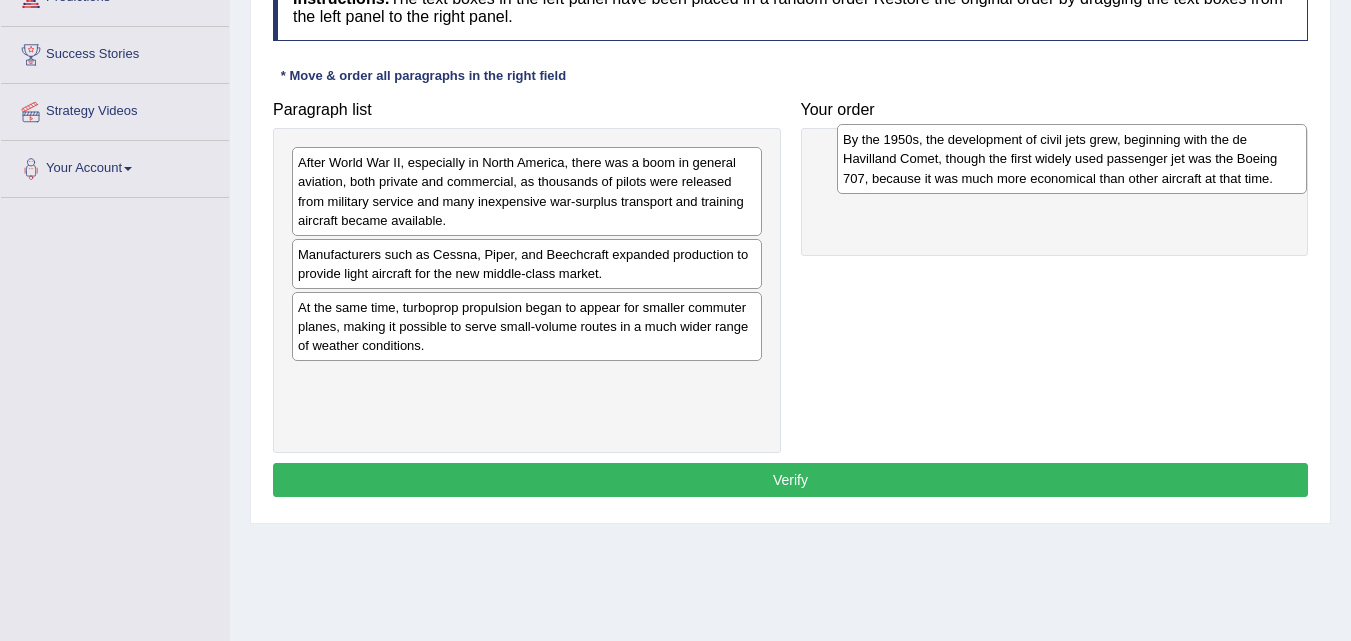 drag, startPoint x: 389, startPoint y: 387, endPoint x: 934, endPoint y: 147, distance: 595.50397 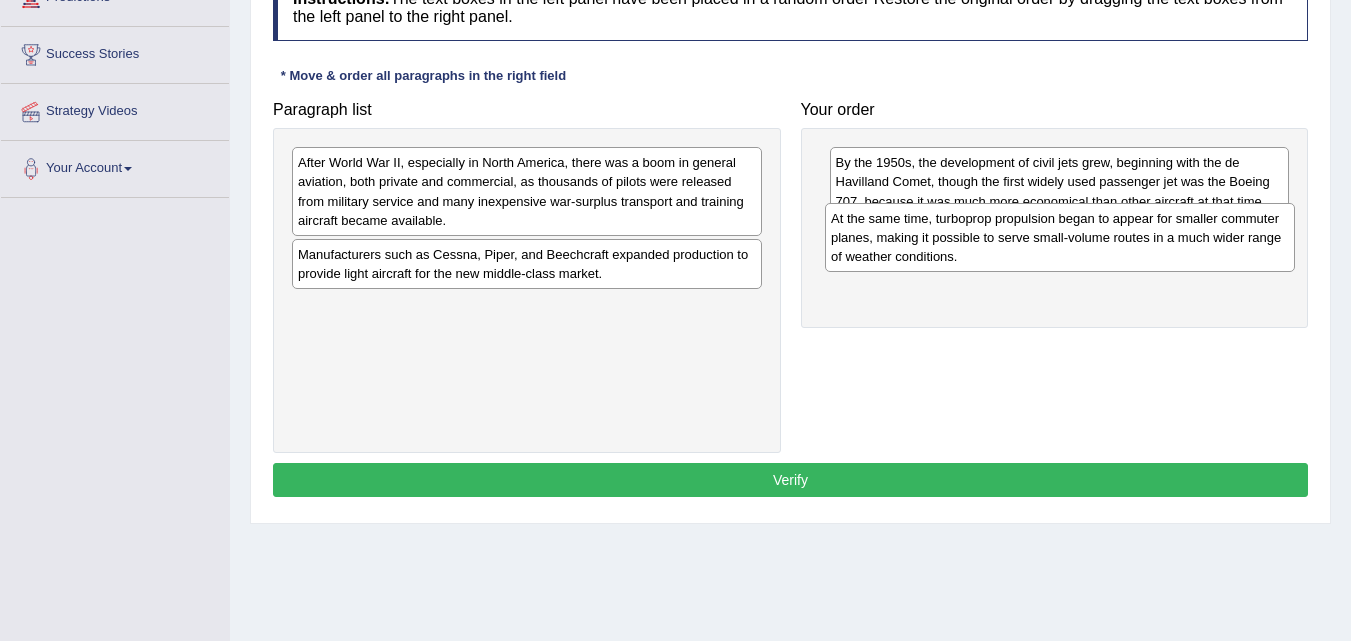 drag, startPoint x: 407, startPoint y: 341, endPoint x: 948, endPoint y: 260, distance: 547.03015 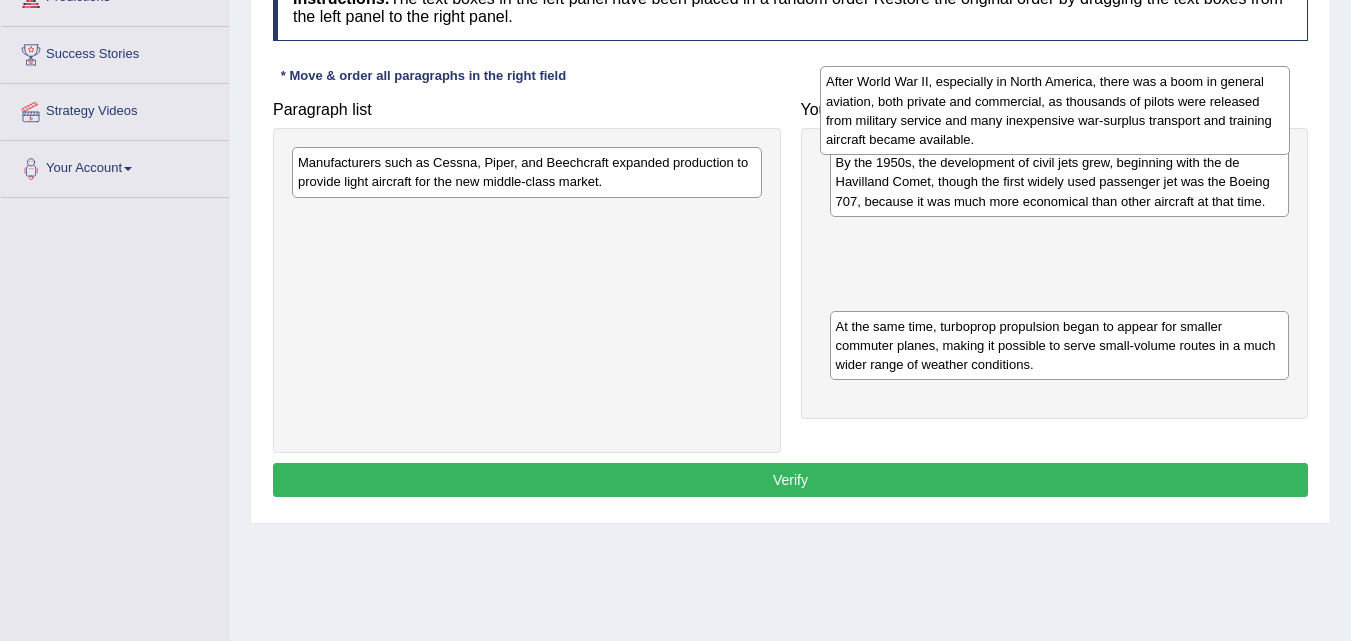 drag, startPoint x: 317, startPoint y: 219, endPoint x: 845, endPoint y: 138, distance: 534.17694 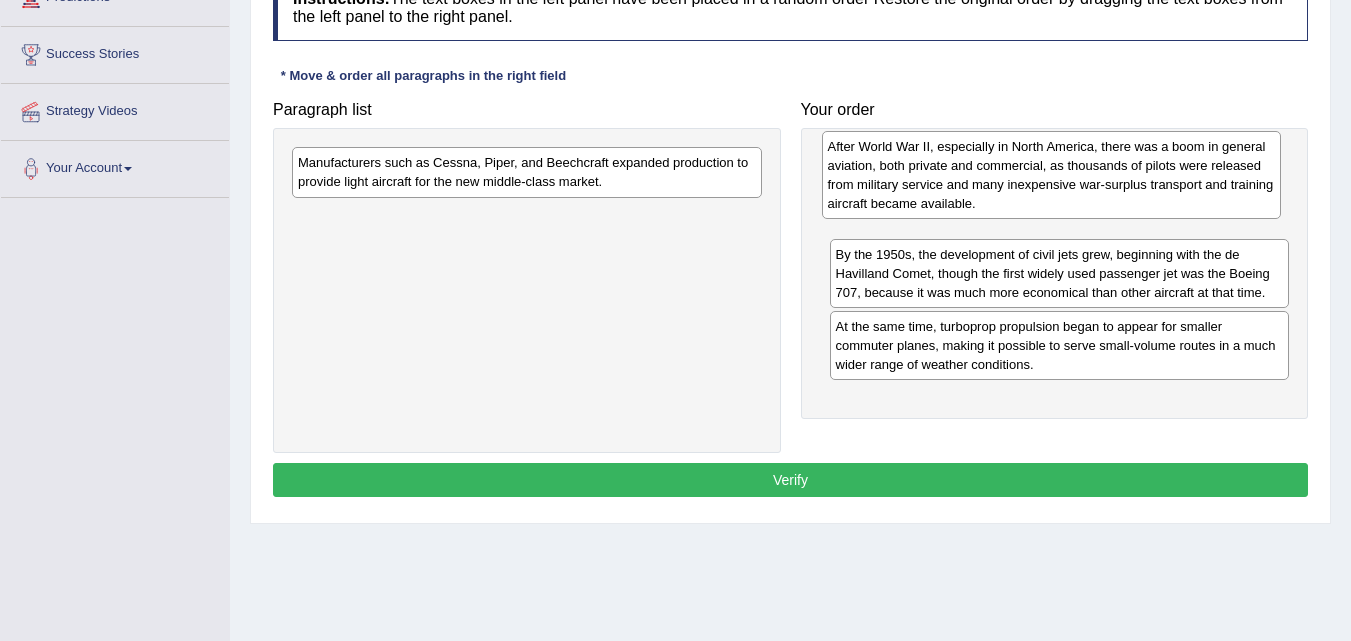 drag, startPoint x: 924, startPoint y: 254, endPoint x: 916, endPoint y: 164, distance: 90.35486 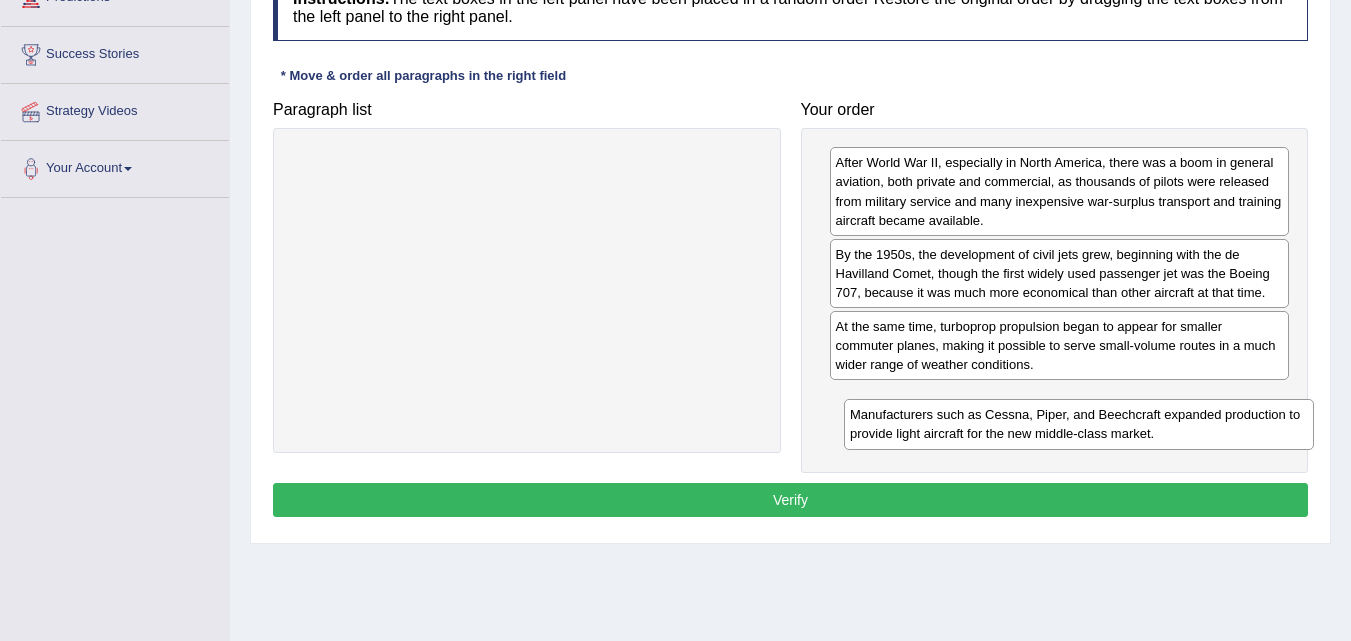 drag, startPoint x: 438, startPoint y: 187, endPoint x: 990, endPoint y: 439, distance: 606.80145 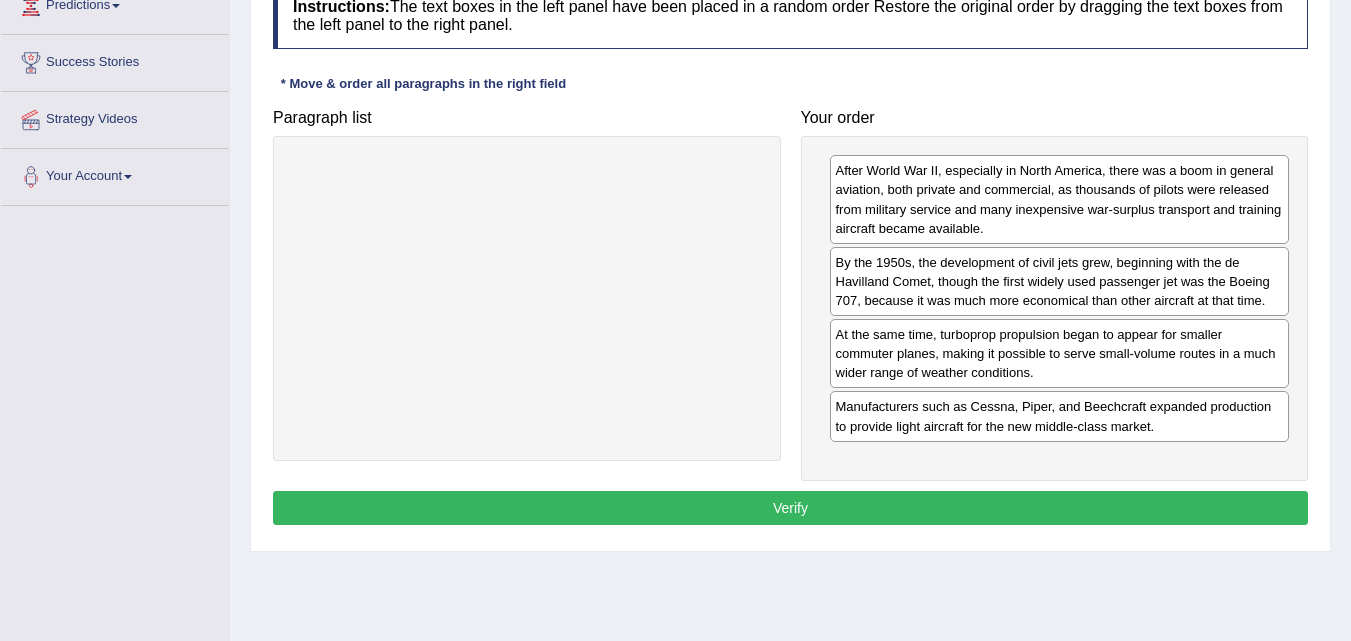 scroll, scrollTop: 300, scrollLeft: 0, axis: vertical 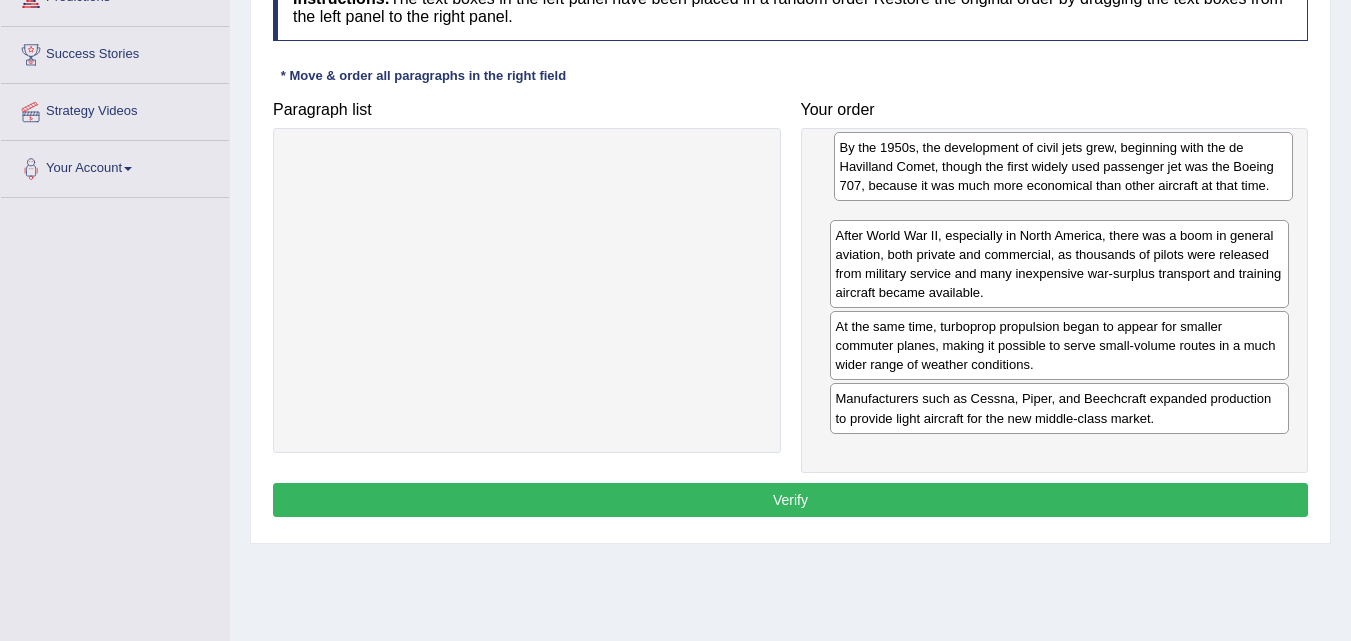 drag, startPoint x: 876, startPoint y: 285, endPoint x: 880, endPoint y: 178, distance: 107.07474 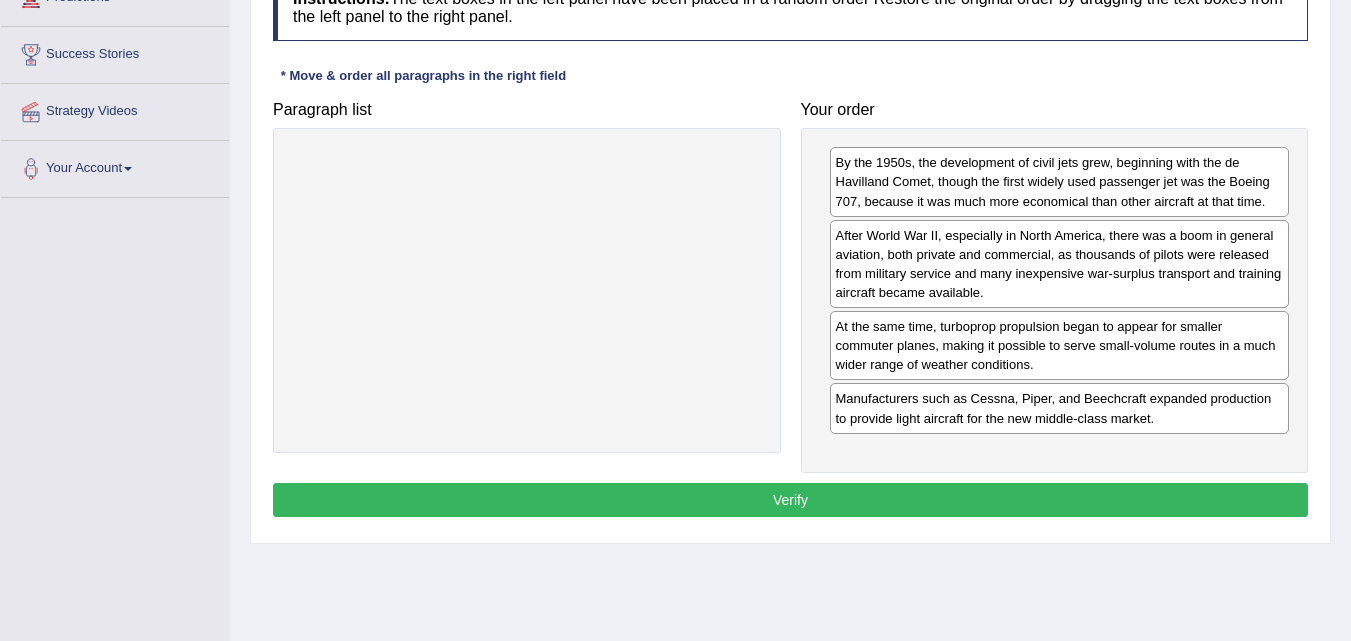 click on "Verify" at bounding box center [790, 500] 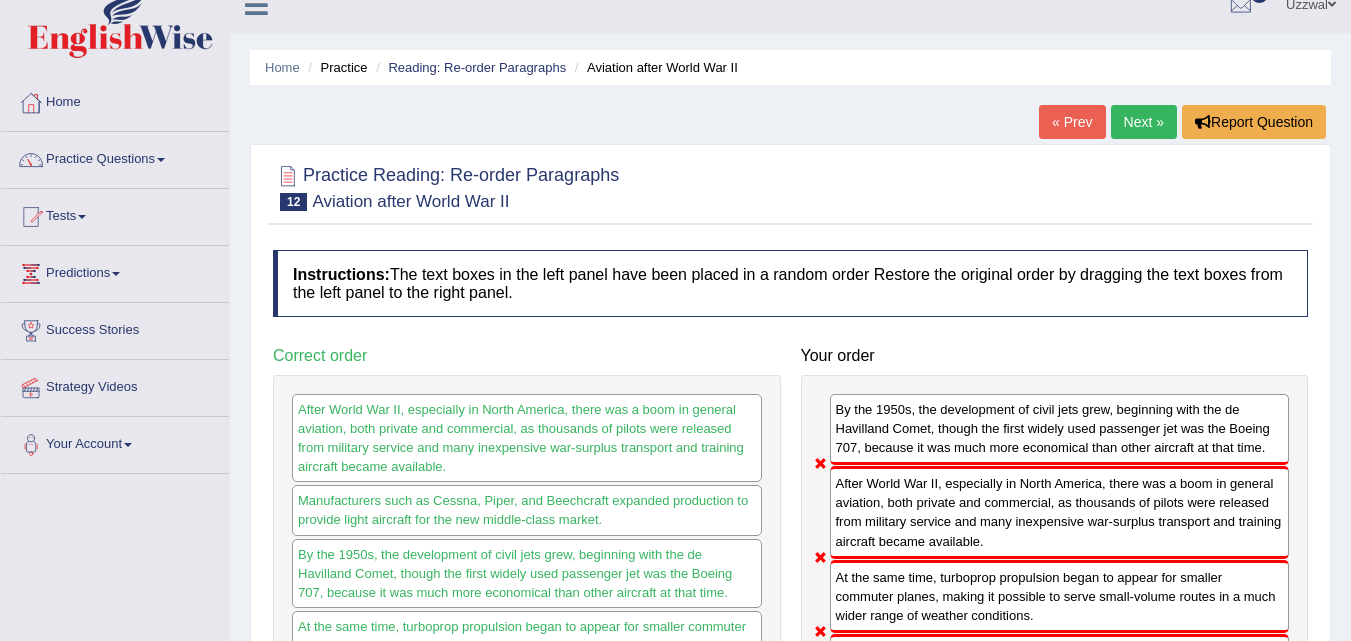 scroll, scrollTop: 9, scrollLeft: 0, axis: vertical 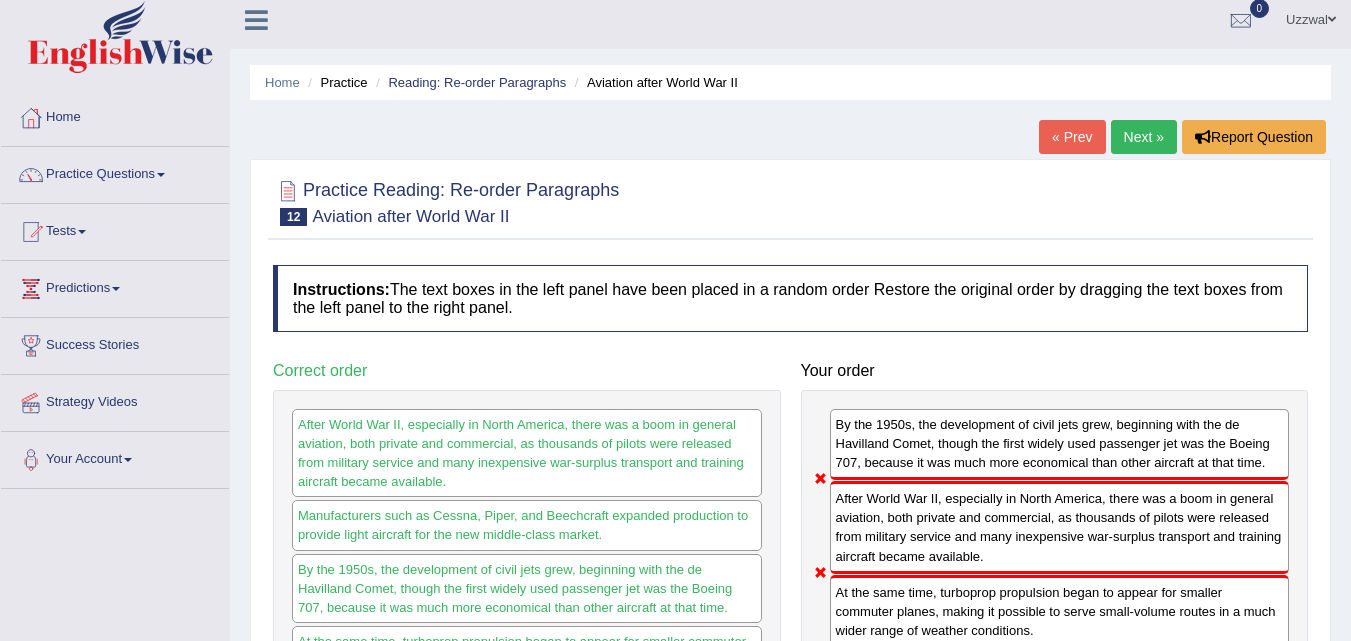 click on "Next »" at bounding box center [1144, 137] 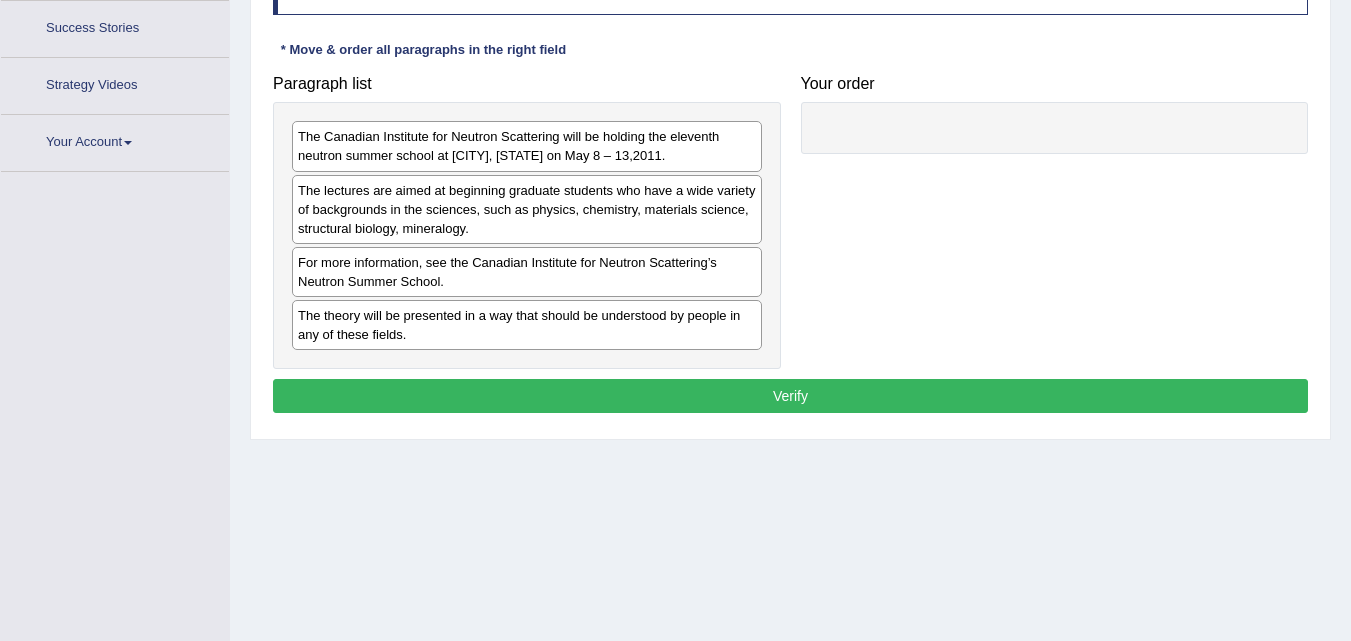 scroll, scrollTop: 326, scrollLeft: 0, axis: vertical 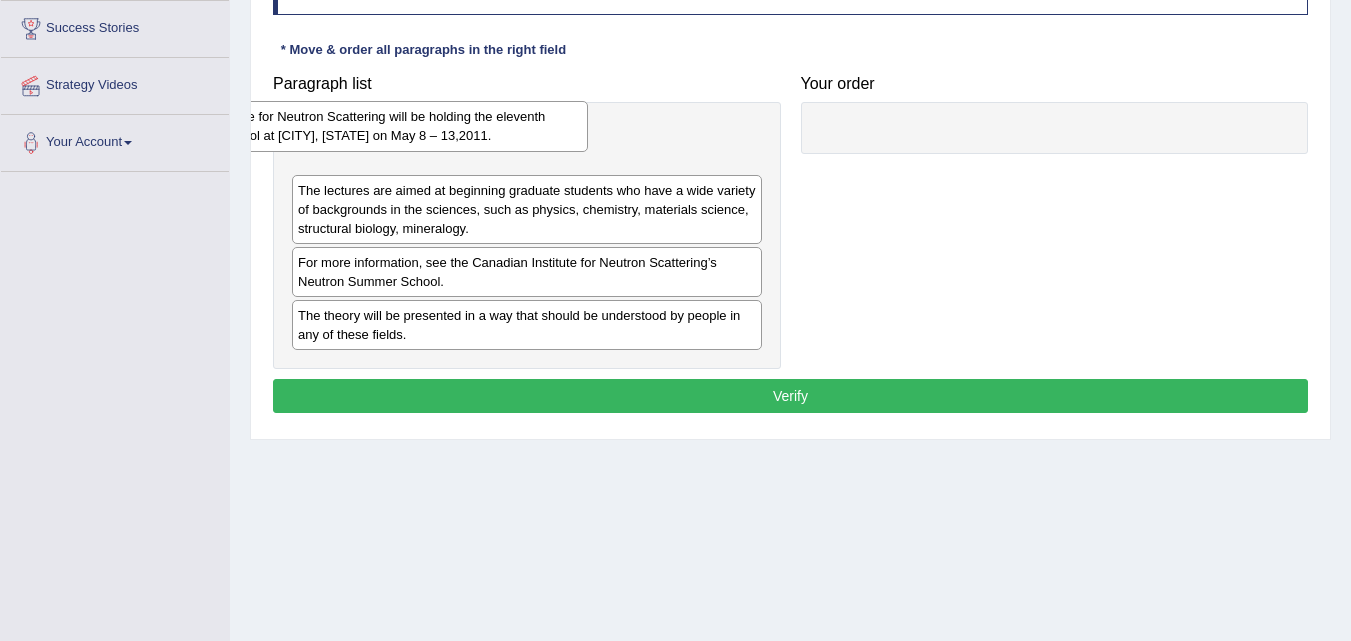 drag, startPoint x: 622, startPoint y: 164, endPoint x: 502, endPoint y: 151, distance: 120.70211 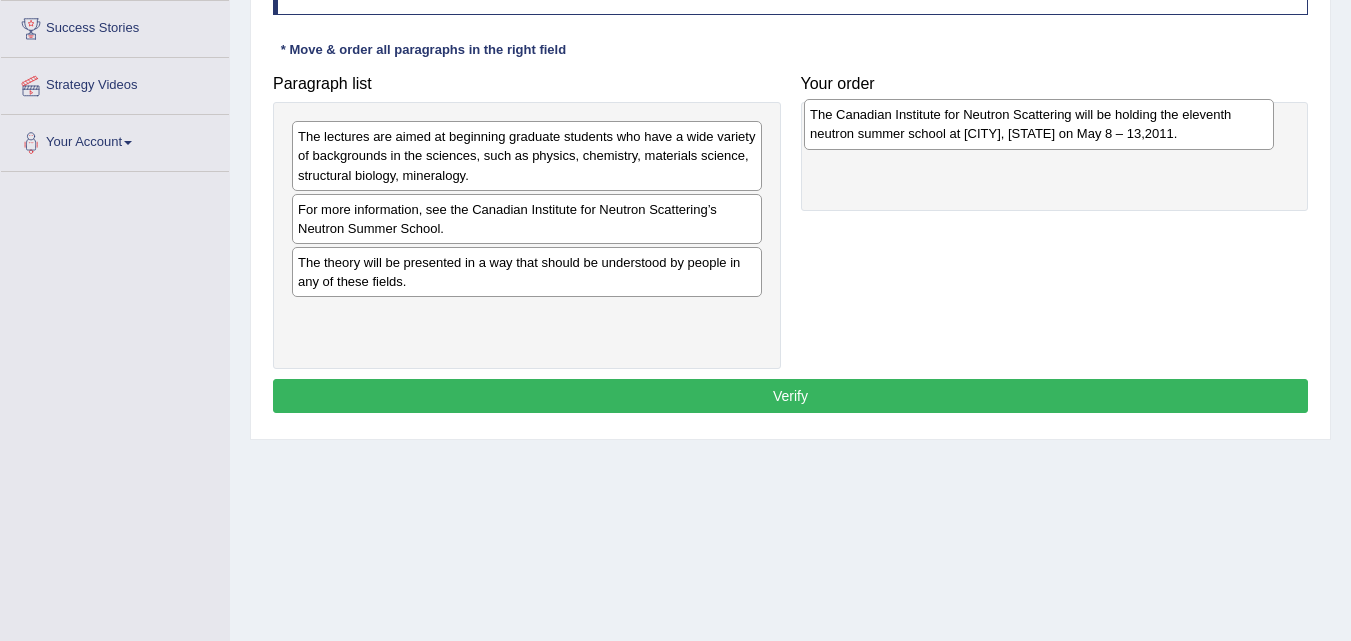 drag, startPoint x: 416, startPoint y: 166, endPoint x: 928, endPoint y: 144, distance: 512.4724 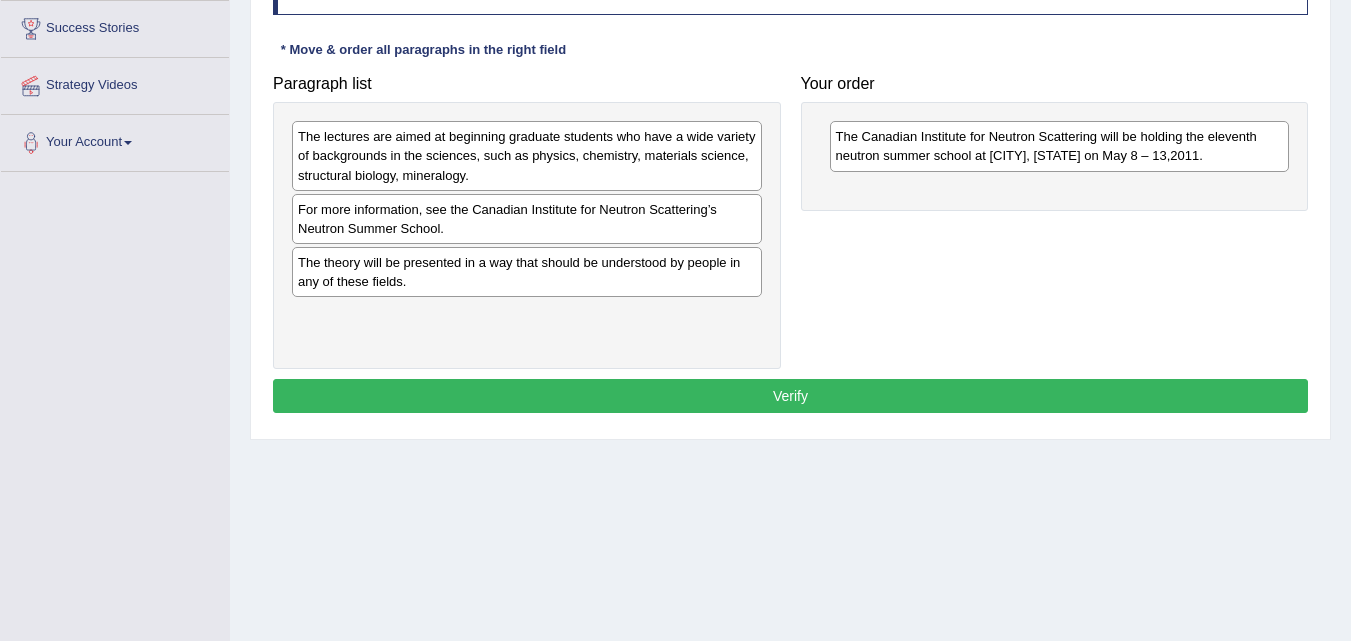 click on "For more information, see the Canadian Institute for Neutron Scattering’s Neutron Summer School." at bounding box center [527, 219] 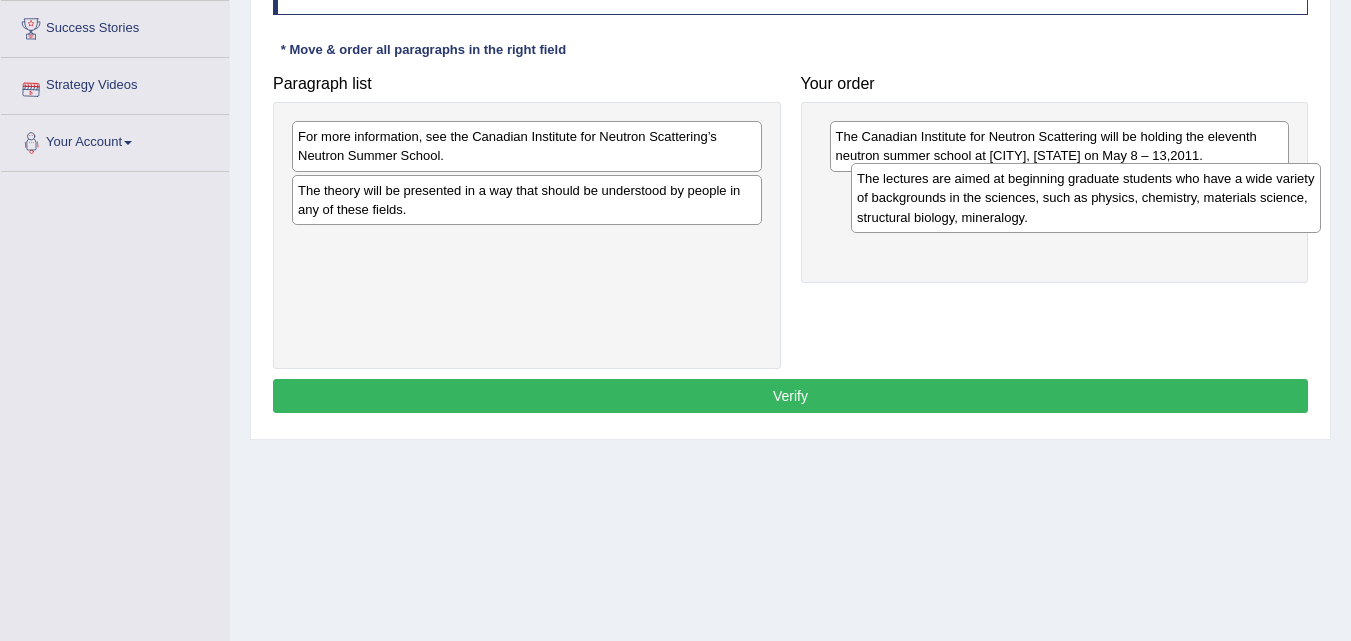drag, startPoint x: 354, startPoint y: 146, endPoint x: 913, endPoint y: 188, distance: 560.5756 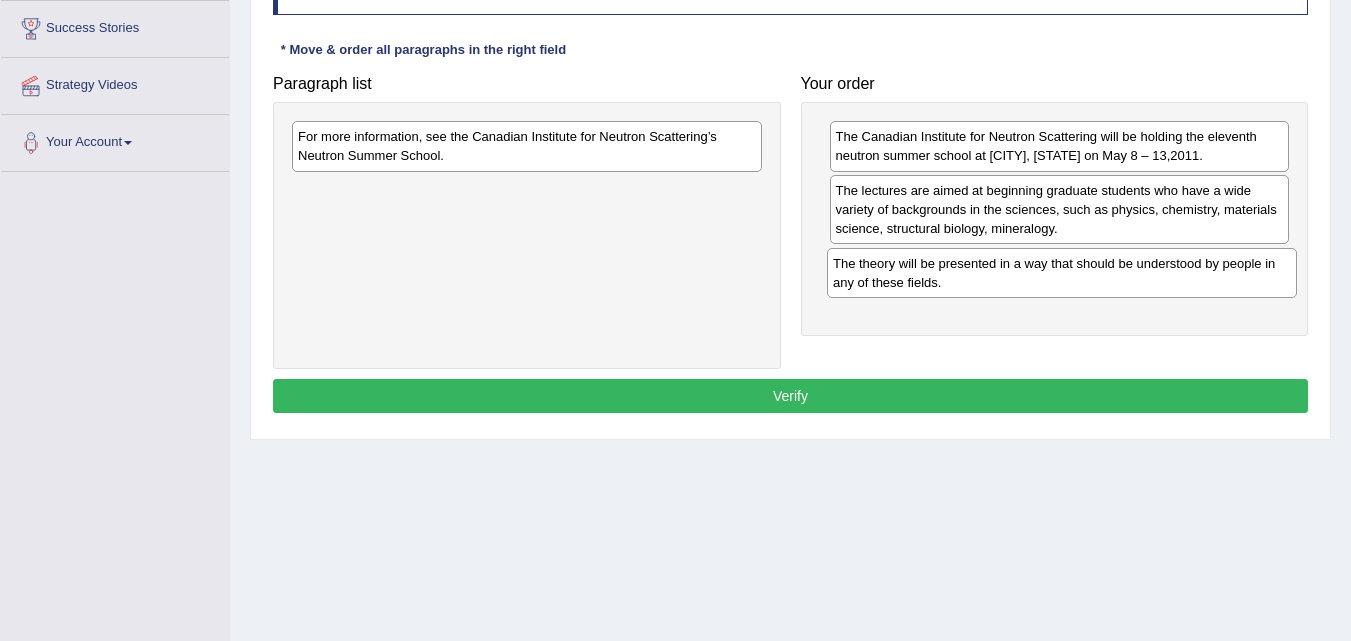 drag, startPoint x: 418, startPoint y: 212, endPoint x: 967, endPoint y: 287, distance: 554.09924 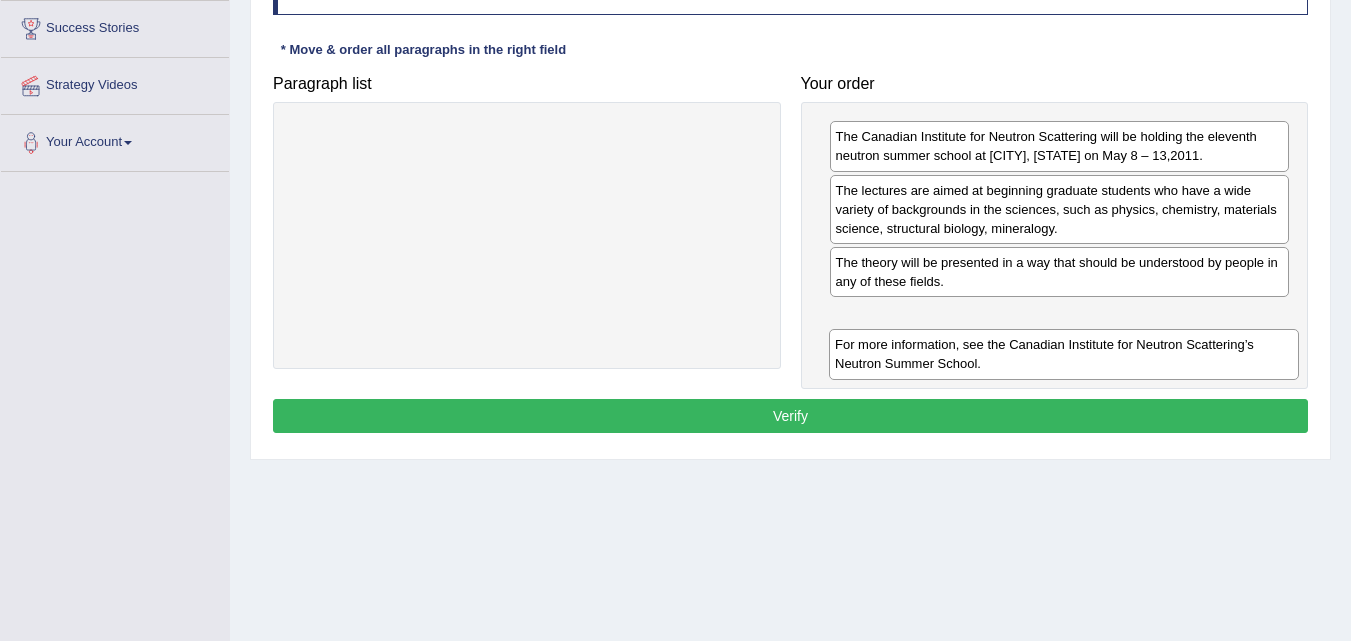drag, startPoint x: 314, startPoint y: 129, endPoint x: 853, endPoint y: 326, distance: 573.8728 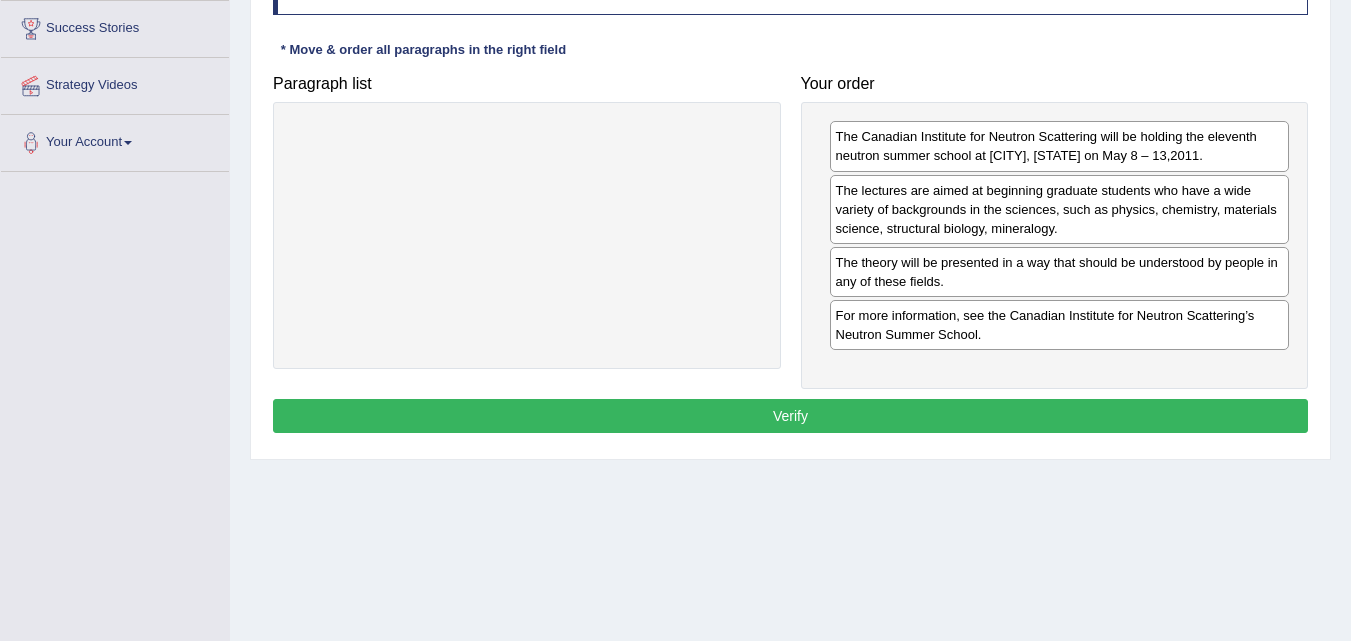click on "Verify" at bounding box center (790, 416) 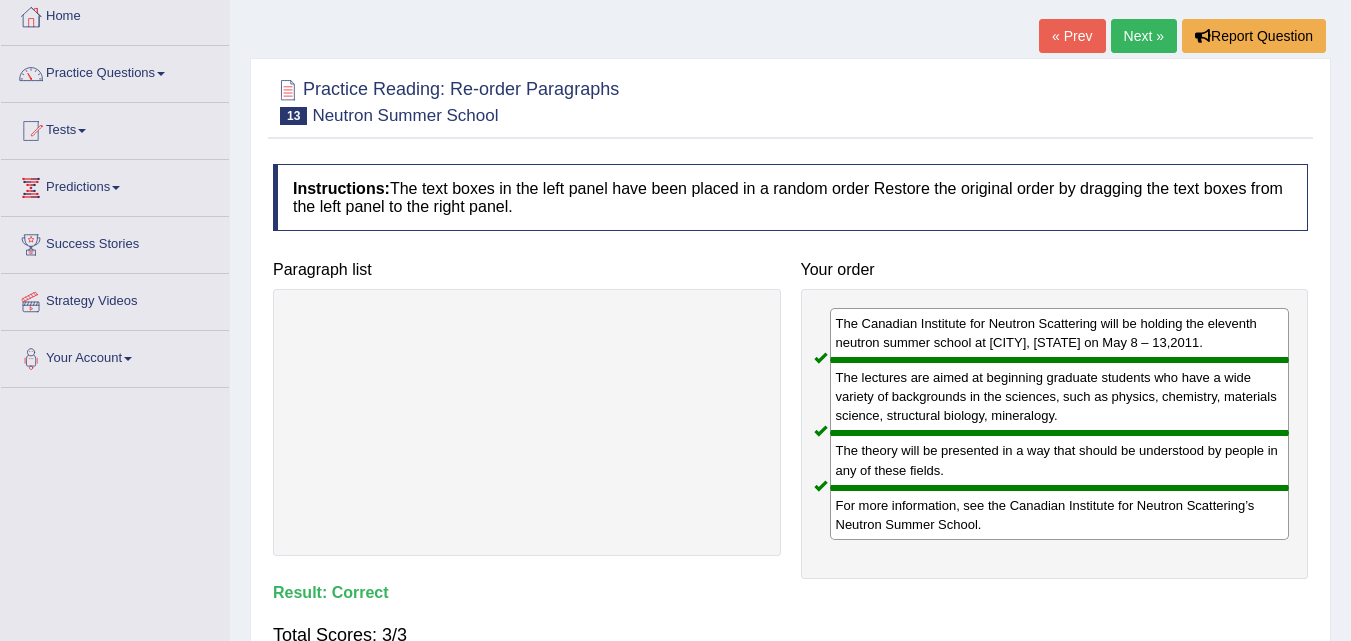 scroll, scrollTop: 109, scrollLeft: 0, axis: vertical 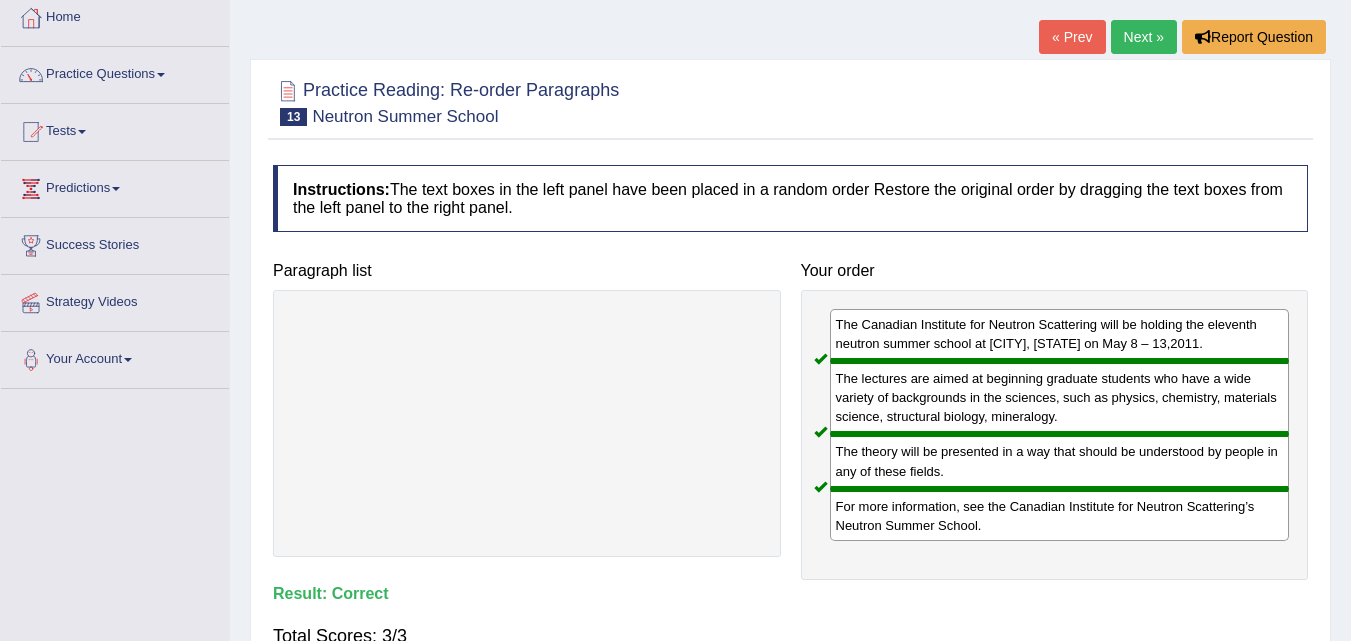 click on "Next »" at bounding box center [1144, 37] 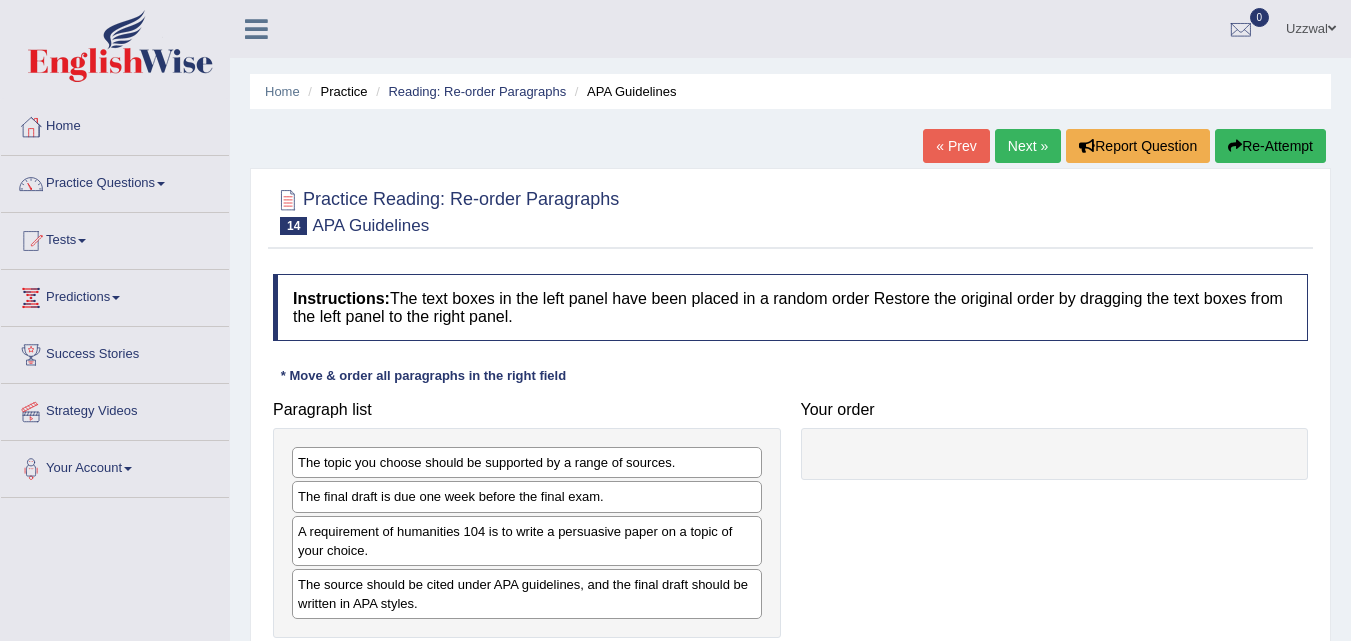 scroll, scrollTop: 230, scrollLeft: 0, axis: vertical 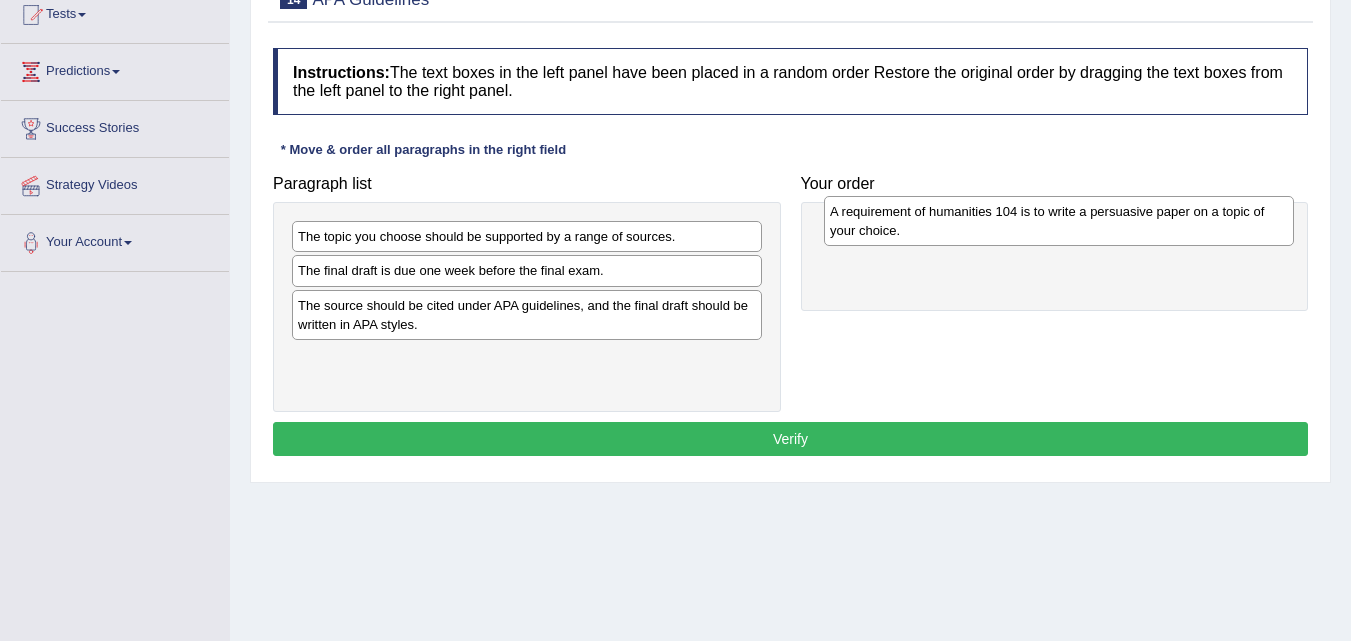 drag, startPoint x: 366, startPoint y: 321, endPoint x: 898, endPoint y: 227, distance: 540.24066 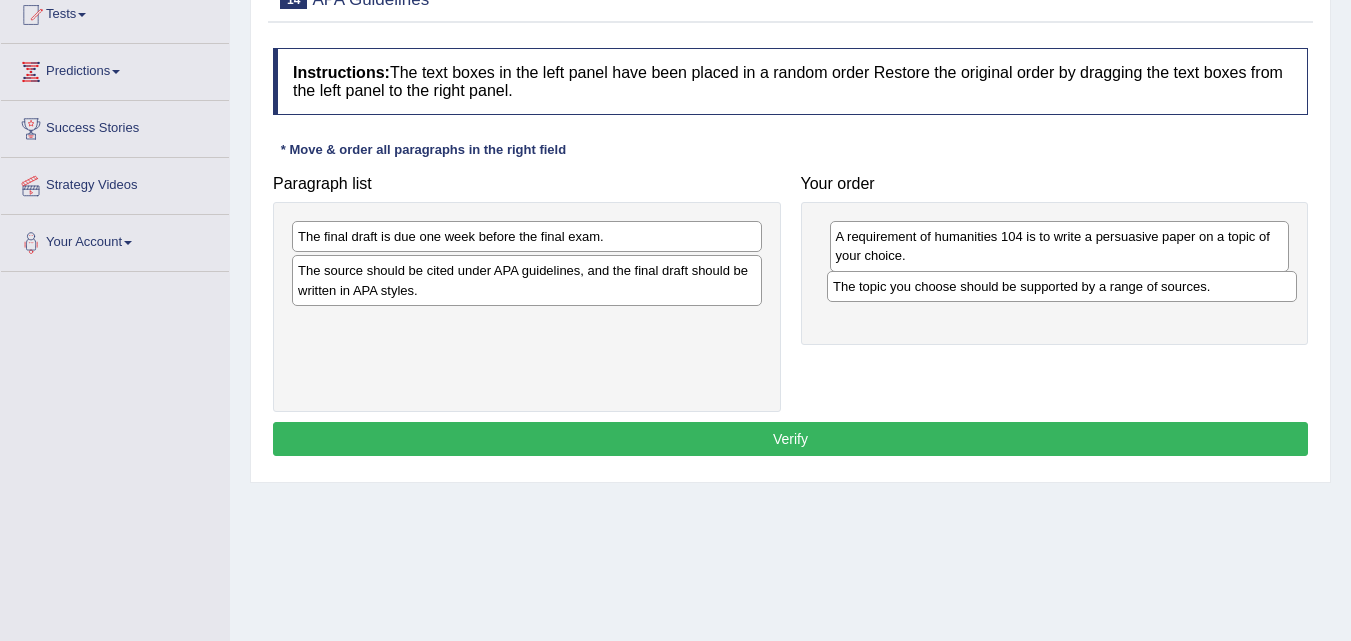 drag, startPoint x: 360, startPoint y: 246, endPoint x: 895, endPoint y: 296, distance: 537.33136 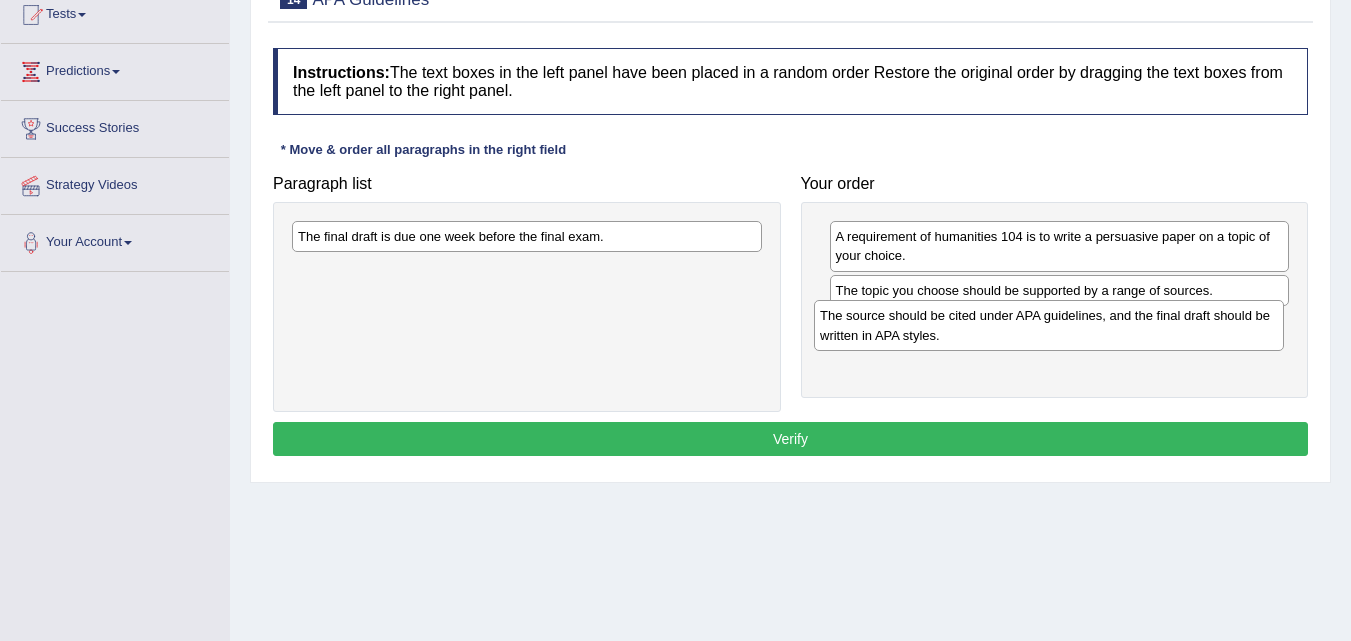 drag, startPoint x: 471, startPoint y: 278, endPoint x: 993, endPoint y: 323, distance: 523.93604 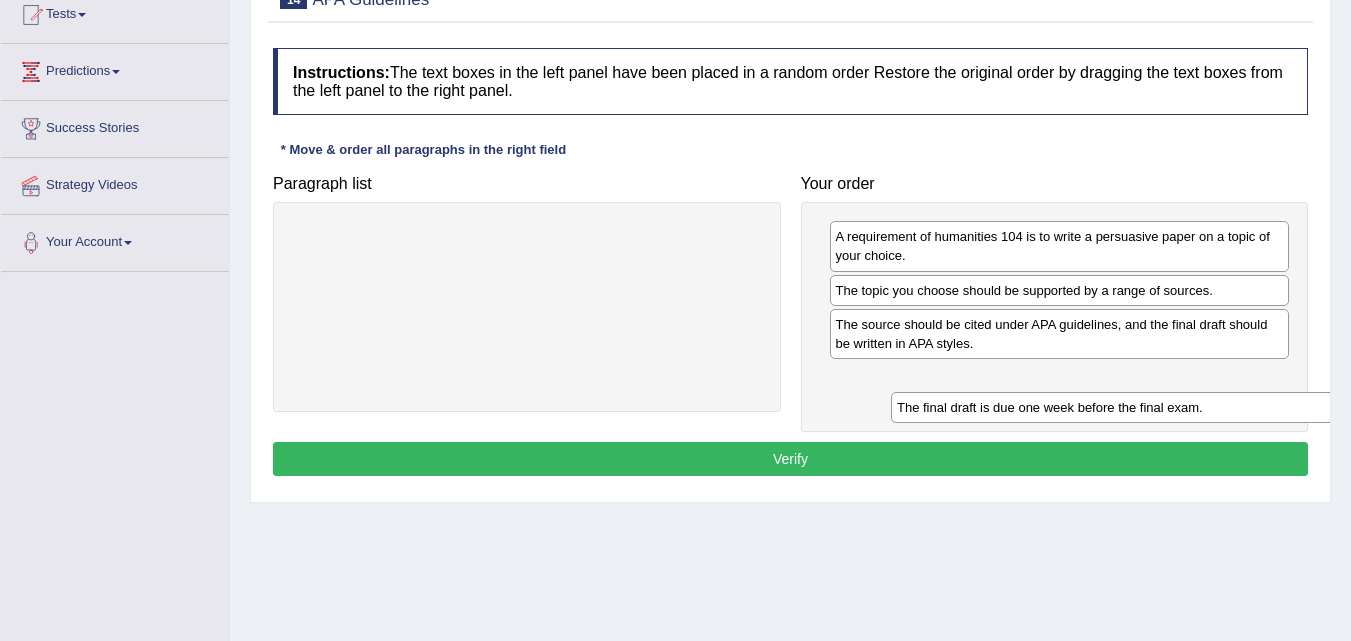 drag, startPoint x: 428, startPoint y: 239, endPoint x: 1027, endPoint y: 410, distance: 622.9302 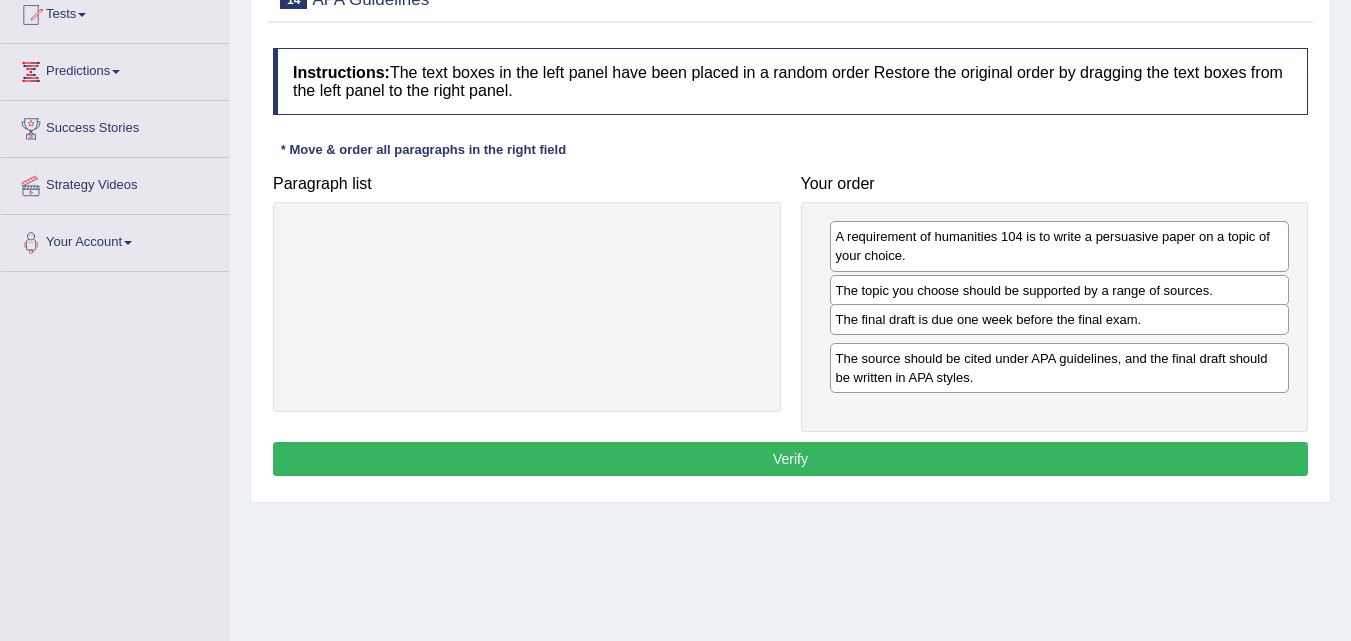 drag, startPoint x: 915, startPoint y: 379, endPoint x: 915, endPoint y: 321, distance: 58 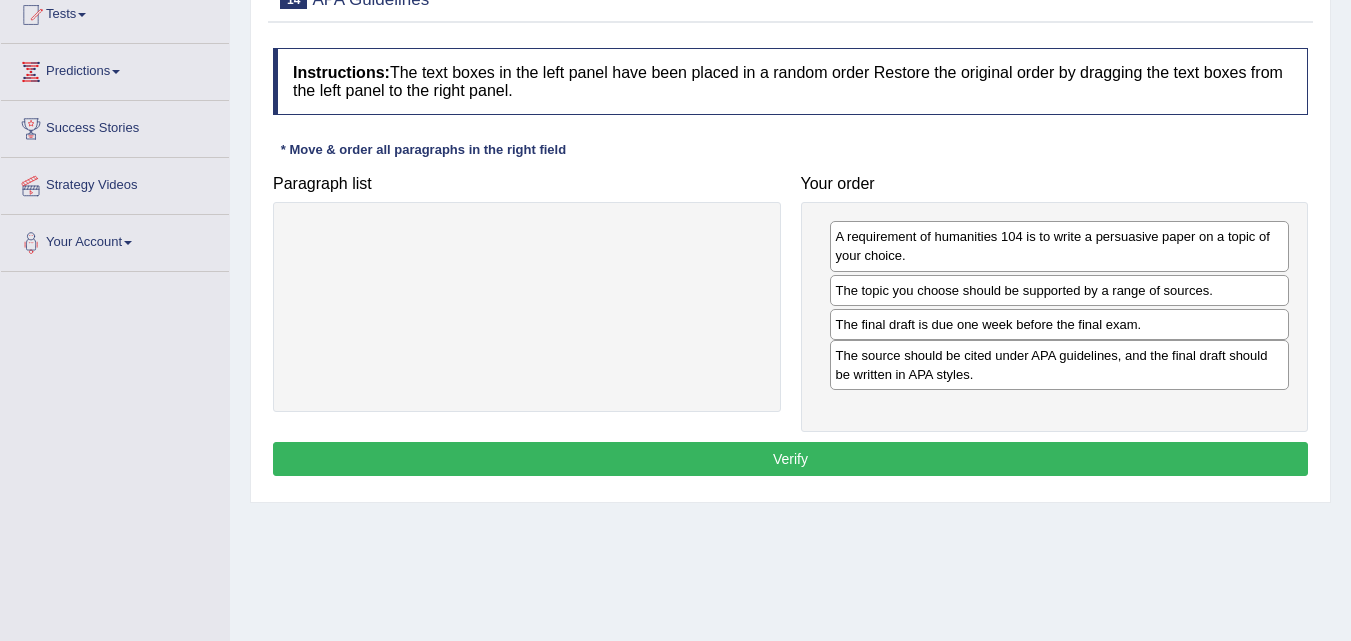 click on "The source should be cited under APA guidelines, and the final draft should be written in APA styles." at bounding box center (1060, 365) 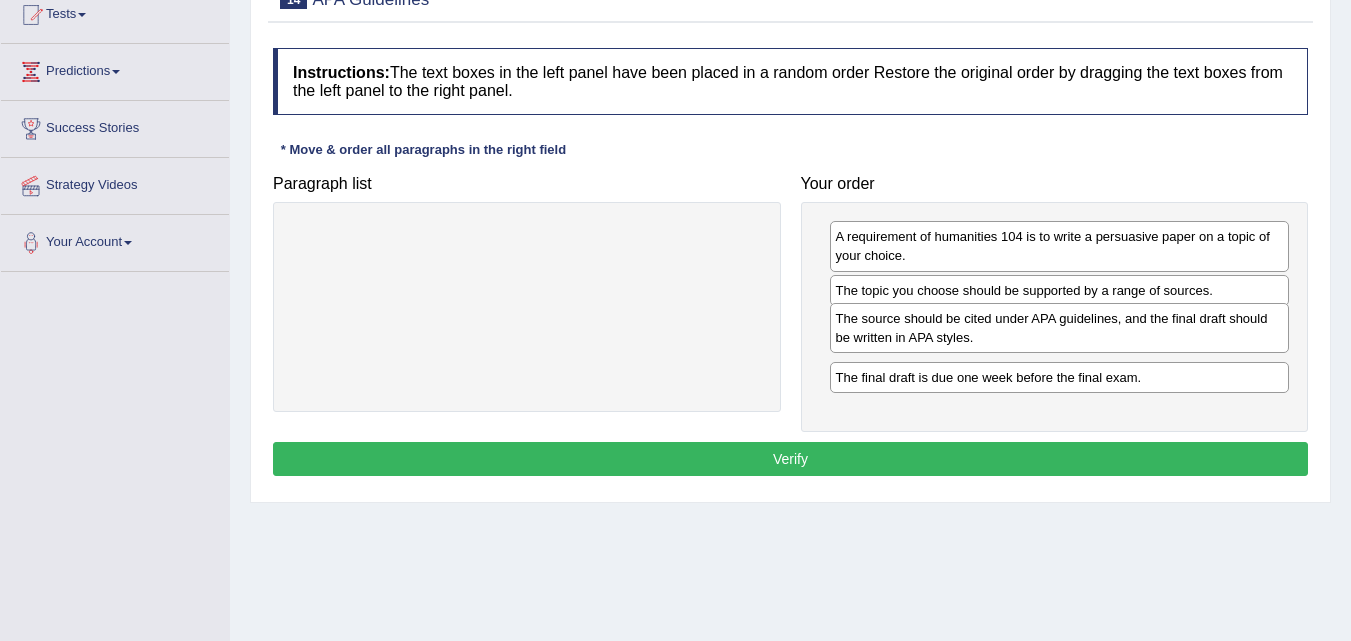 drag, startPoint x: 951, startPoint y: 371, endPoint x: 951, endPoint y: 331, distance: 40 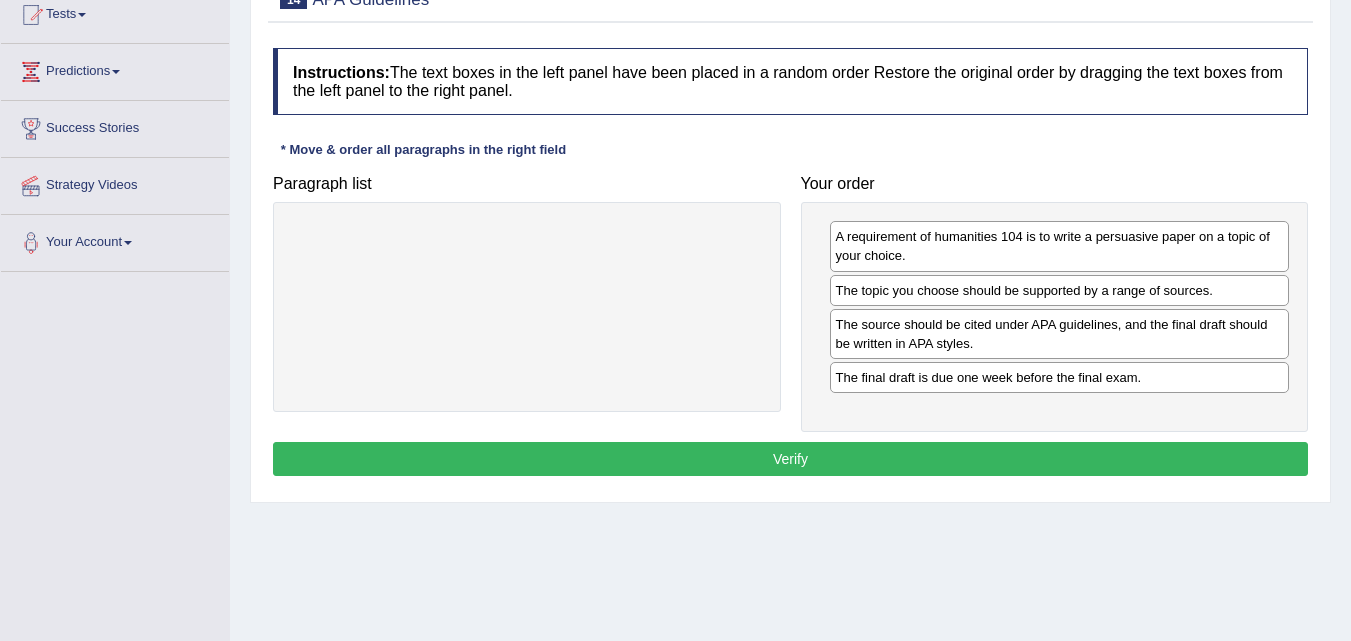 click on "Verify" at bounding box center [790, 459] 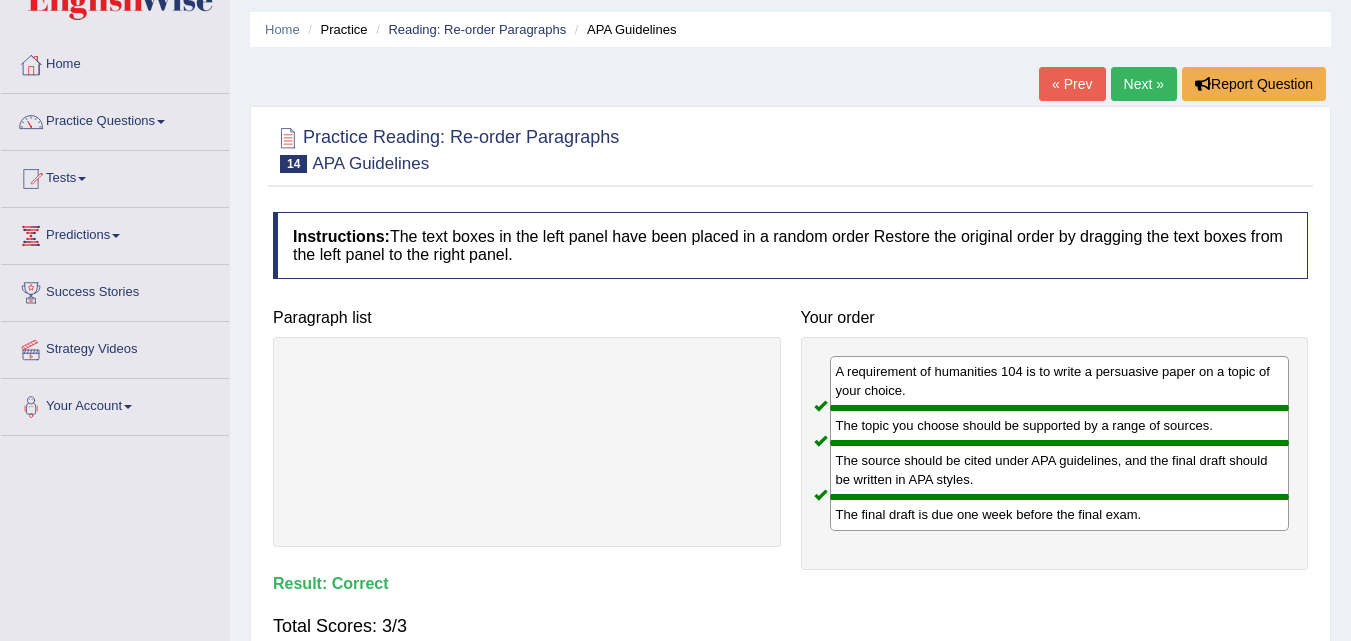 scroll, scrollTop: 26, scrollLeft: 0, axis: vertical 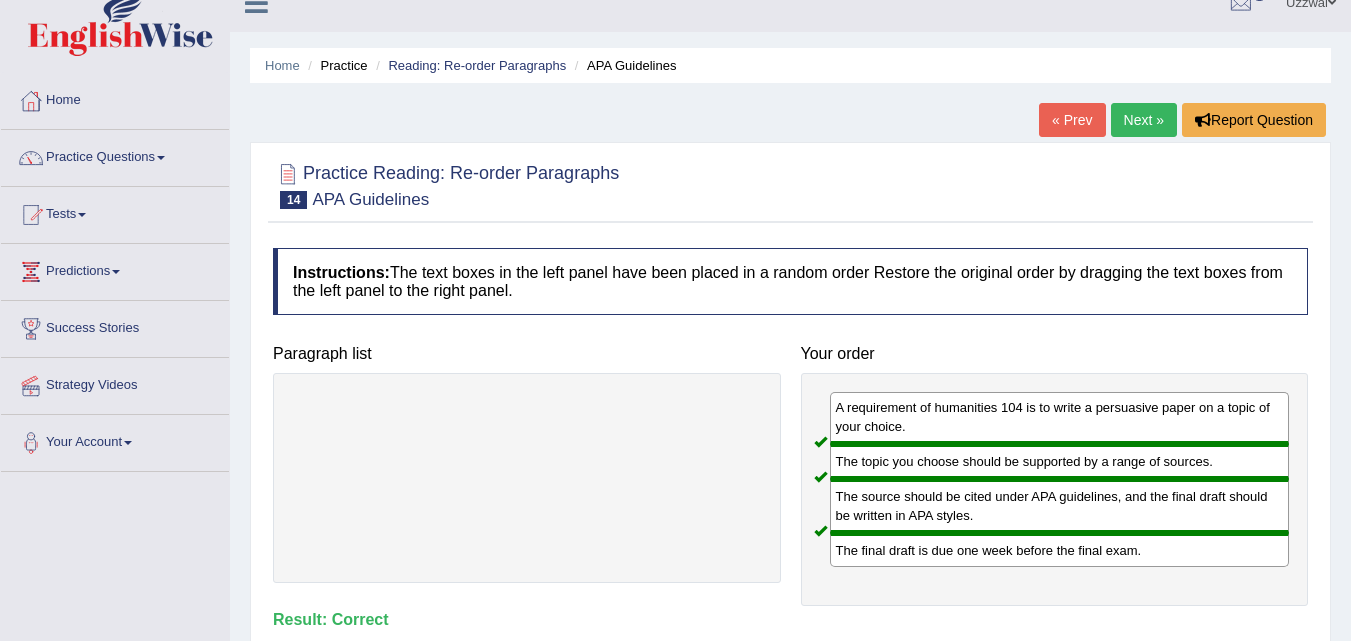 click on "Next »" at bounding box center [1144, 120] 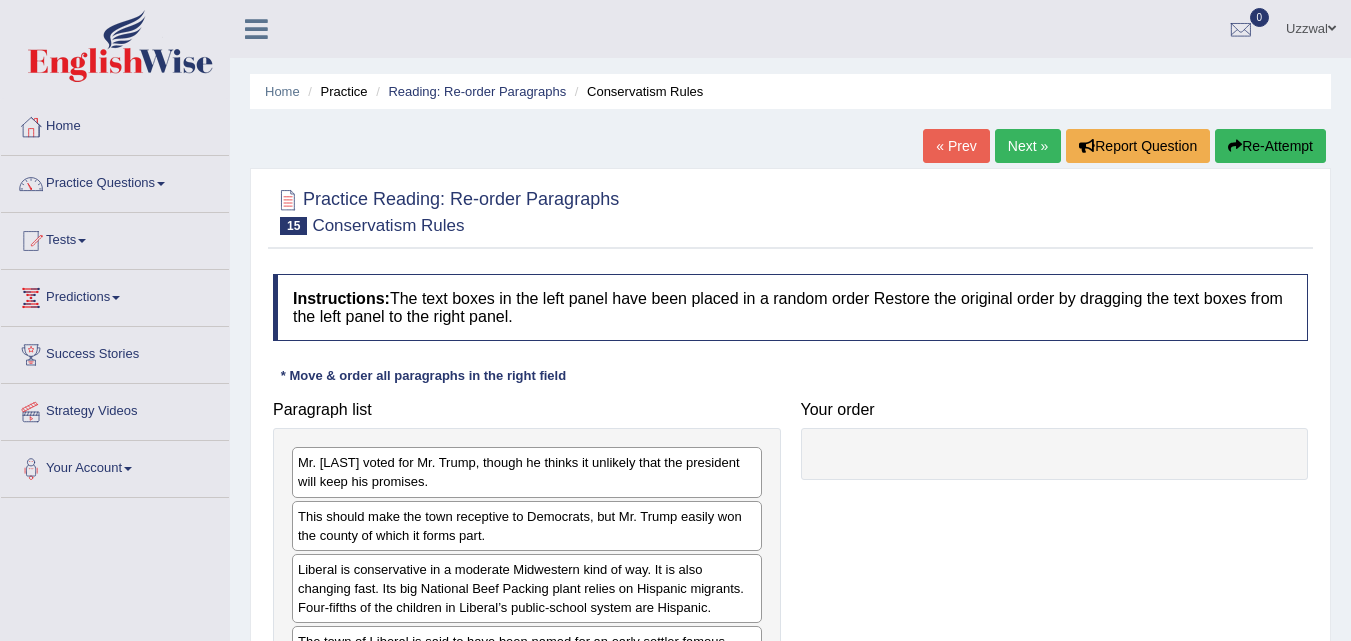 scroll, scrollTop: 0, scrollLeft: 0, axis: both 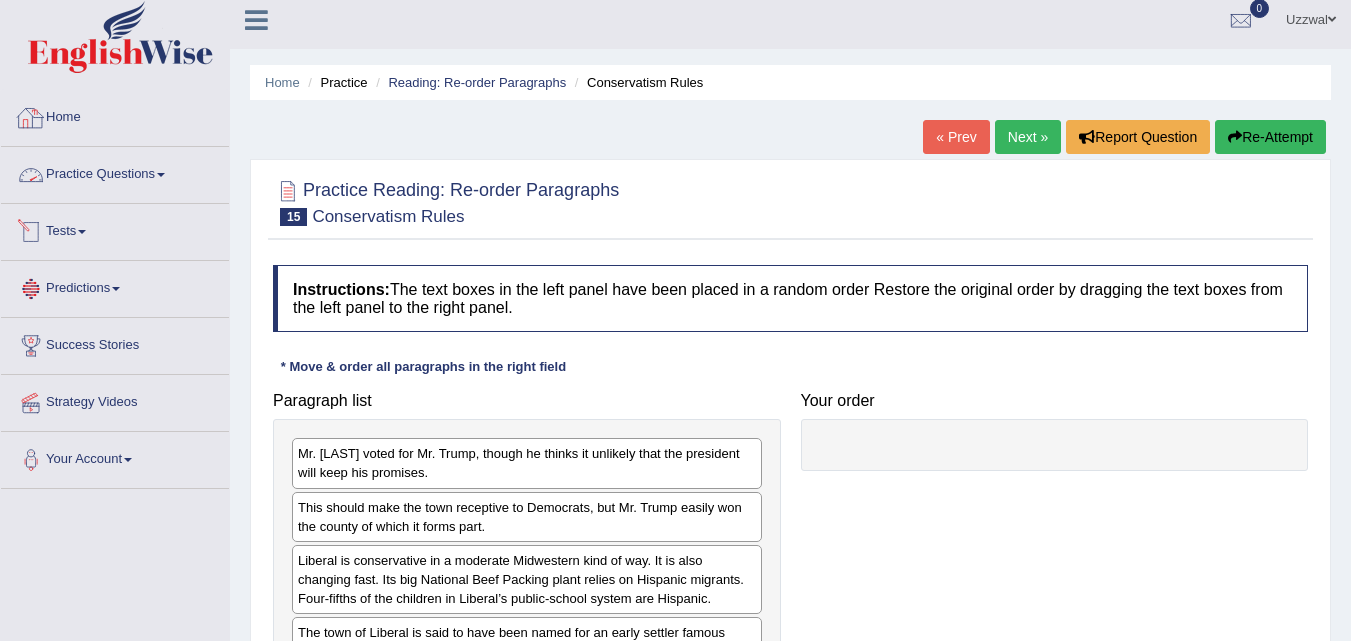 click on "Practice Questions" at bounding box center [115, 172] 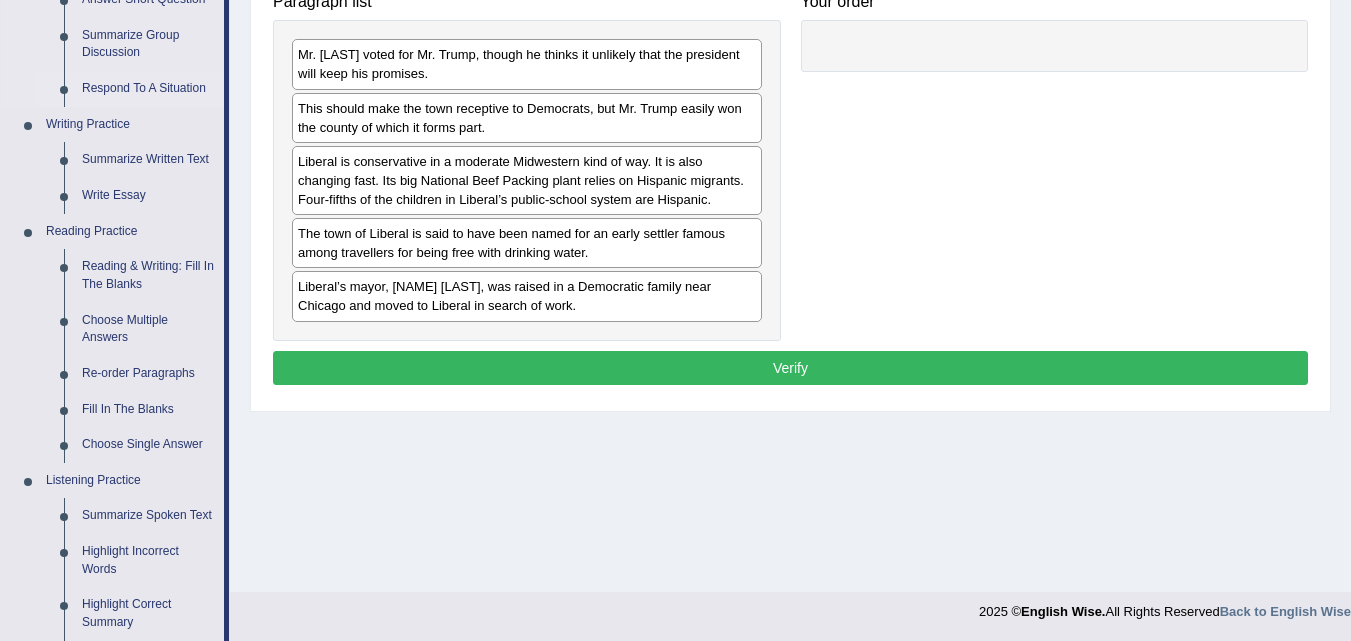 scroll, scrollTop: 409, scrollLeft: 0, axis: vertical 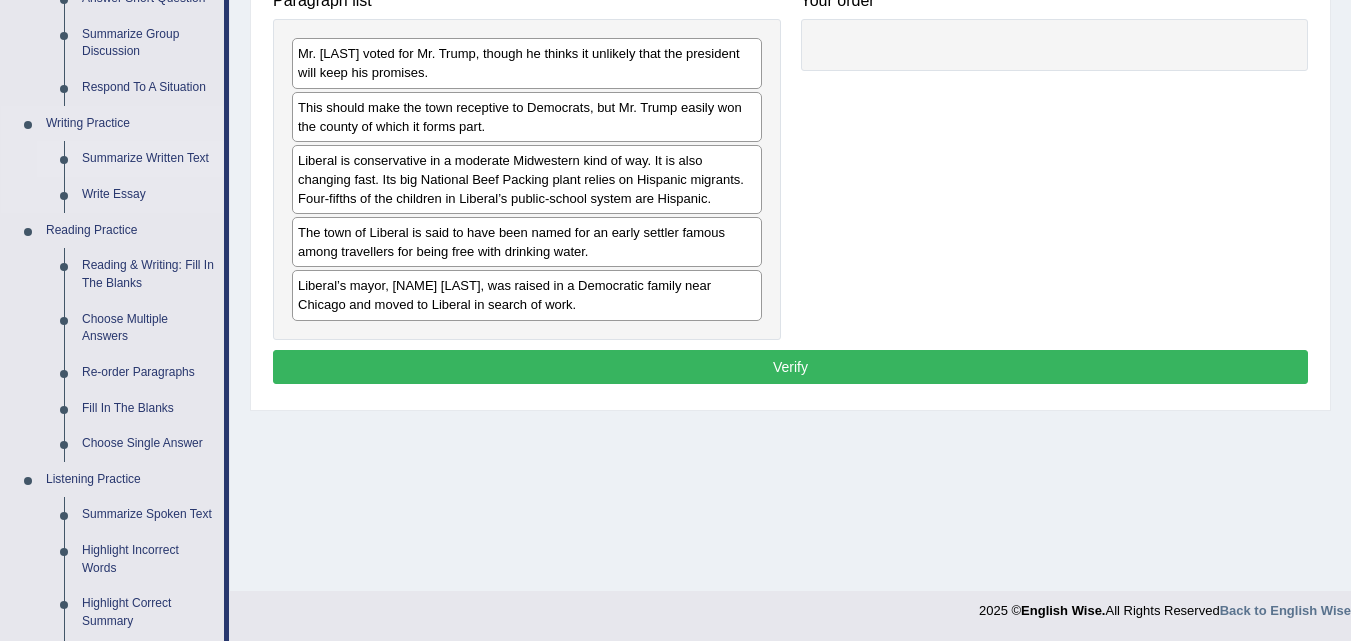 click on "Summarize Written Text" at bounding box center [148, 159] 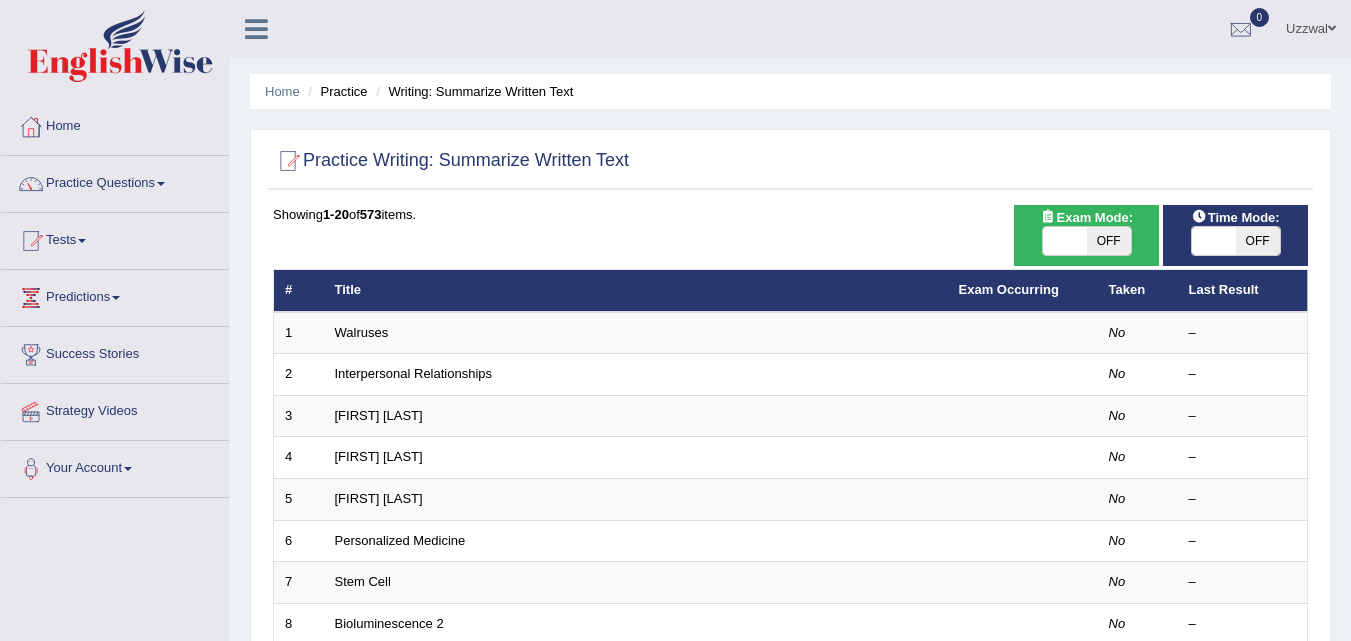 scroll, scrollTop: 0, scrollLeft: 0, axis: both 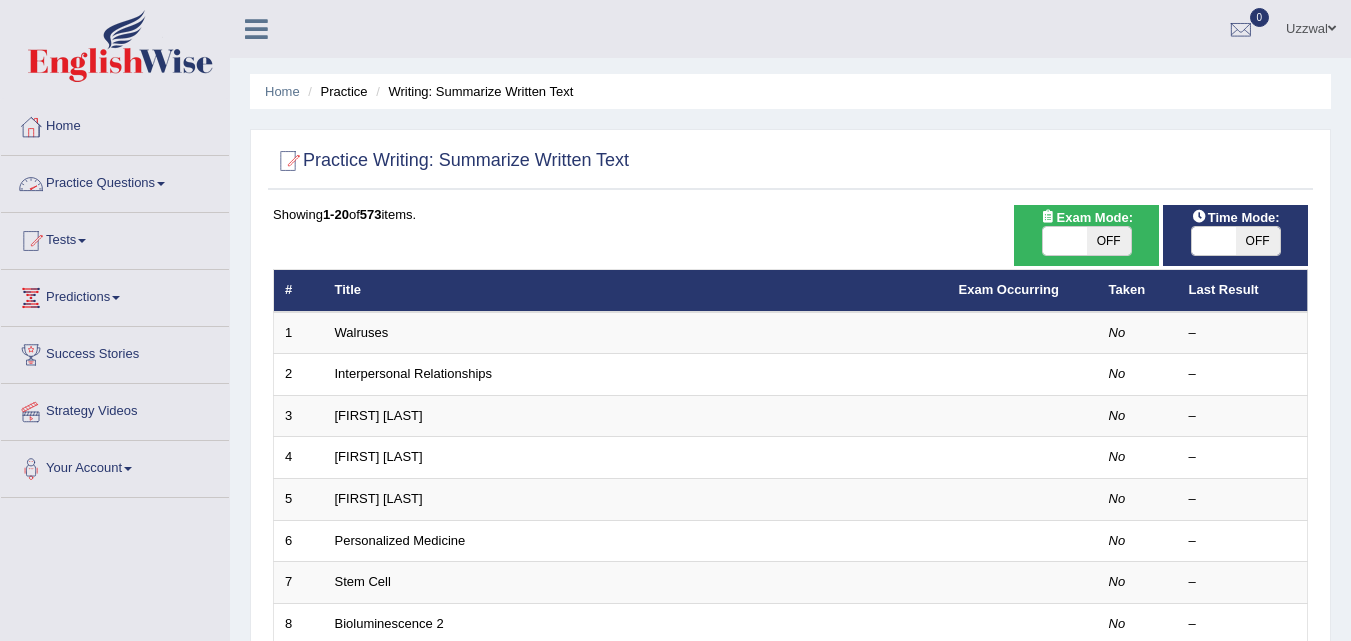 click on "Practice Questions" at bounding box center (115, 181) 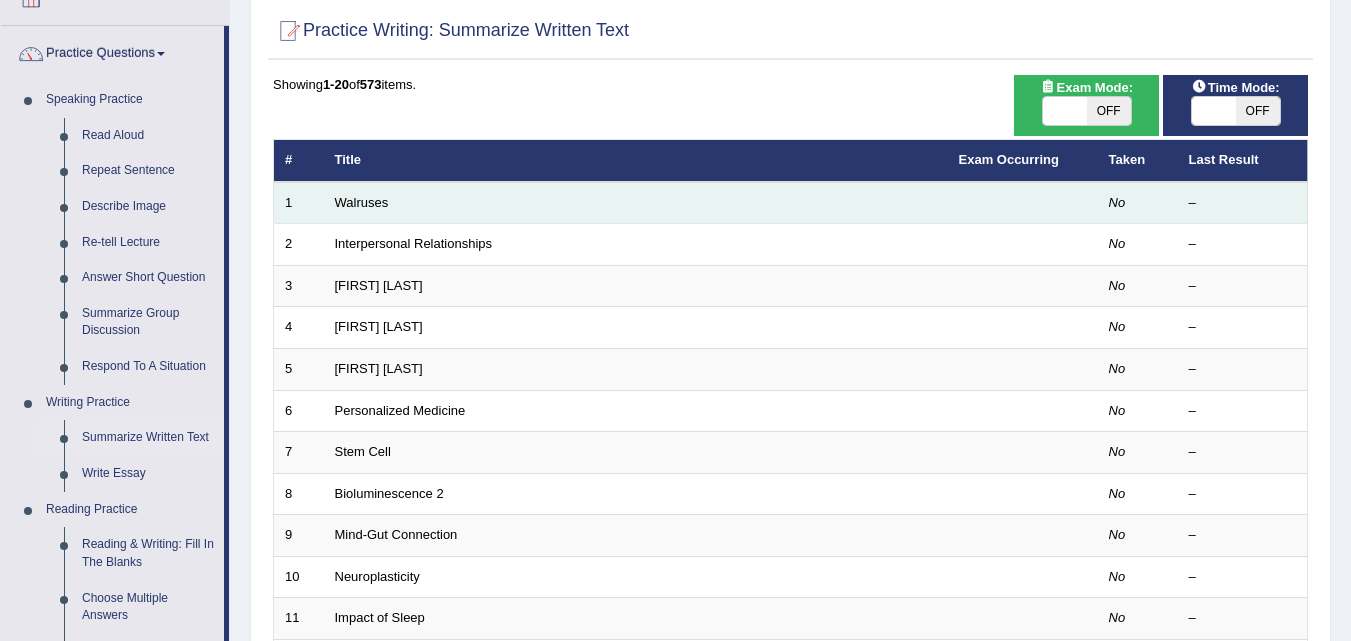 scroll, scrollTop: 200, scrollLeft: 0, axis: vertical 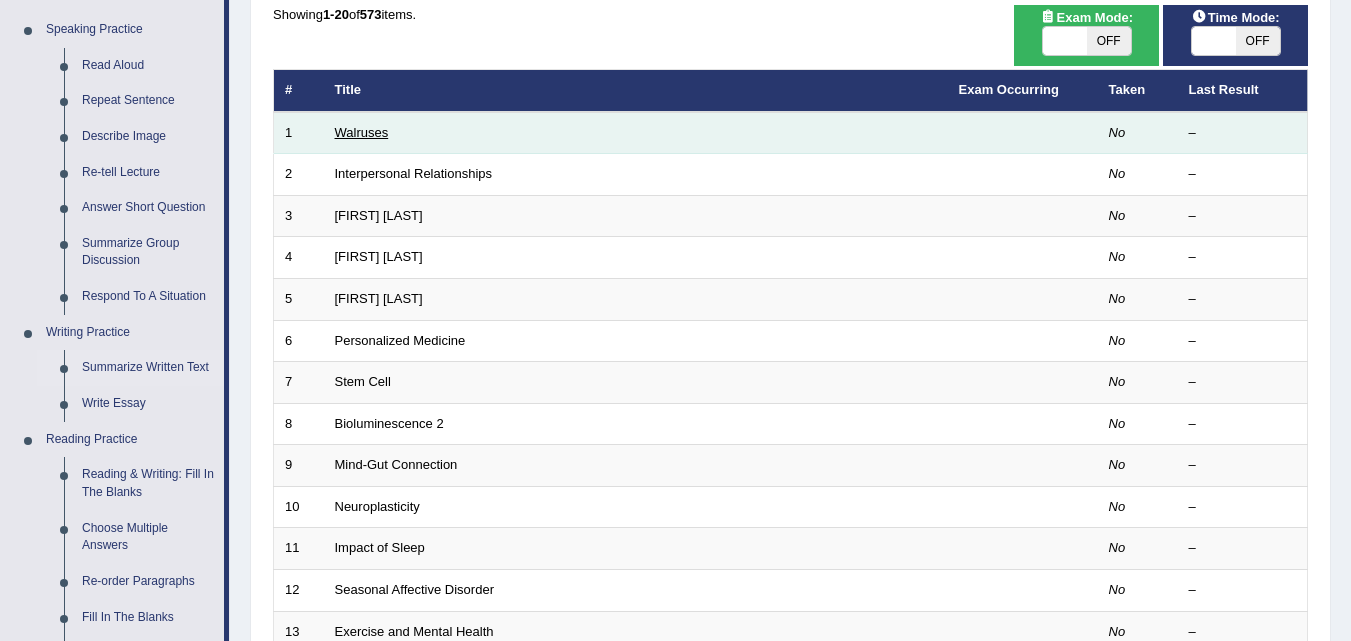 click on "Walruses" at bounding box center (362, 132) 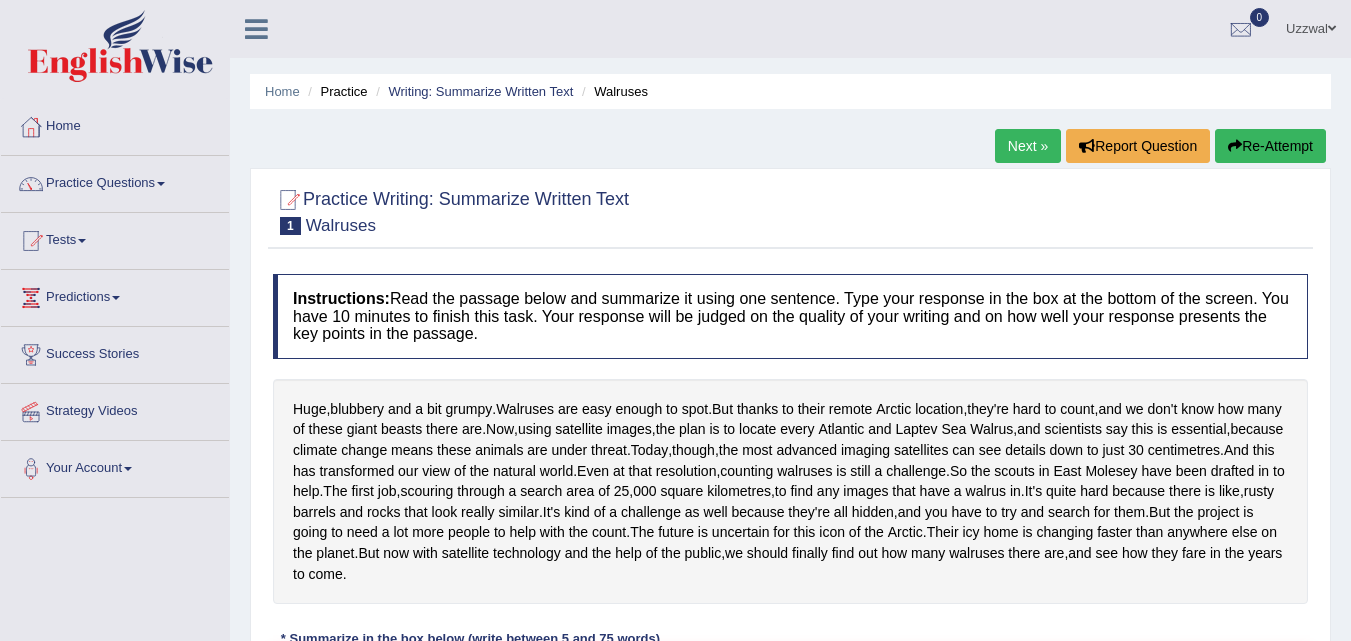 scroll, scrollTop: 0, scrollLeft: 0, axis: both 